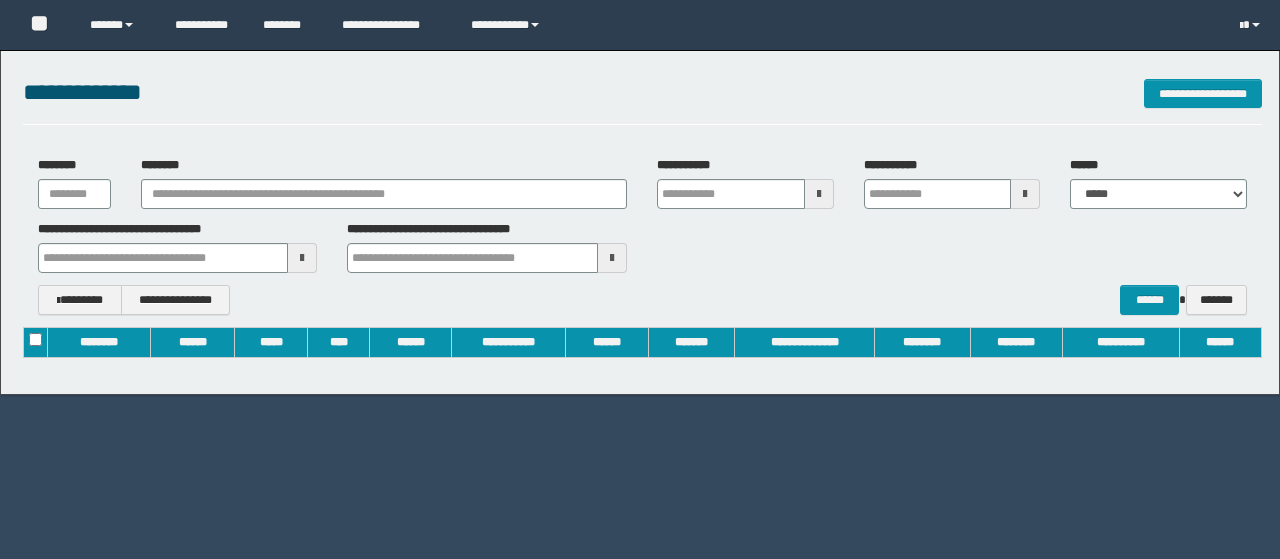 scroll, scrollTop: 0, scrollLeft: 0, axis: both 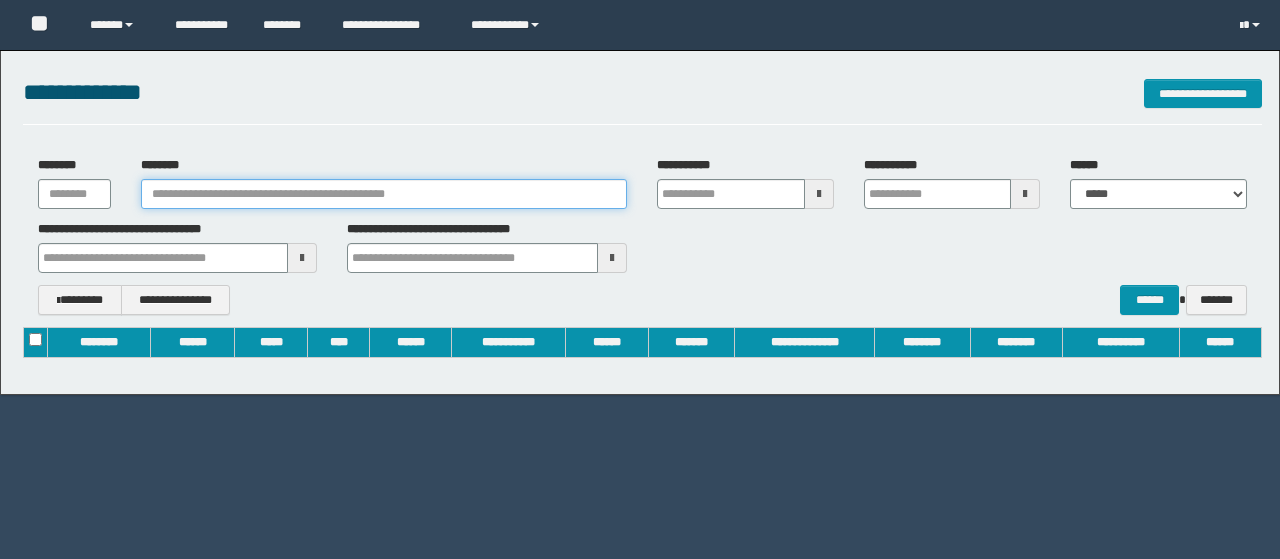 click on "********" at bounding box center (384, 194) 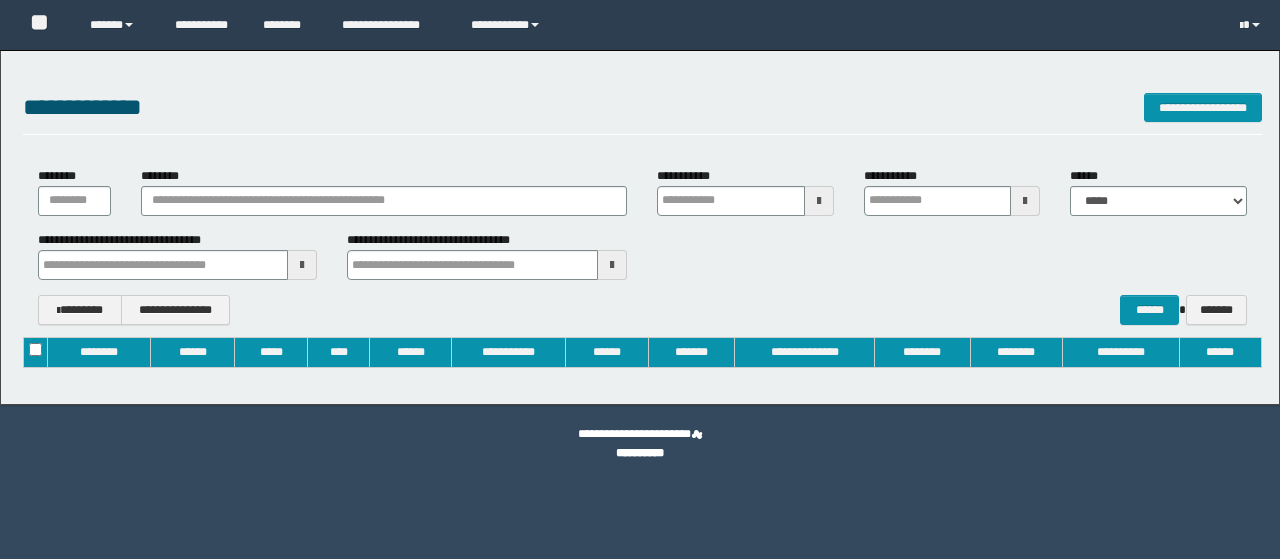 type on "**********" 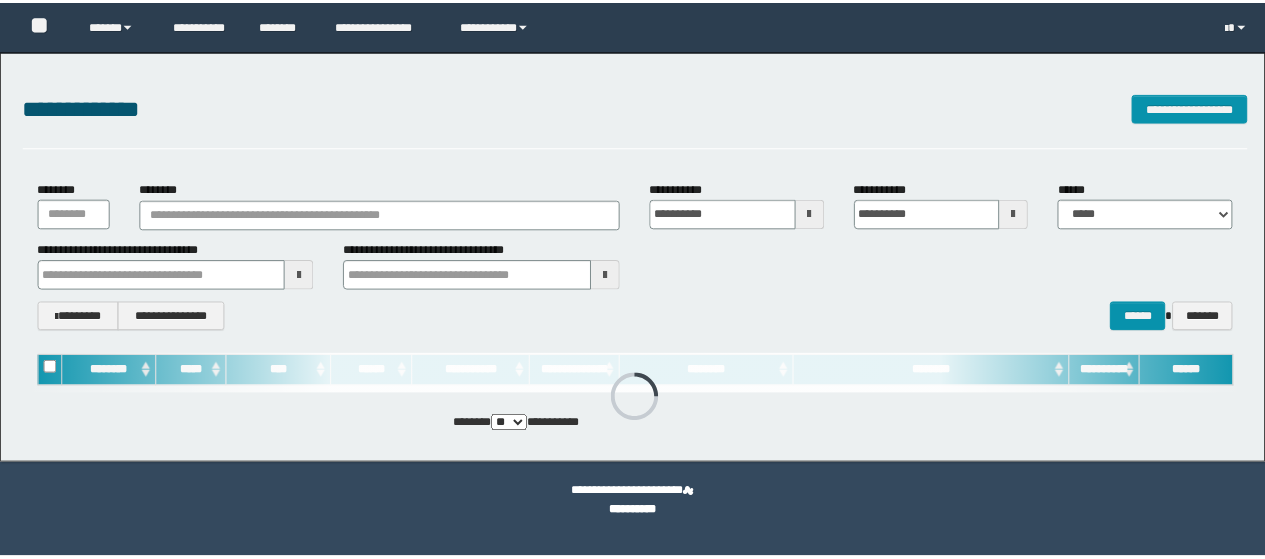 scroll, scrollTop: 0, scrollLeft: 0, axis: both 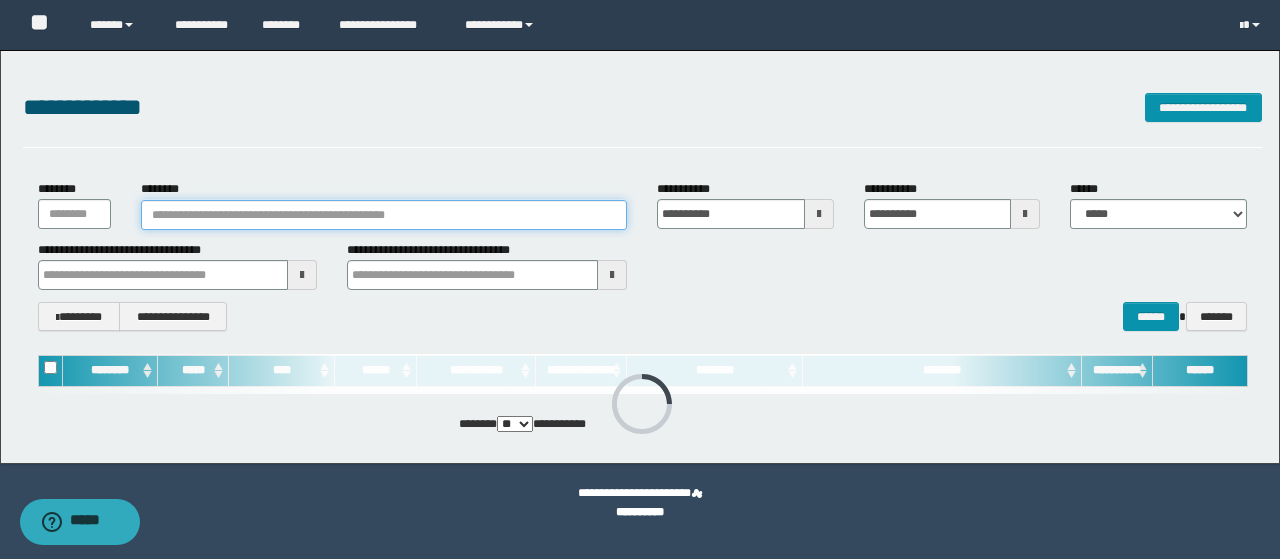 click on "********" at bounding box center [384, 215] 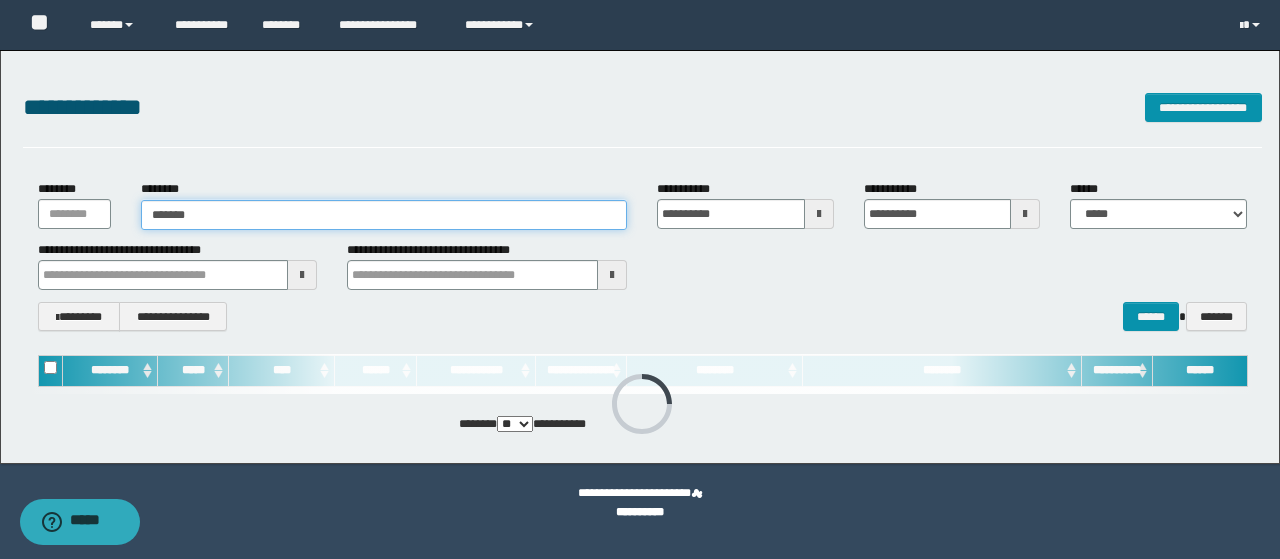type on "*******" 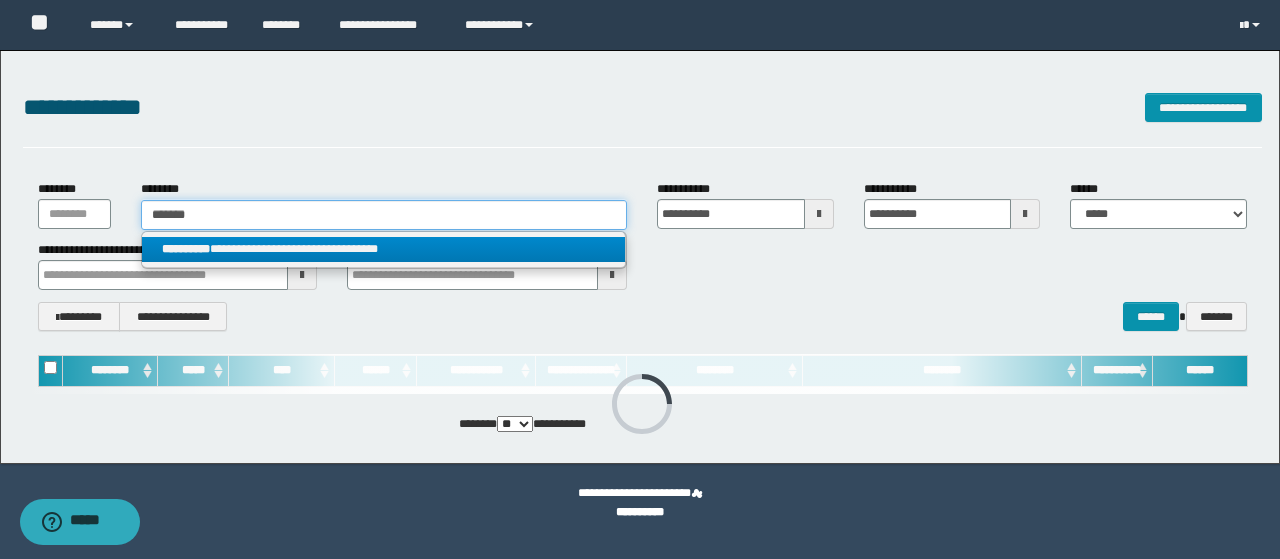 type on "*******" 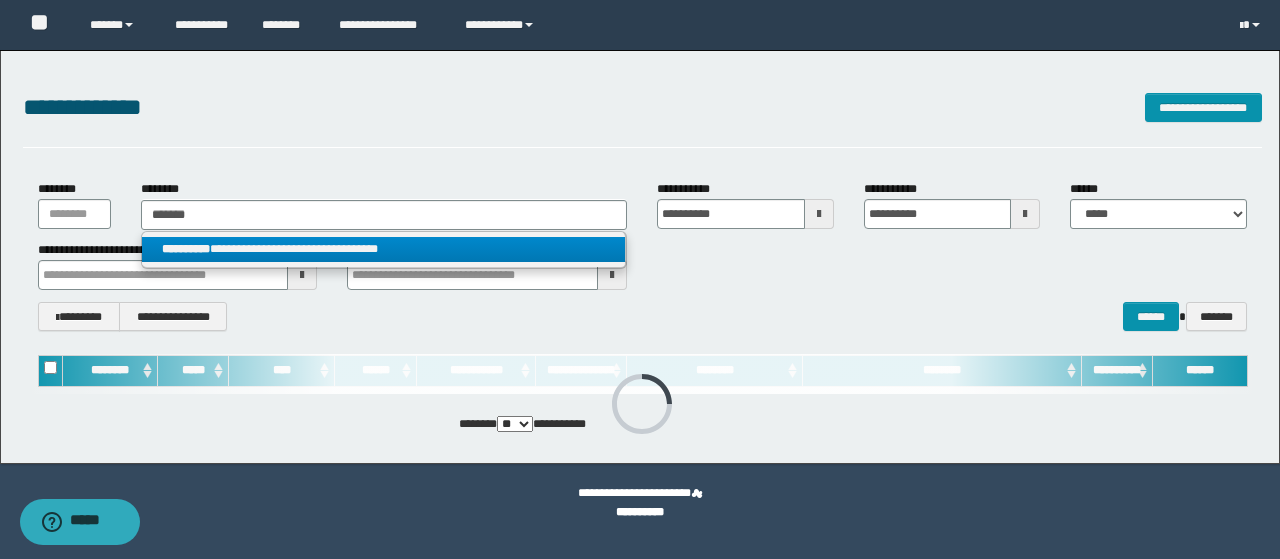click on "**********" at bounding box center (384, 249) 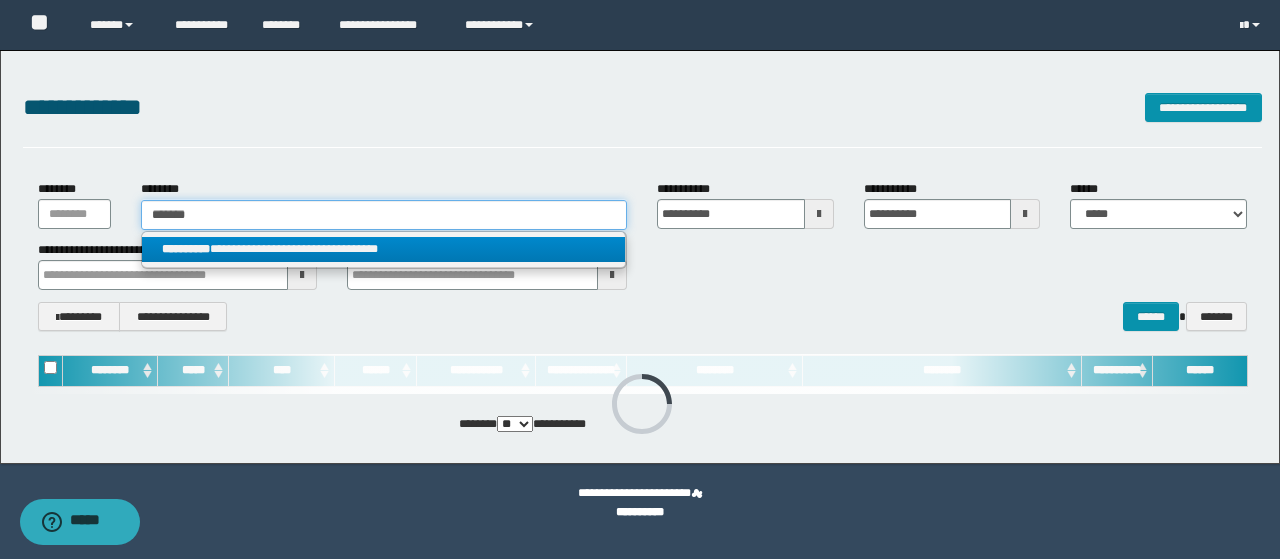 type 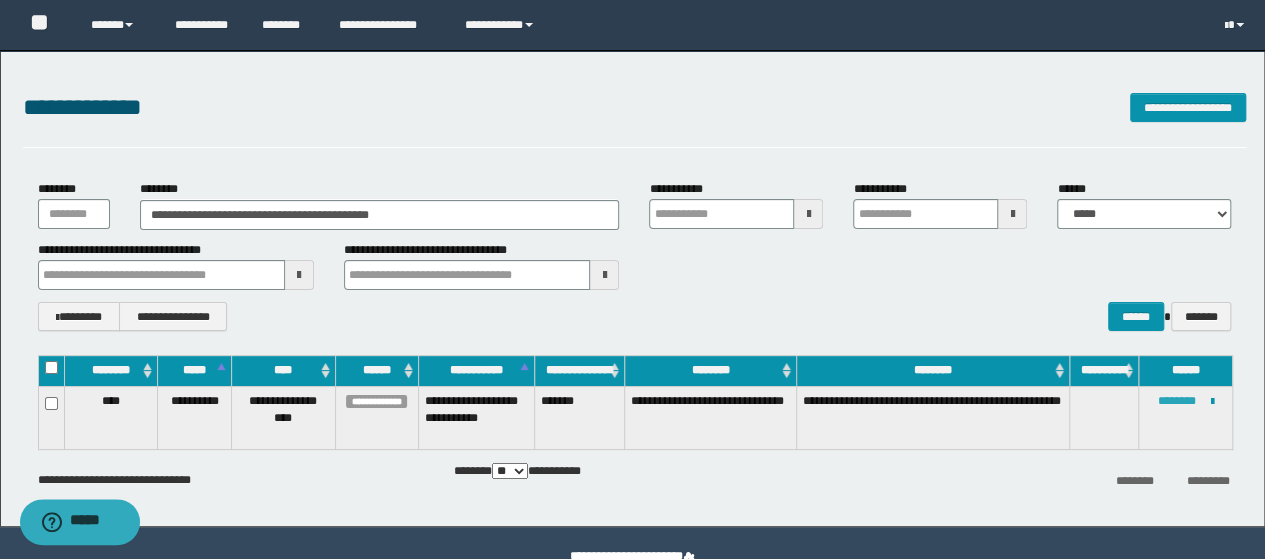 click on "********" at bounding box center [1177, 401] 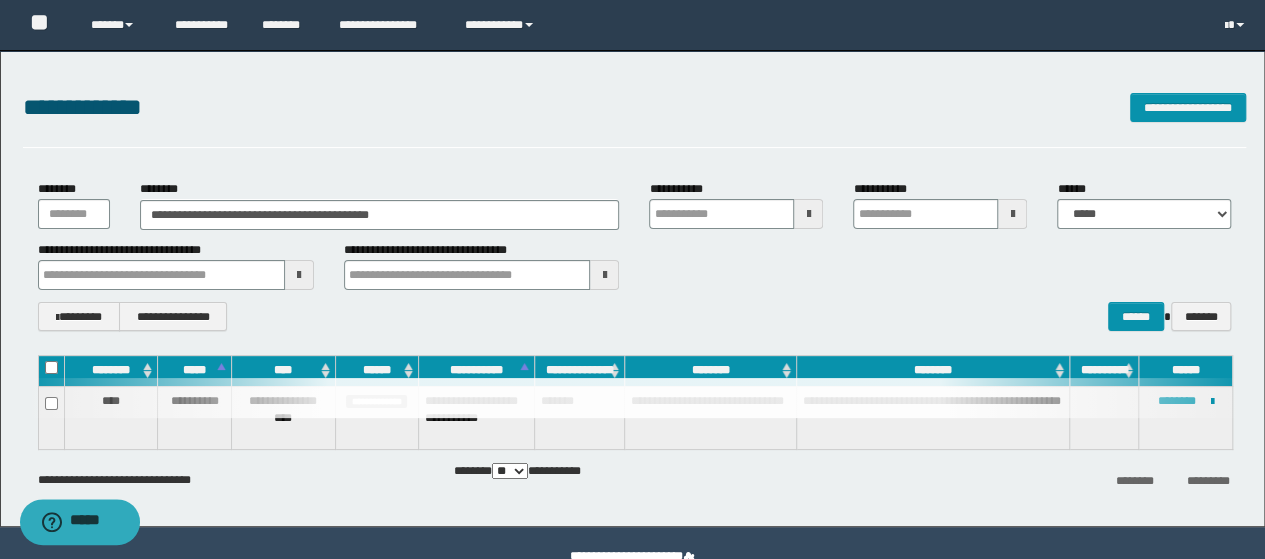 type 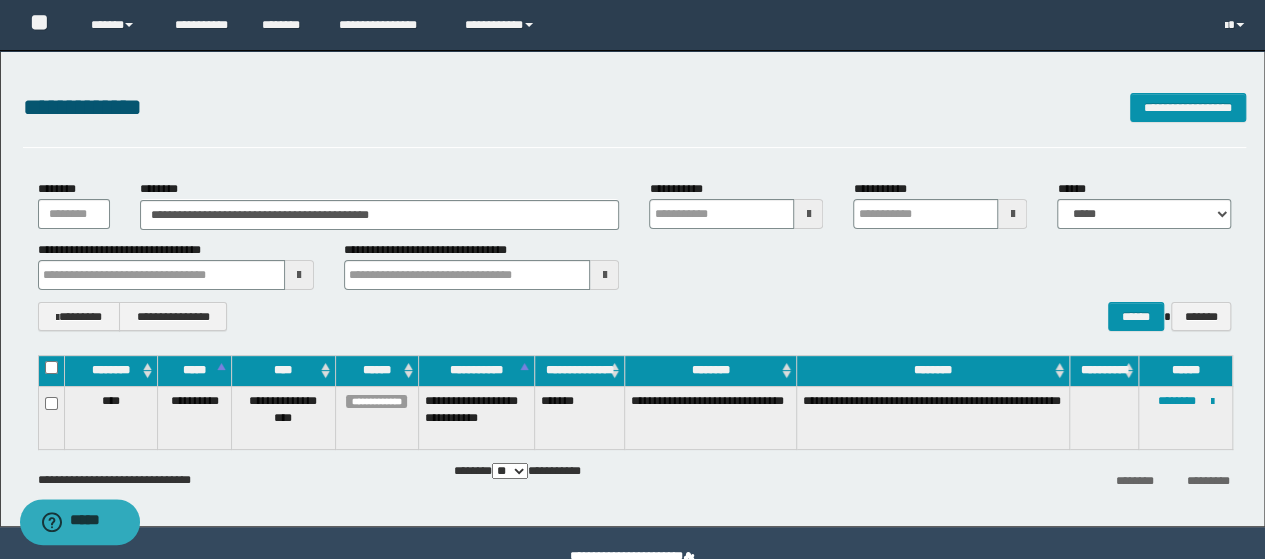 type 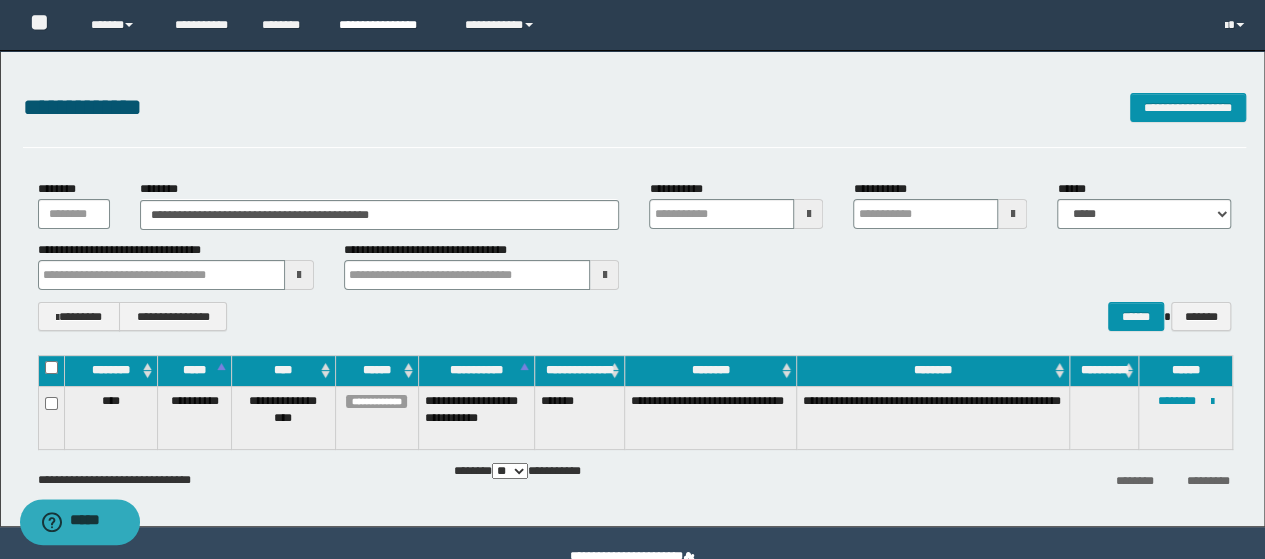 type 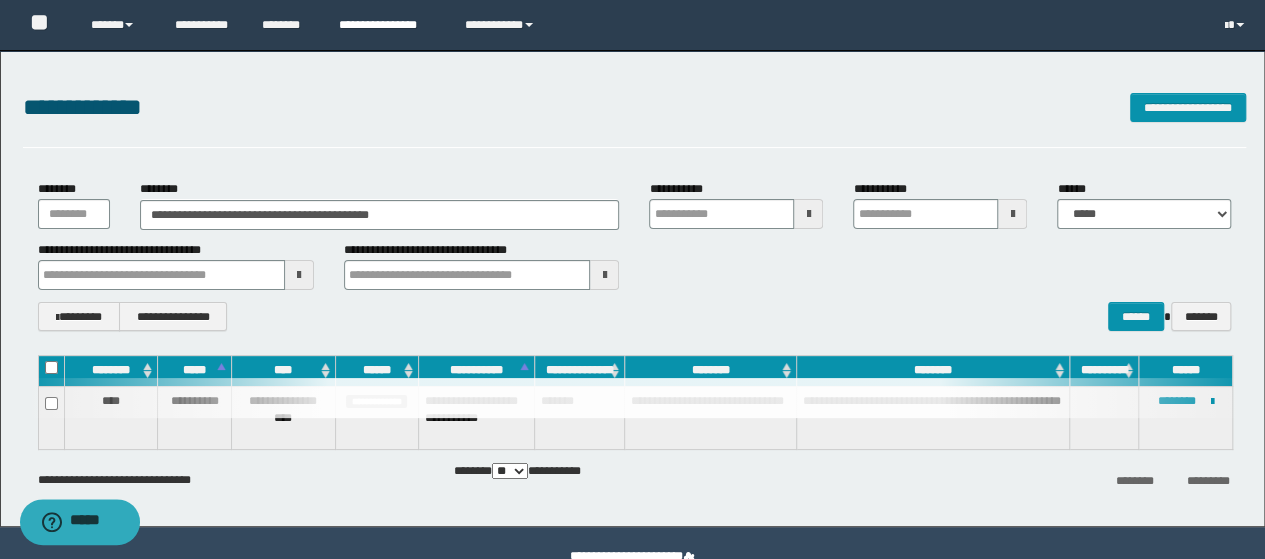 type 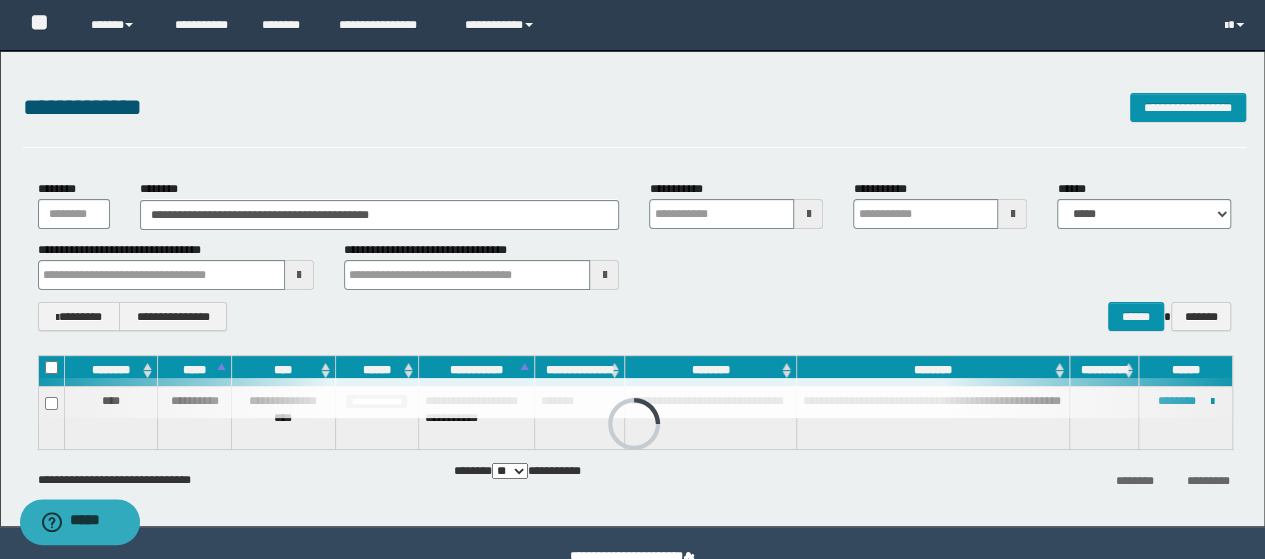 type 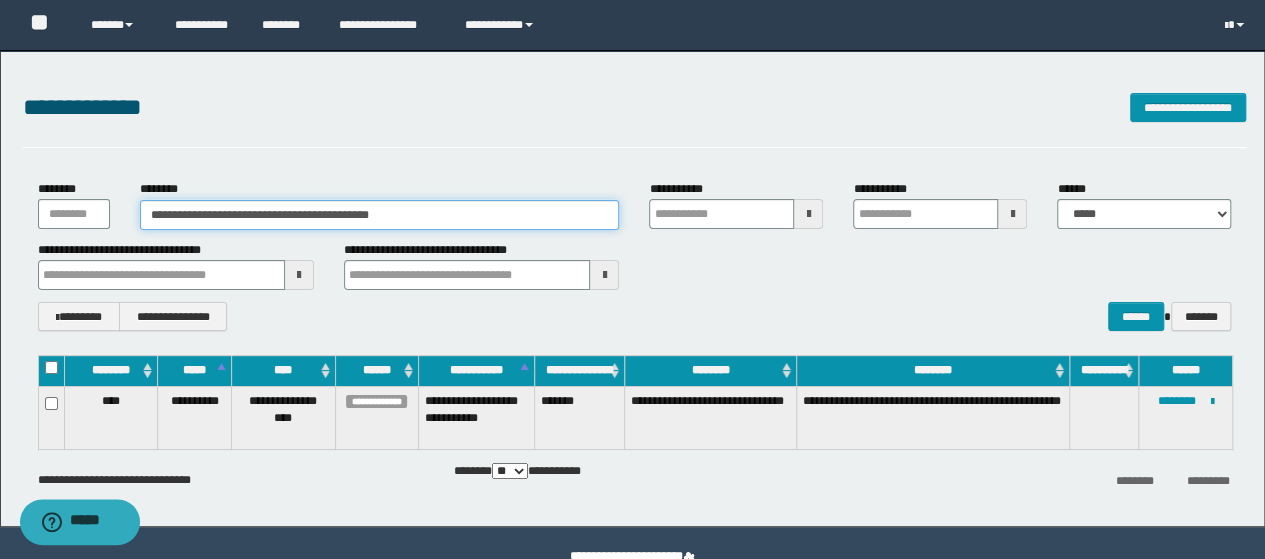 drag, startPoint x: 404, startPoint y: 219, endPoint x: 0, endPoint y: 223, distance: 404.0198 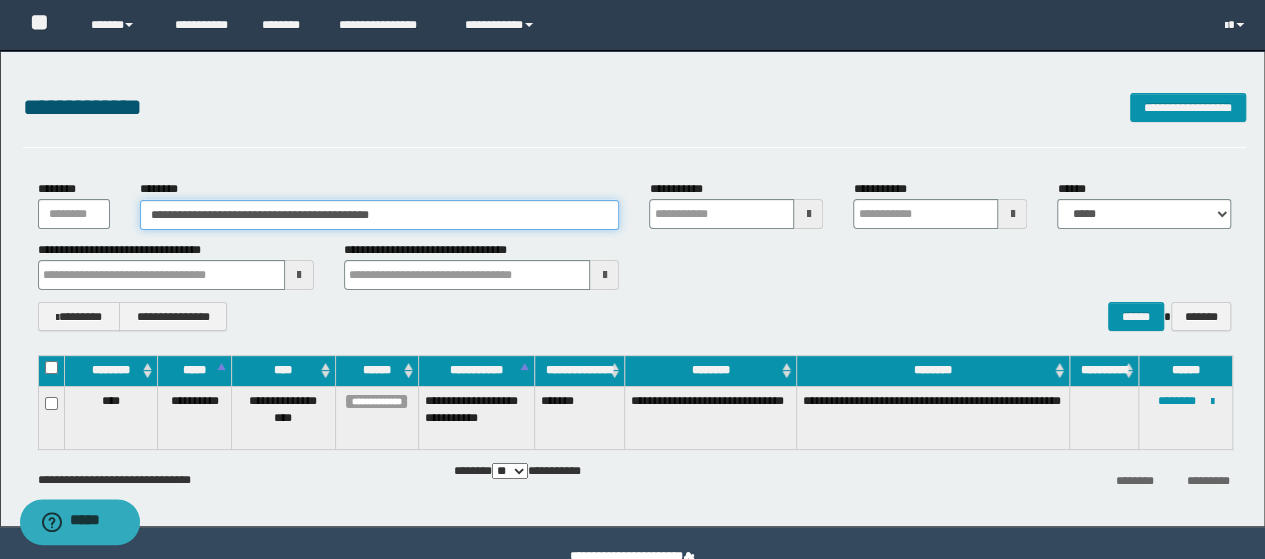 paste 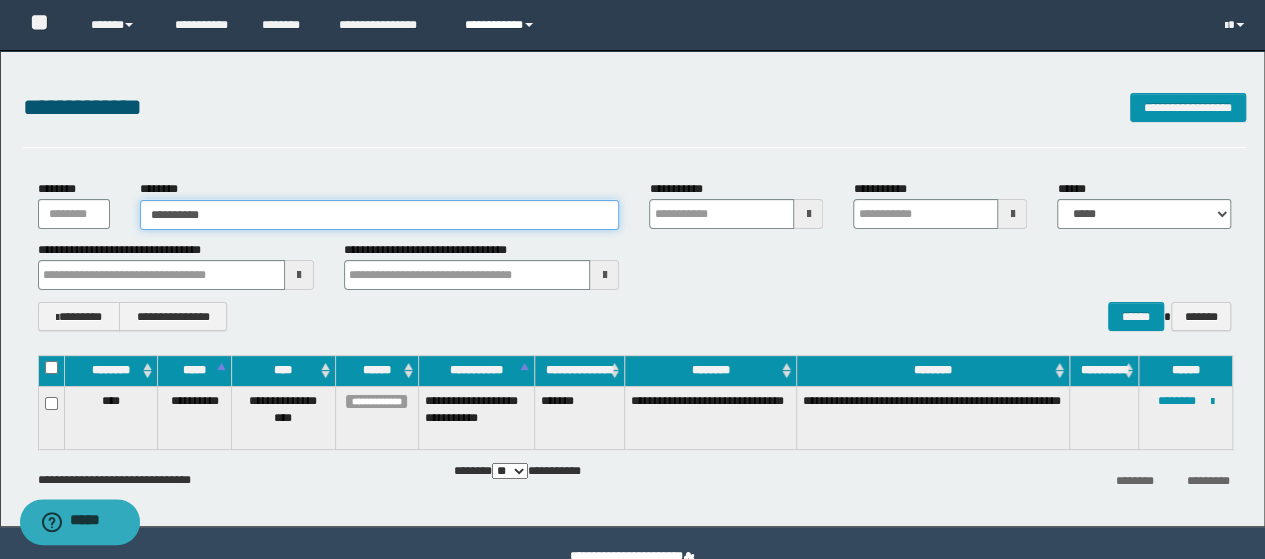 type on "**********" 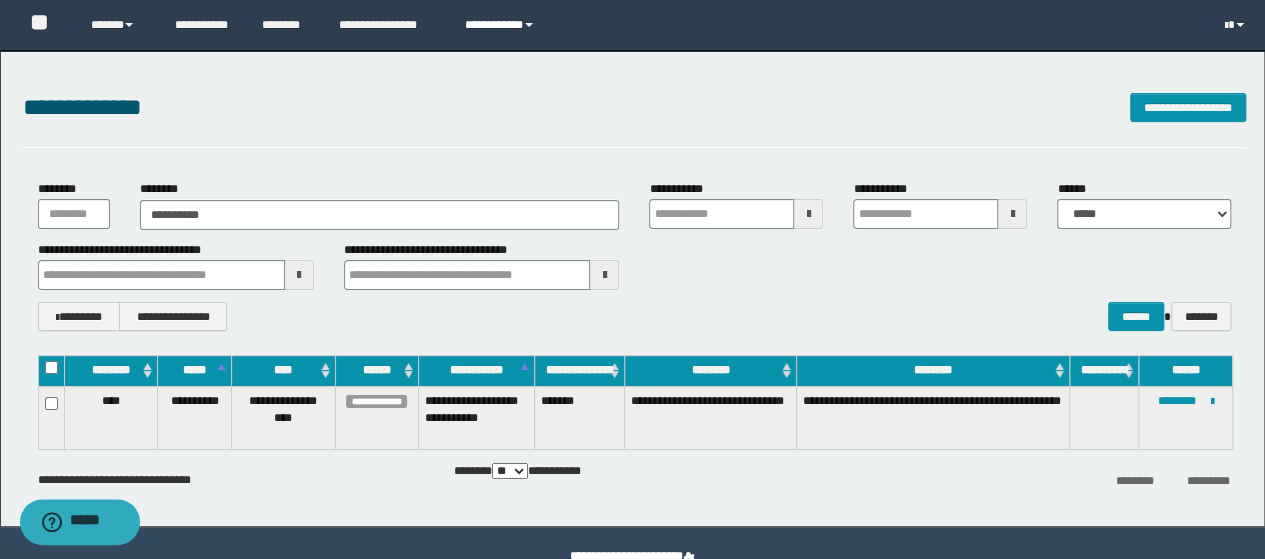 click on "**********" at bounding box center (502, 25) 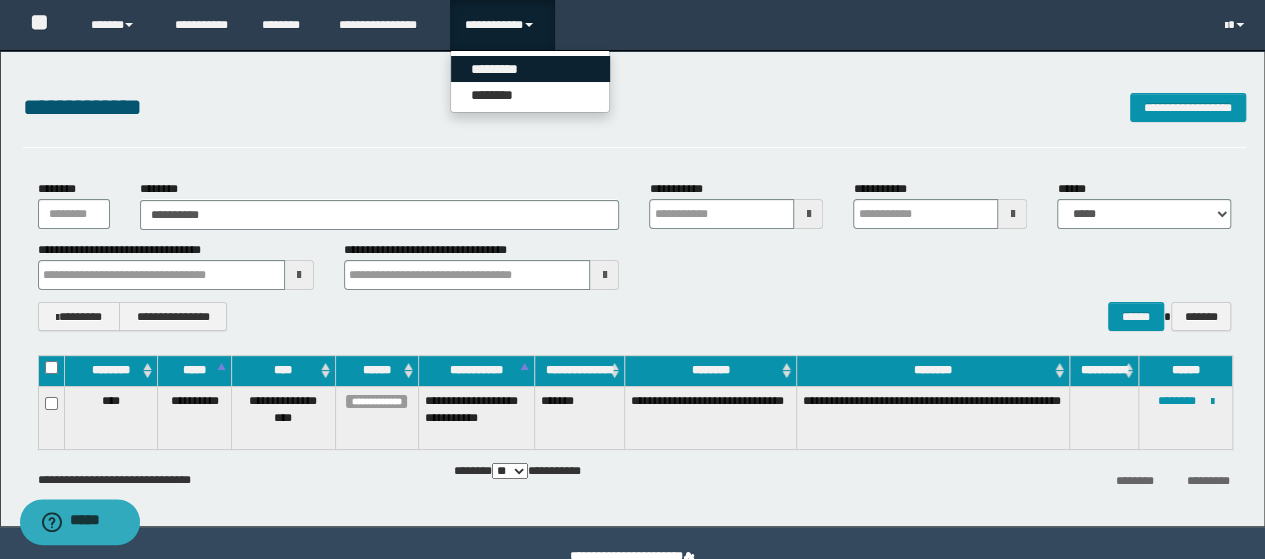 click on "*********" at bounding box center (530, 69) 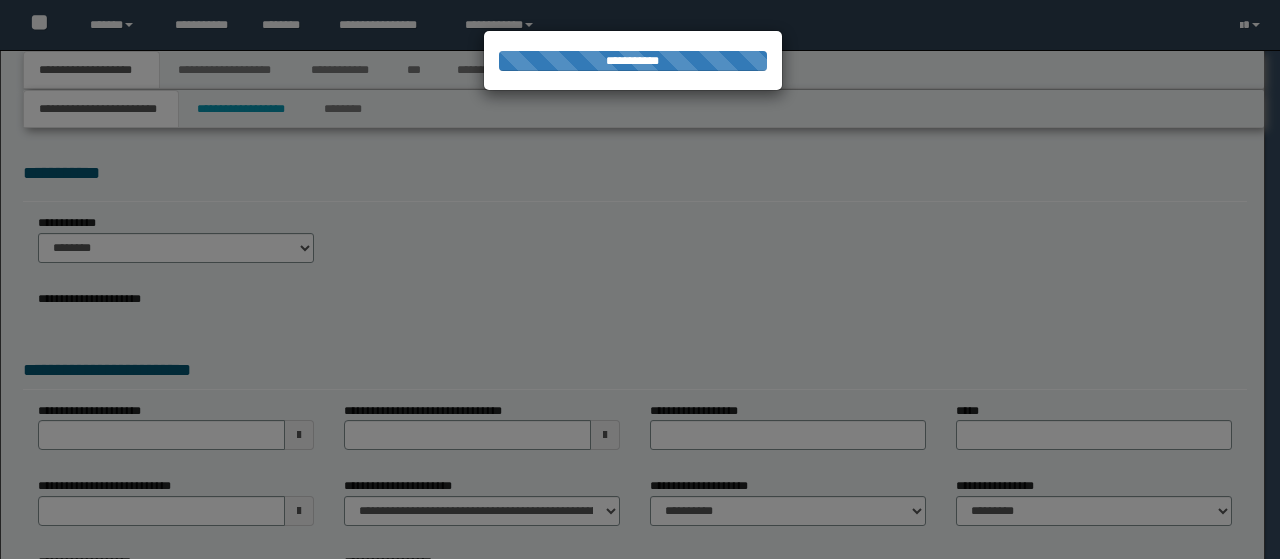 scroll, scrollTop: 0, scrollLeft: 0, axis: both 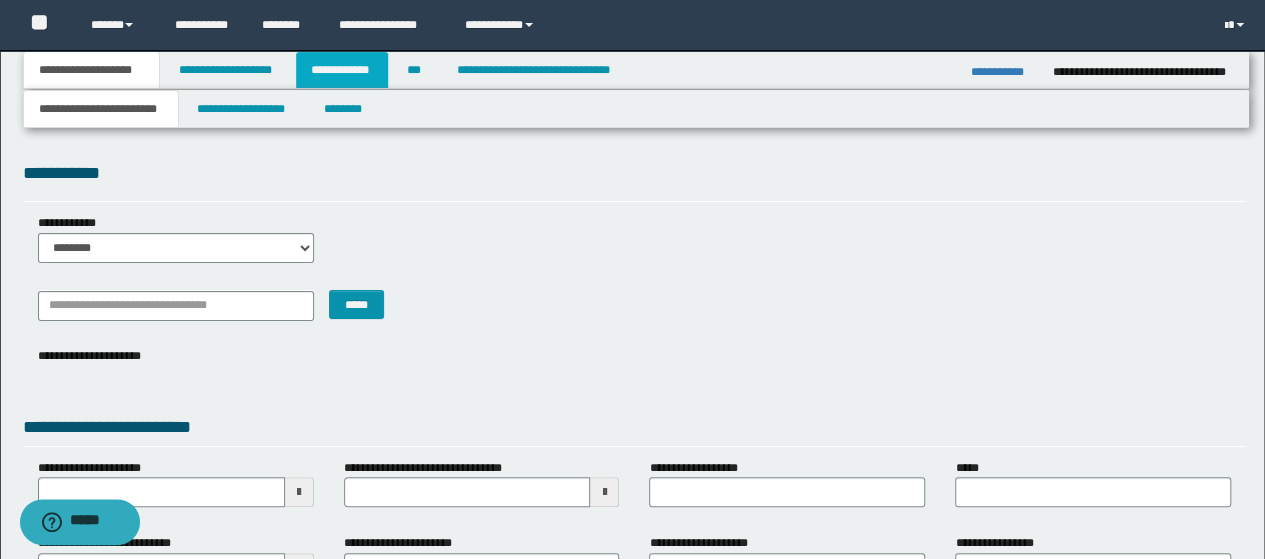 click on "**********" at bounding box center (342, 70) 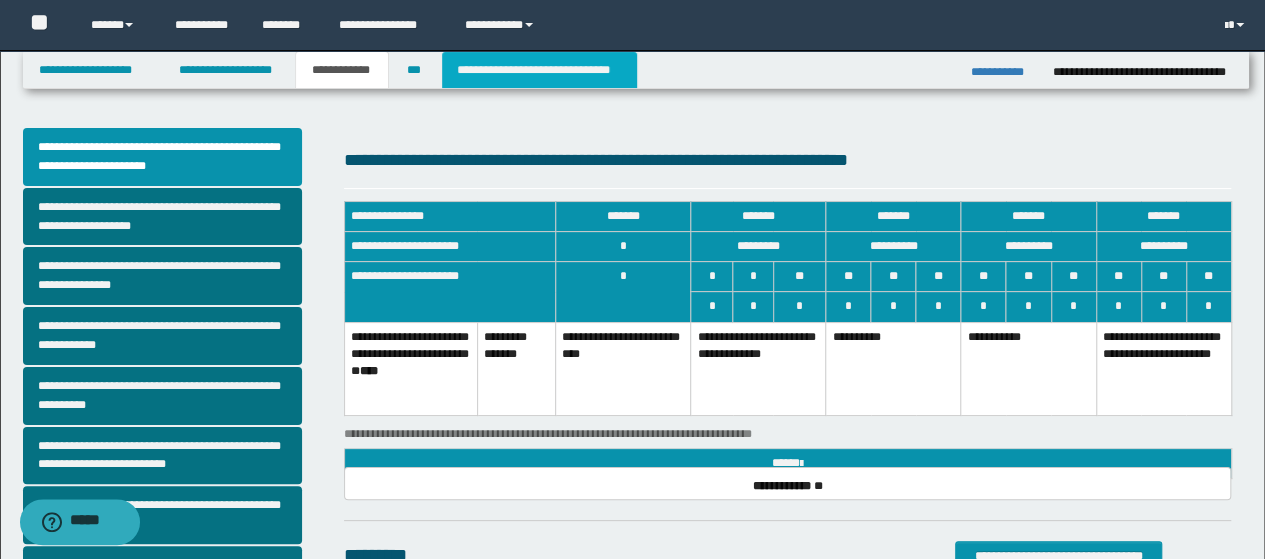 click on "**********" at bounding box center (539, 70) 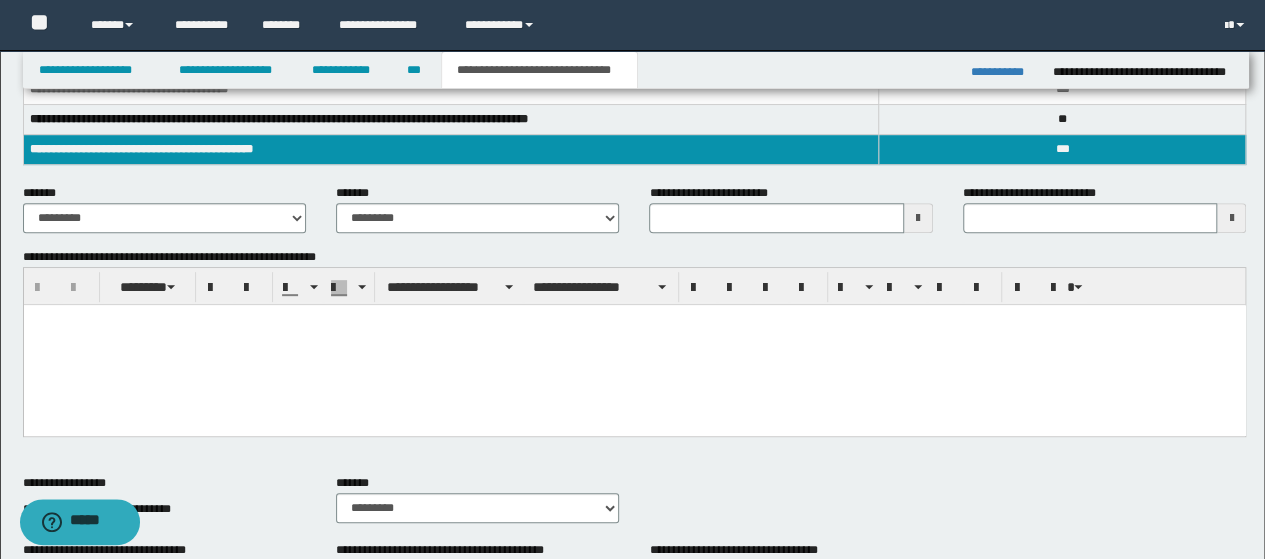 scroll, scrollTop: 0, scrollLeft: 0, axis: both 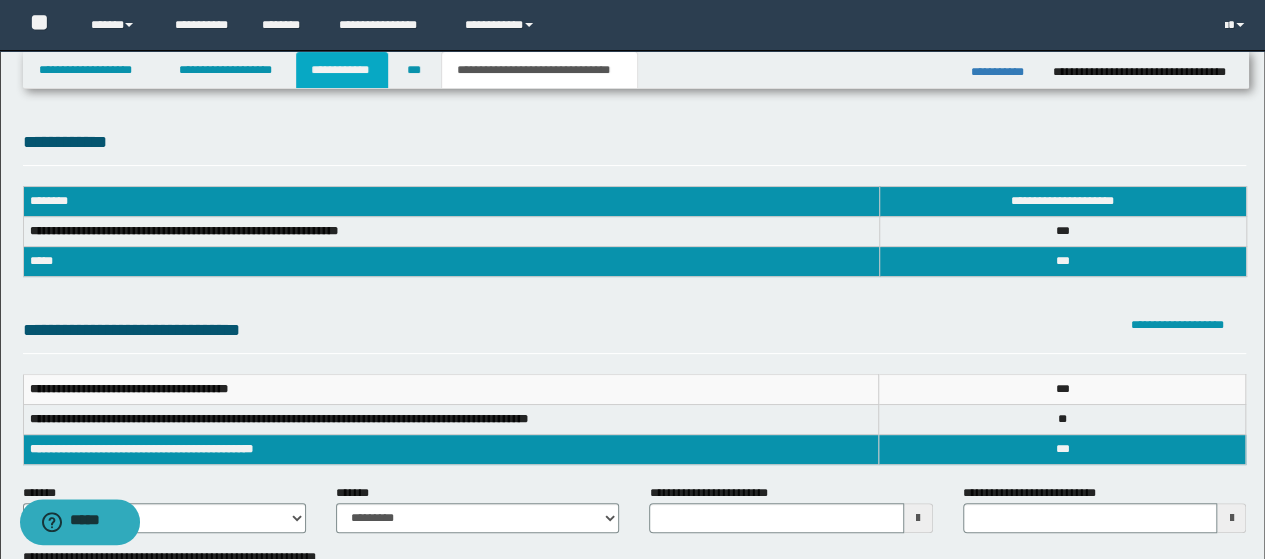 click on "**********" at bounding box center (342, 70) 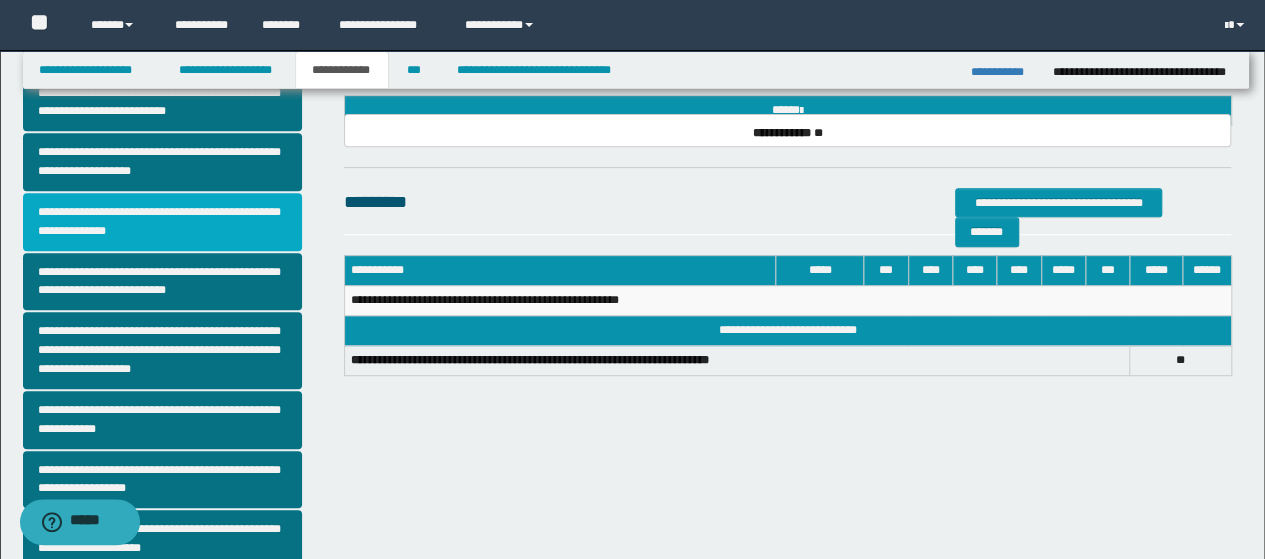 scroll, scrollTop: 400, scrollLeft: 0, axis: vertical 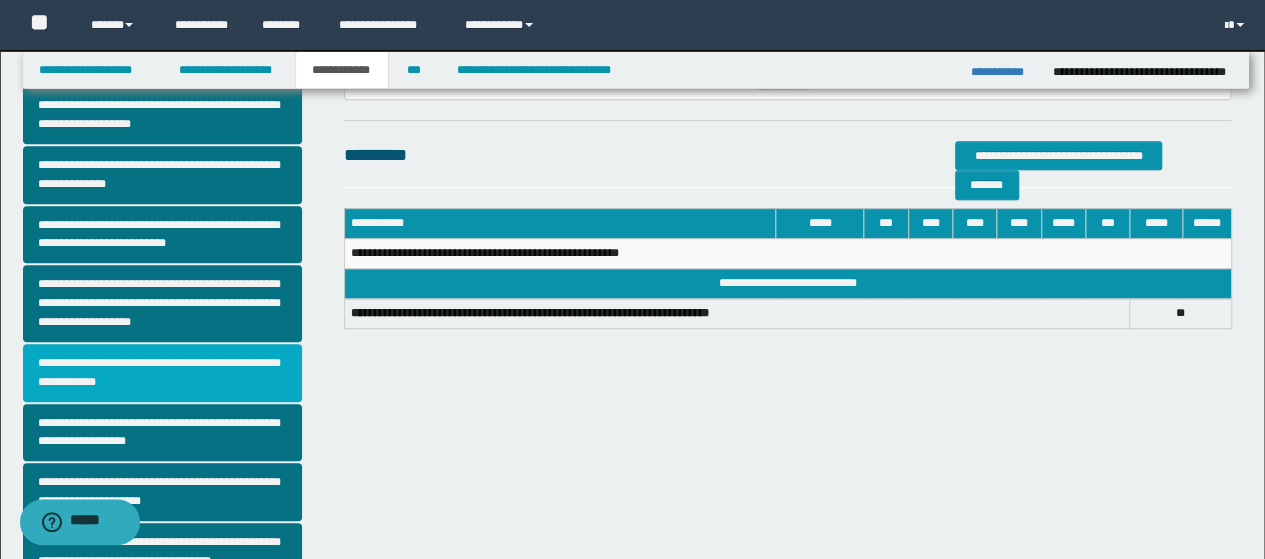 click on "**********" at bounding box center [162, 373] 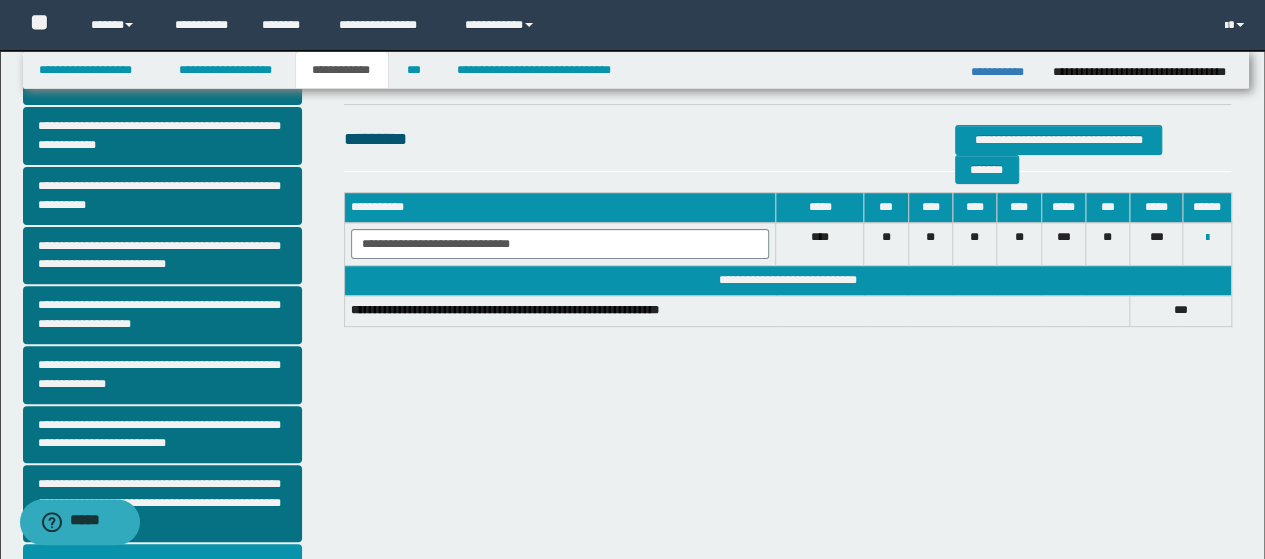 scroll, scrollTop: 100, scrollLeft: 0, axis: vertical 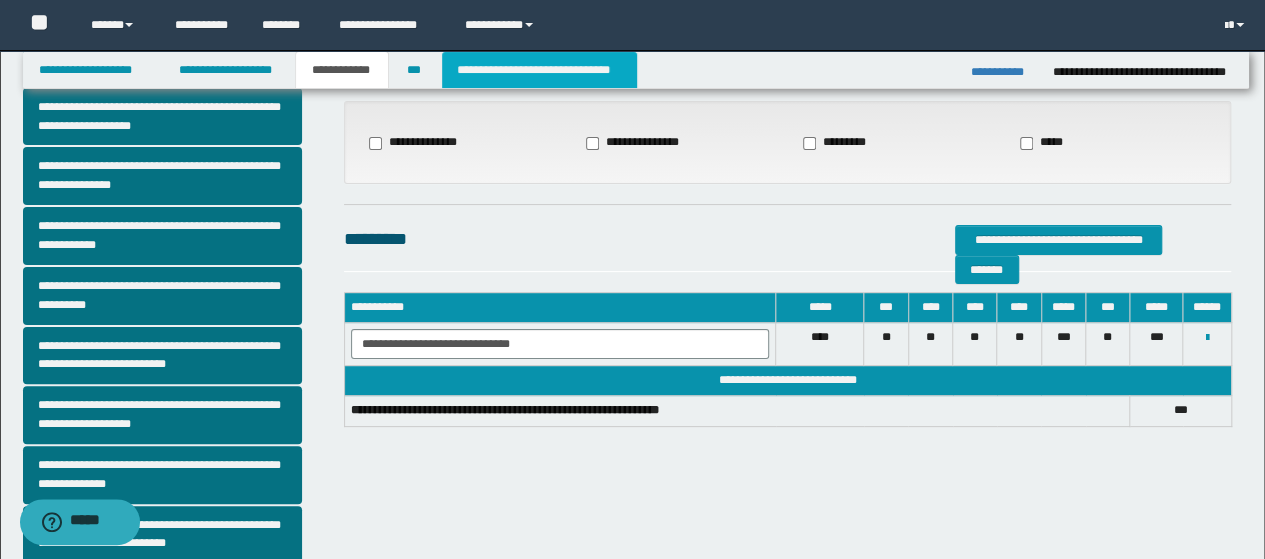 click on "**********" at bounding box center (539, 70) 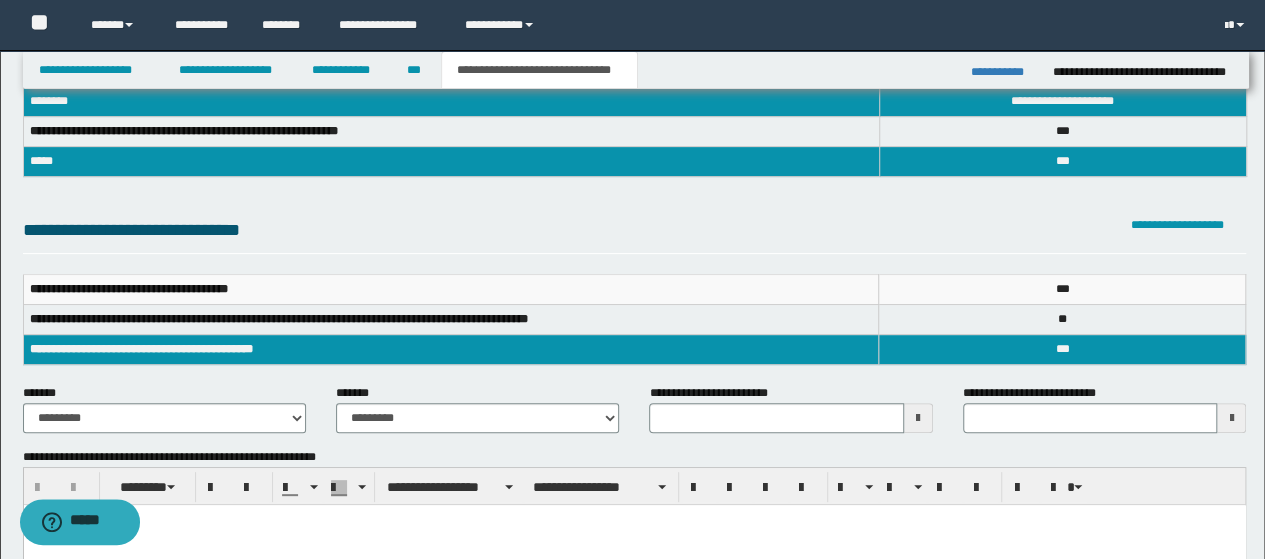 scroll, scrollTop: 0, scrollLeft: 0, axis: both 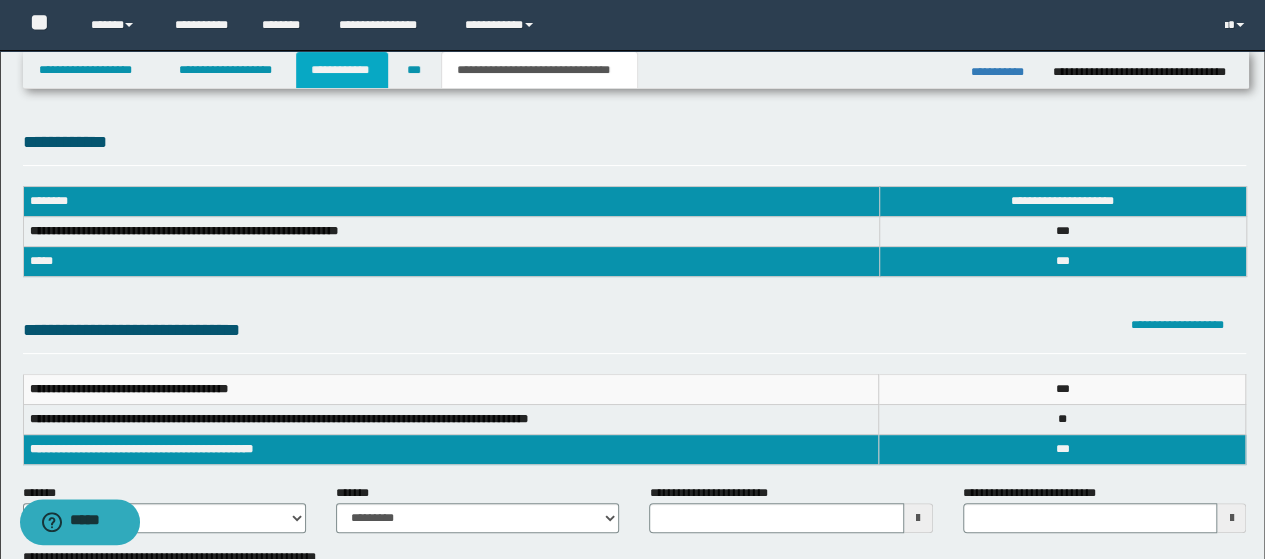 click on "**********" at bounding box center [342, 70] 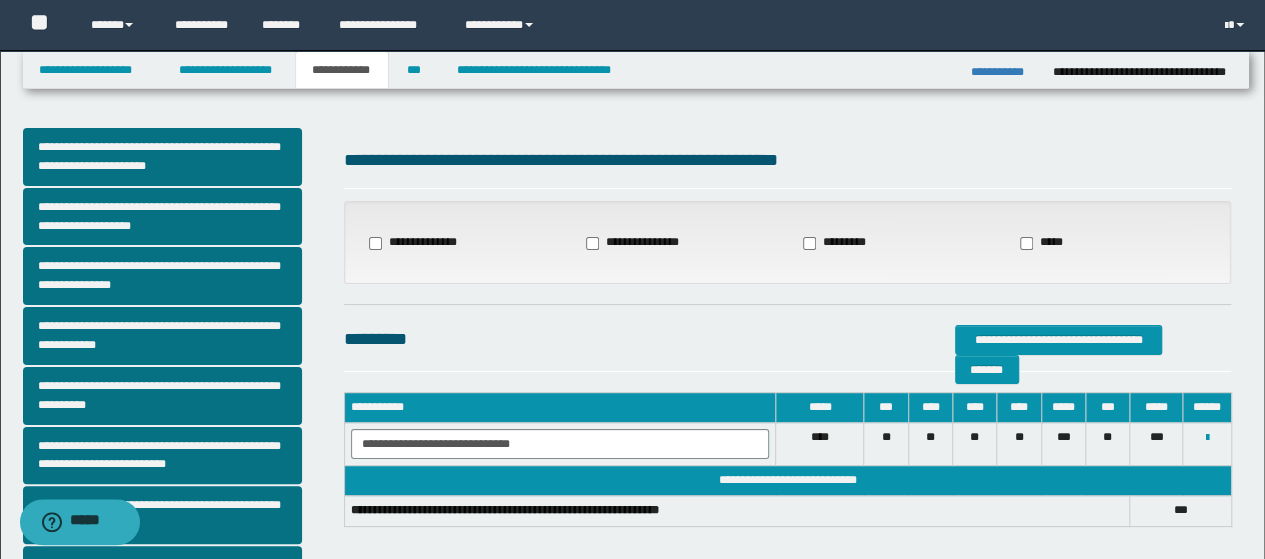 click on "**********" at bounding box center (639, 243) 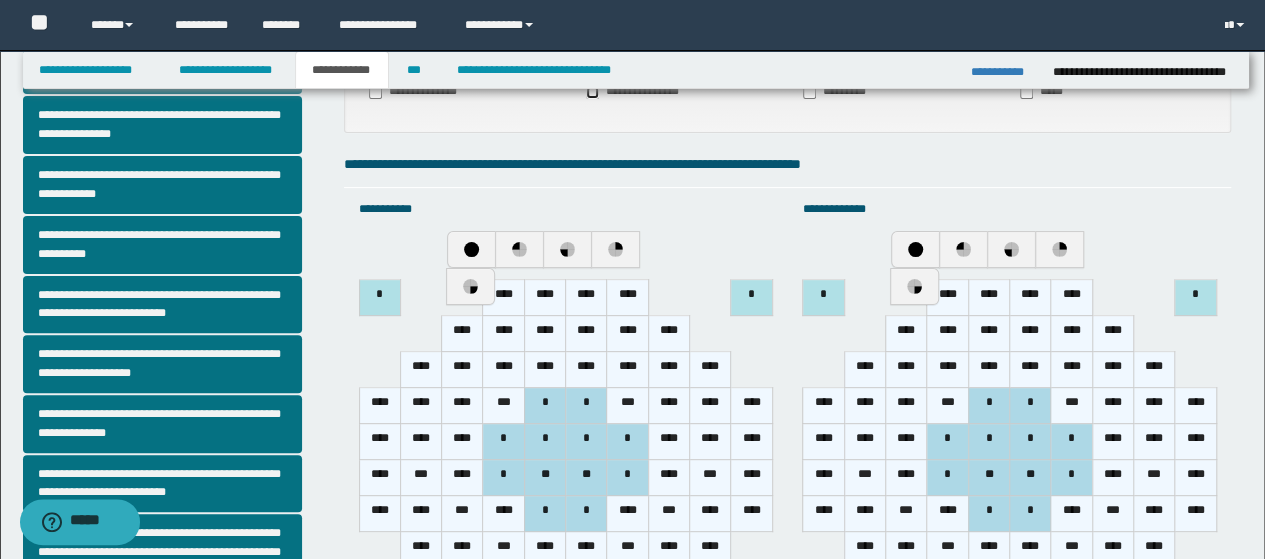 scroll, scrollTop: 200, scrollLeft: 0, axis: vertical 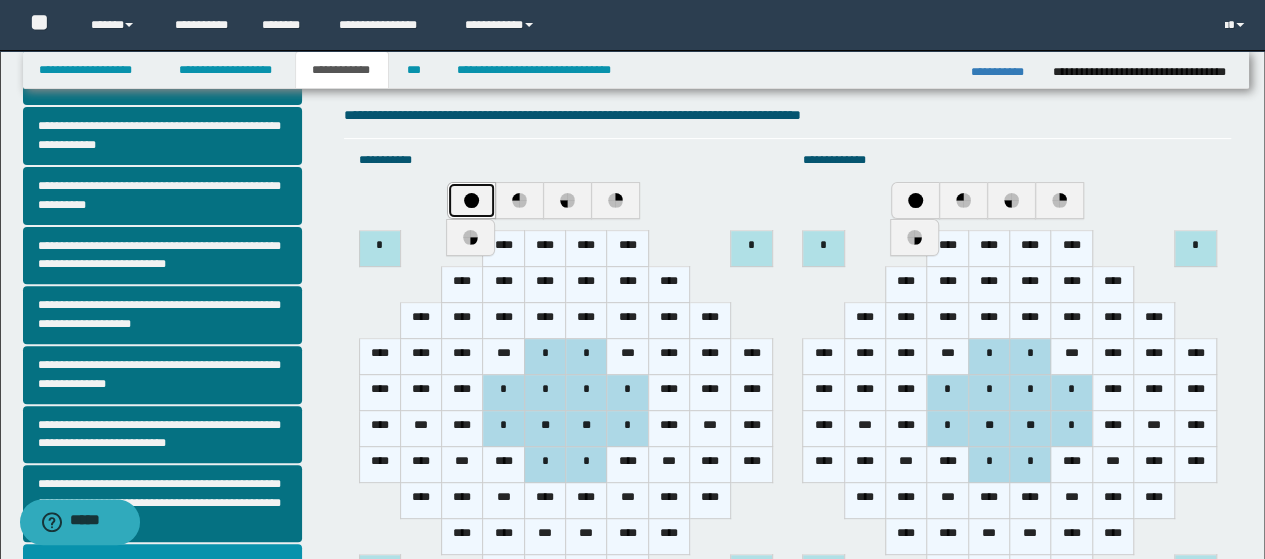 click at bounding box center (471, 200) 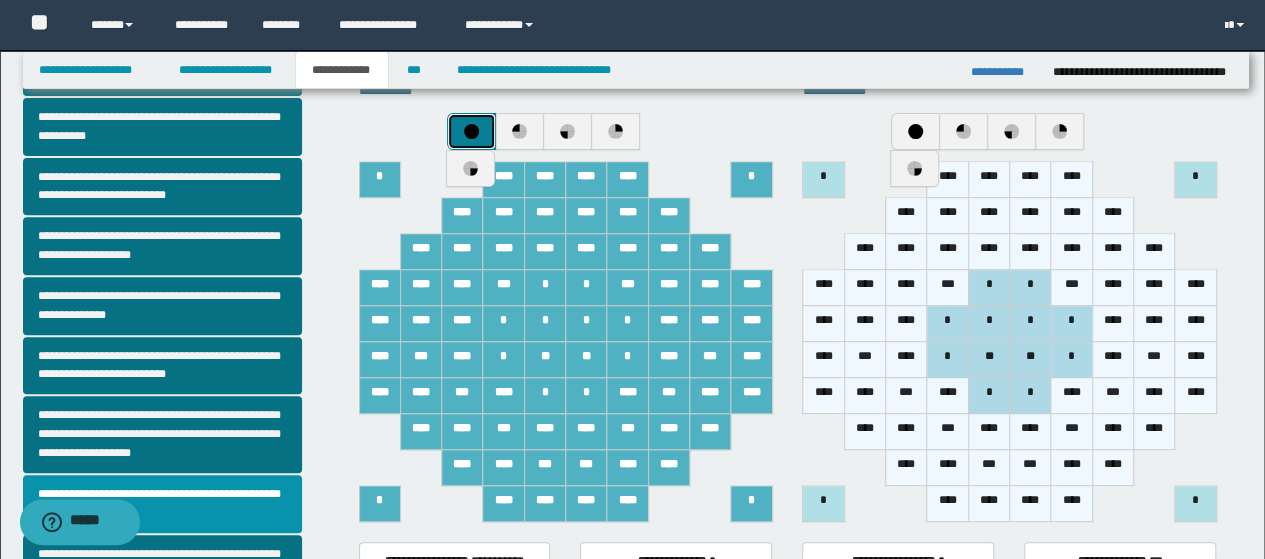 scroll, scrollTop: 300, scrollLeft: 0, axis: vertical 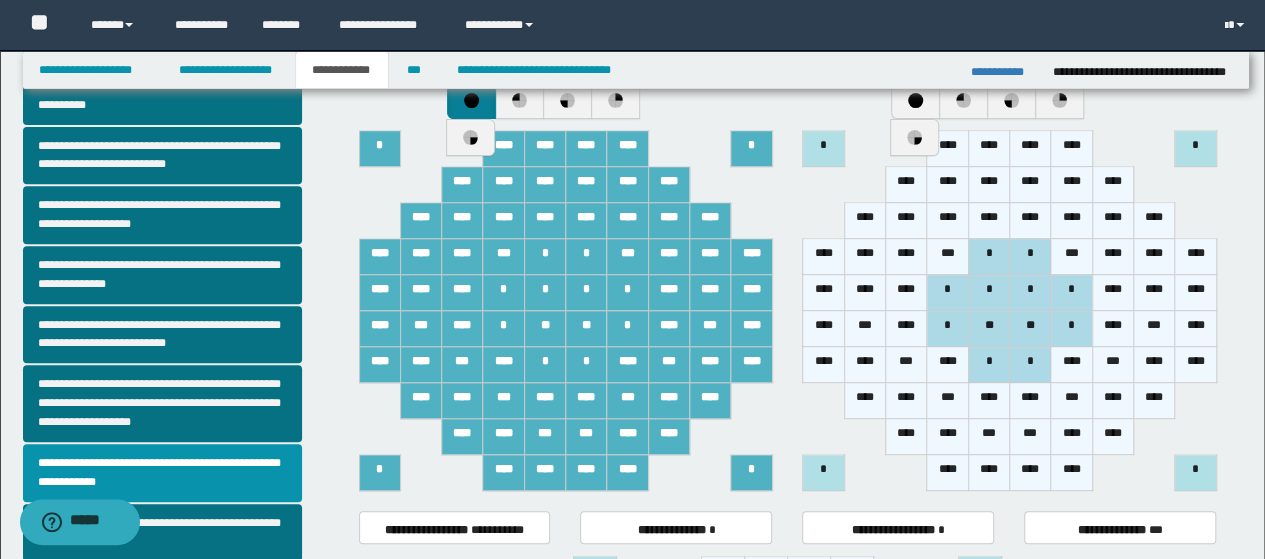 click on "****" at bounding box center [947, 149] 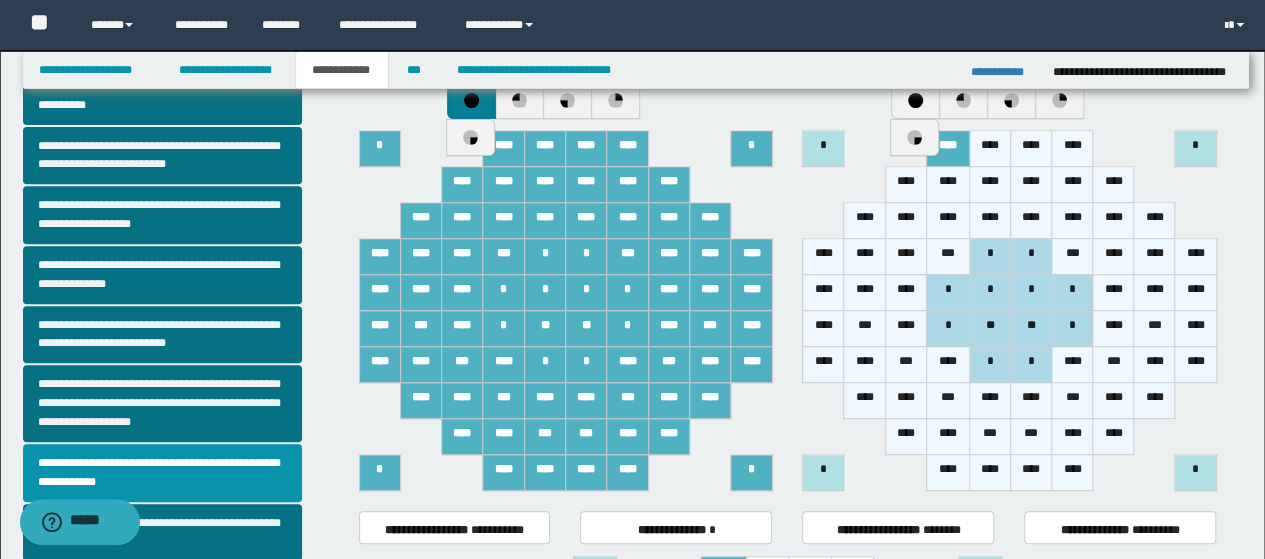 click on "****" at bounding box center [990, 149] 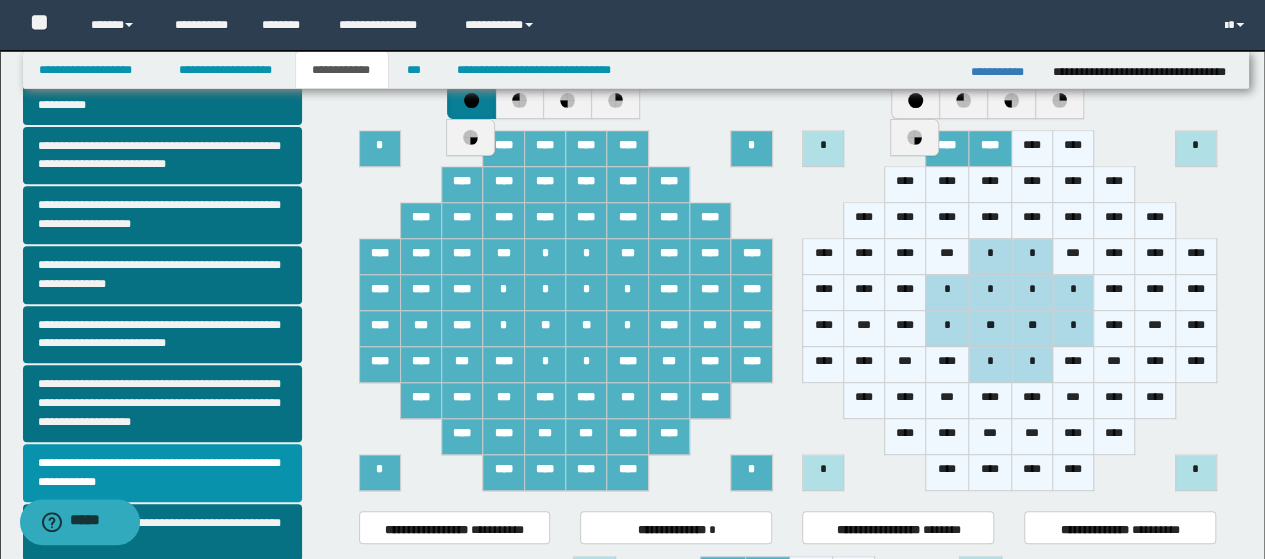 click on "****" at bounding box center (1032, 149) 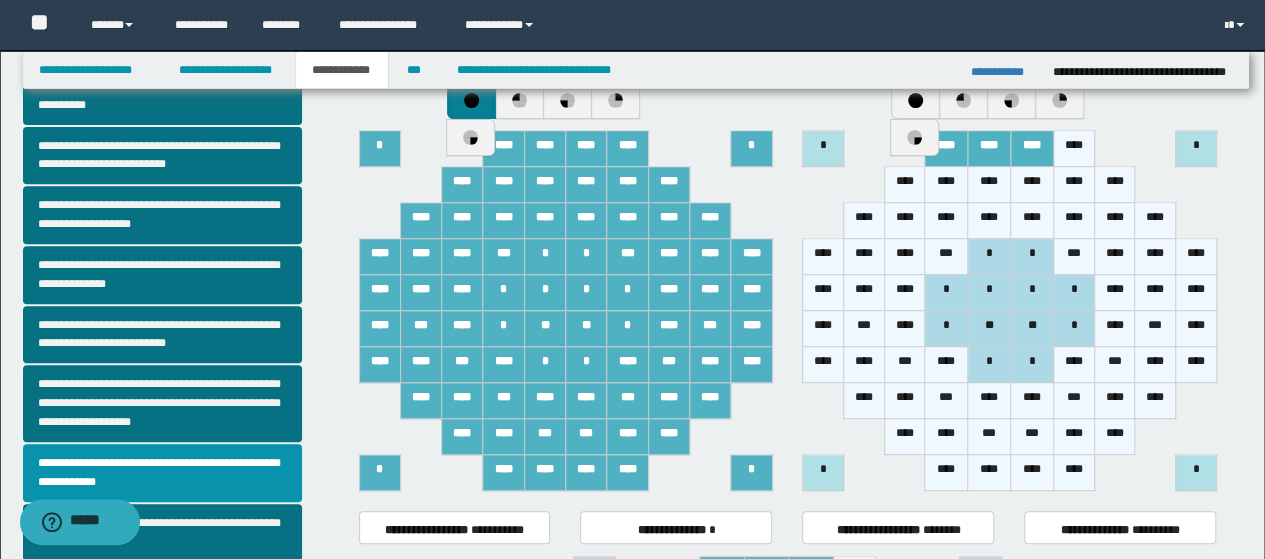 click on "****" at bounding box center [1074, 149] 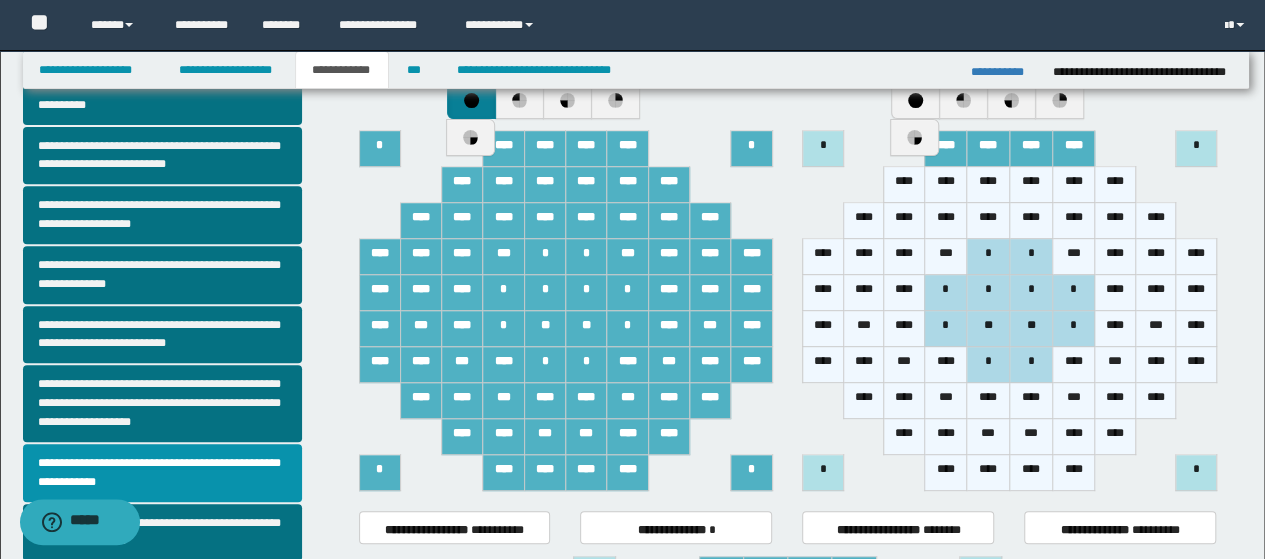 click on "****" at bounding box center (904, 185) 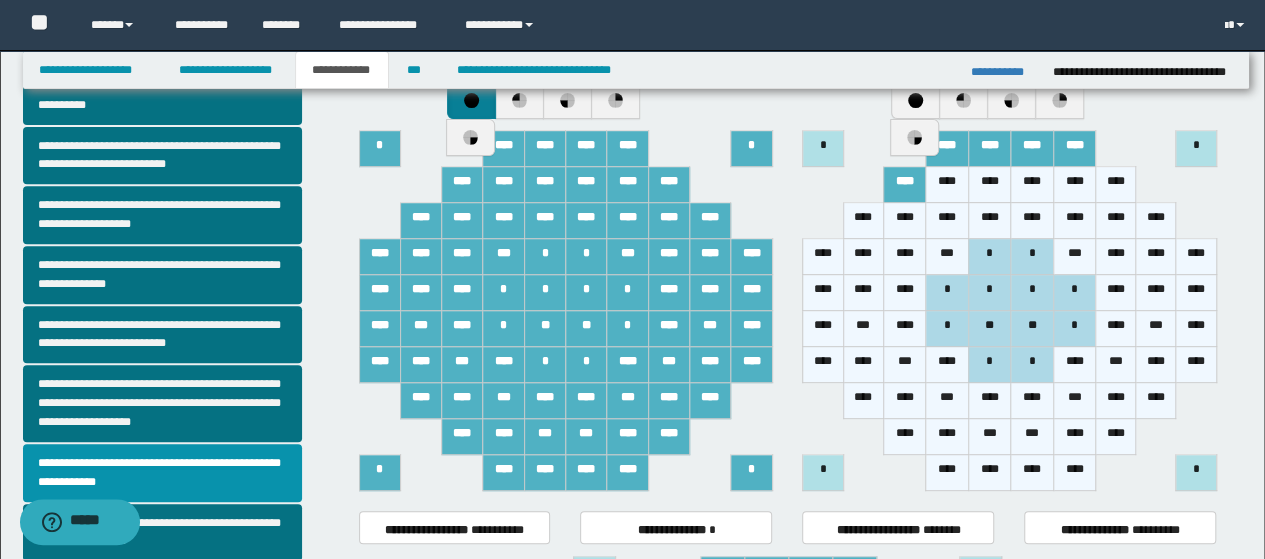 click on "****" at bounding box center (947, 185) 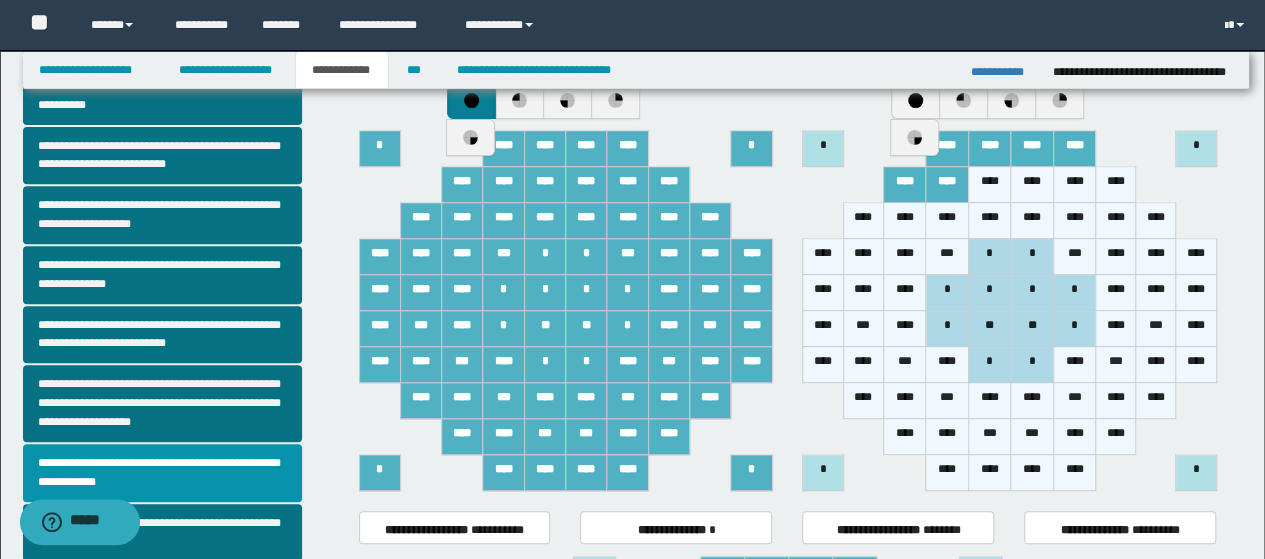 click on "****" at bounding box center [989, 185] 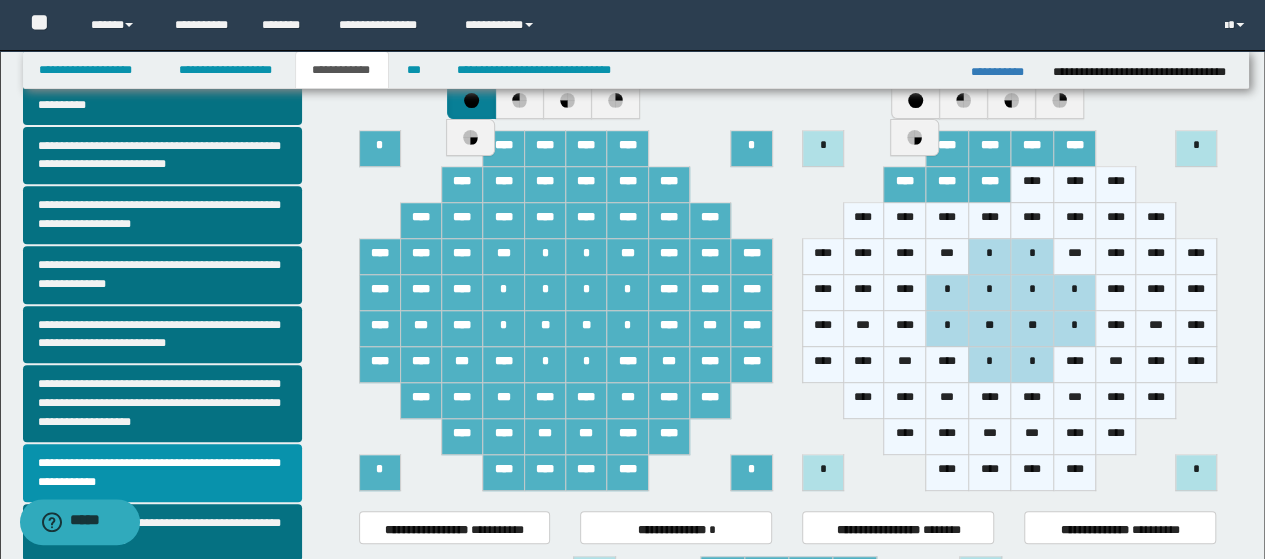 click on "****" at bounding box center (1074, 185) 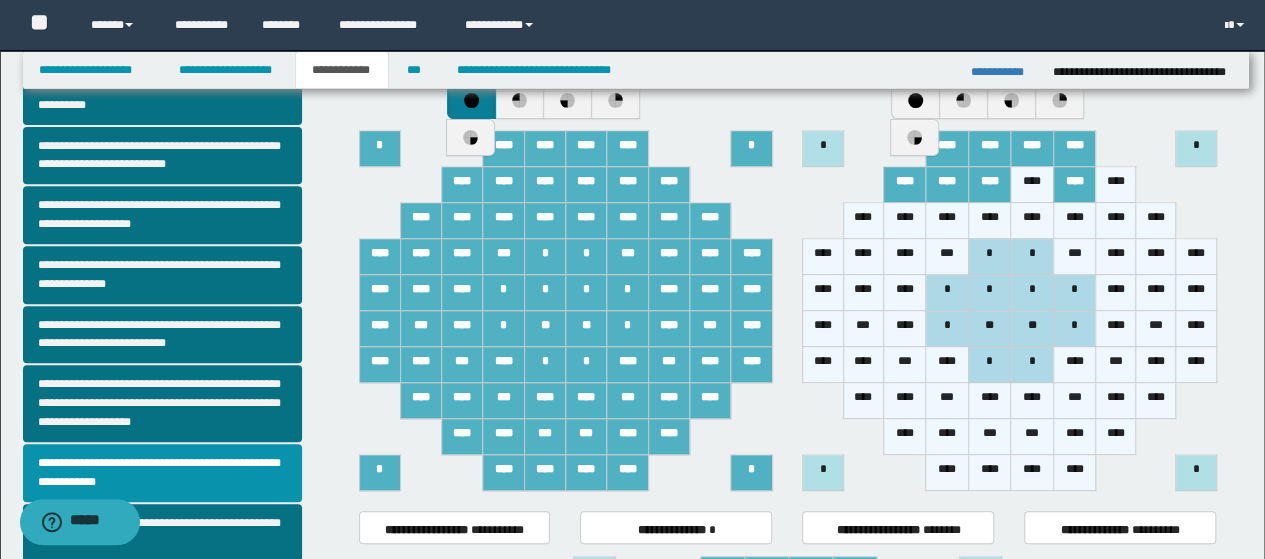 drag, startPoint x: 1017, startPoint y: 190, endPoint x: 1042, endPoint y: 178, distance: 27.730848 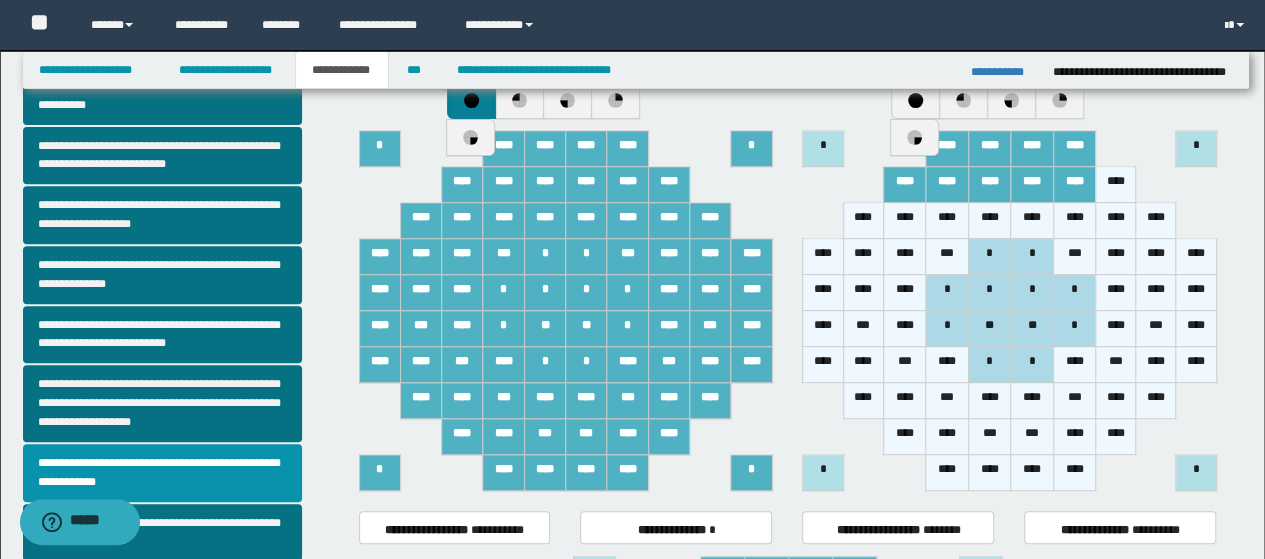 click on "****" at bounding box center [1115, 185] 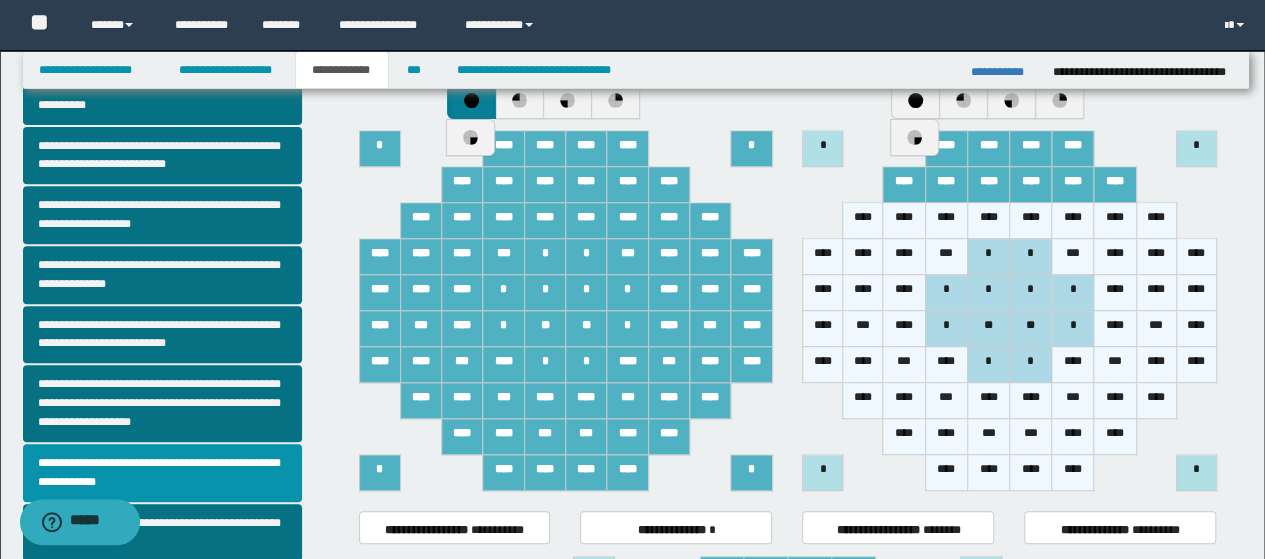 click on "****" at bounding box center [823, 329] 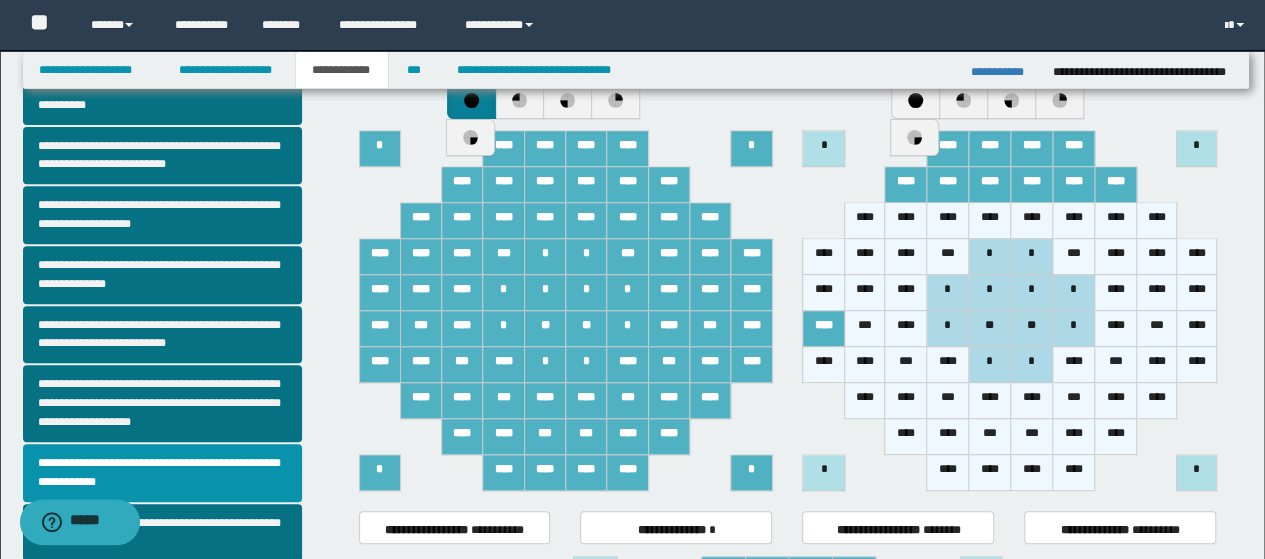 click on "***" at bounding box center (865, 329) 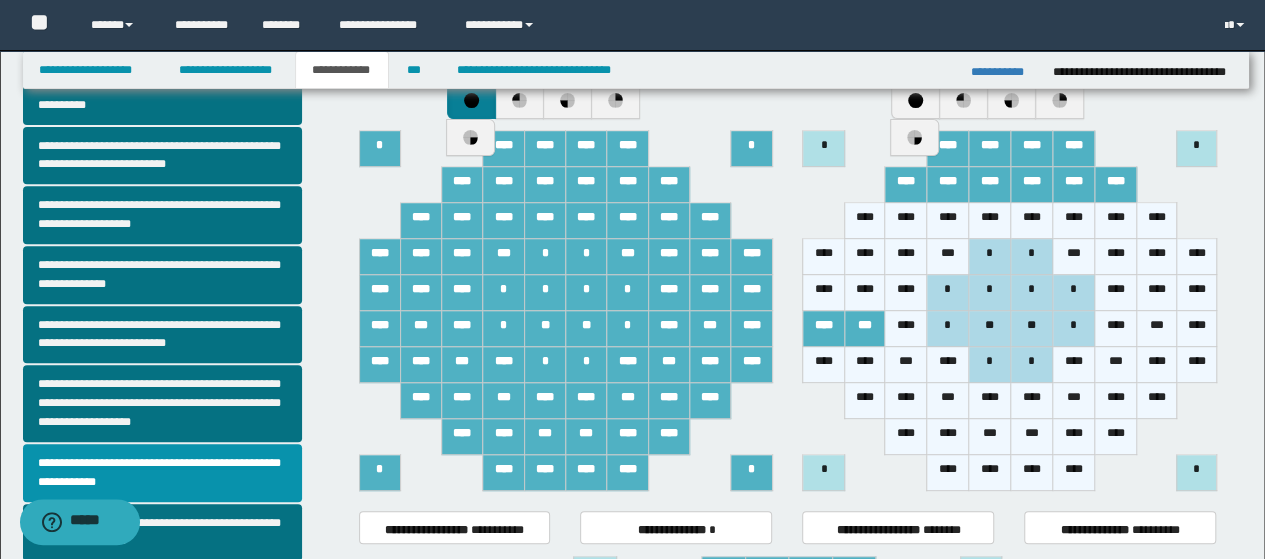 click on "****" at bounding box center (824, 329) 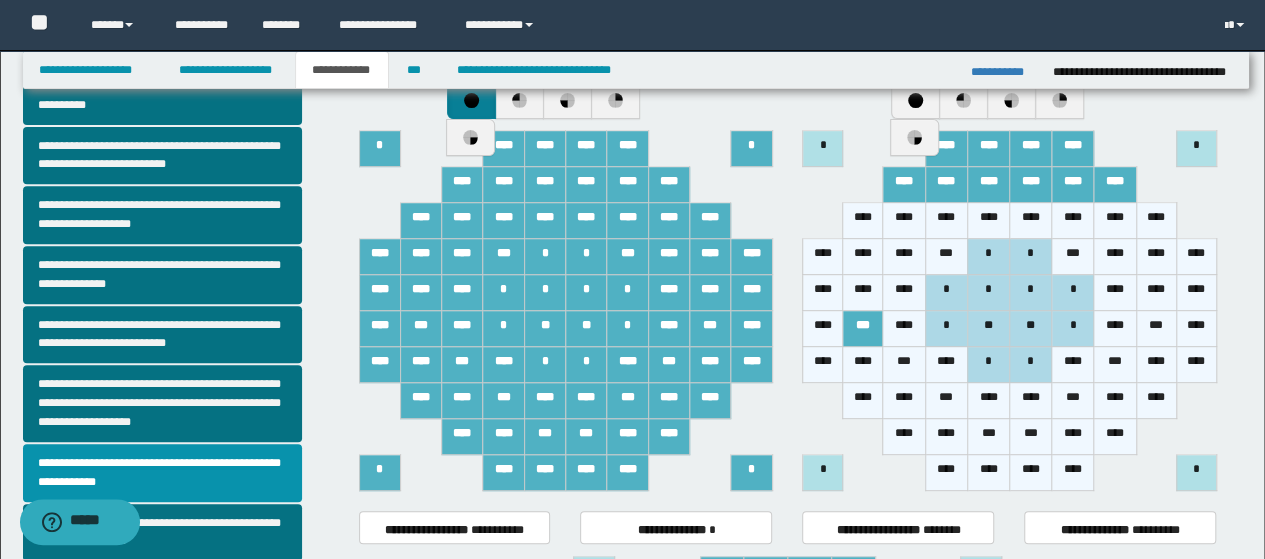 click on "***" at bounding box center [863, 329] 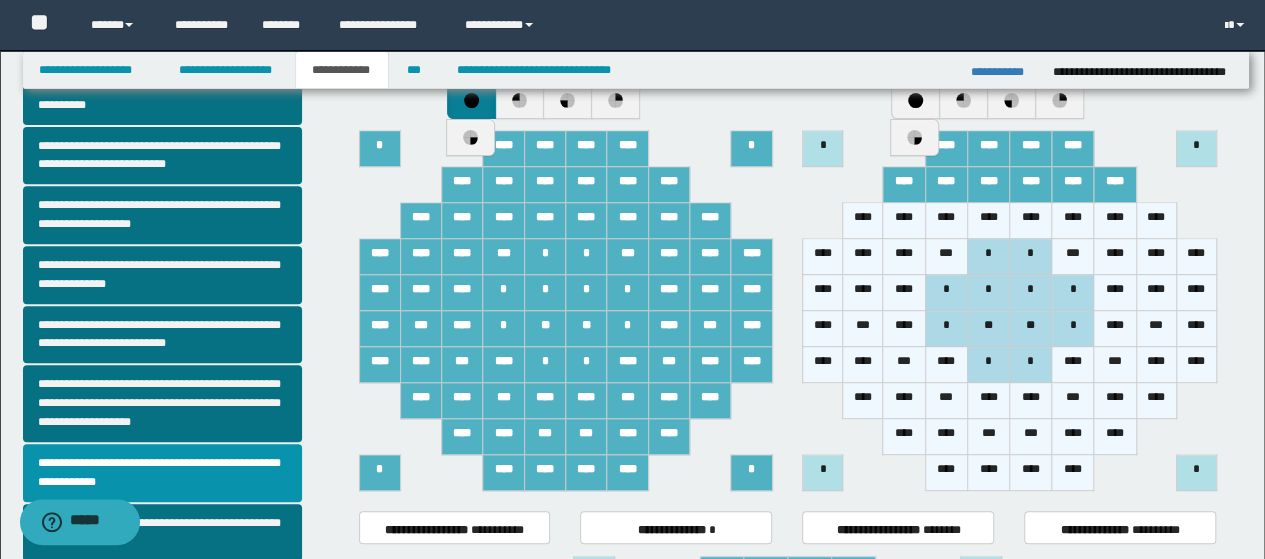 click on "****" at bounding box center (1115, 329) 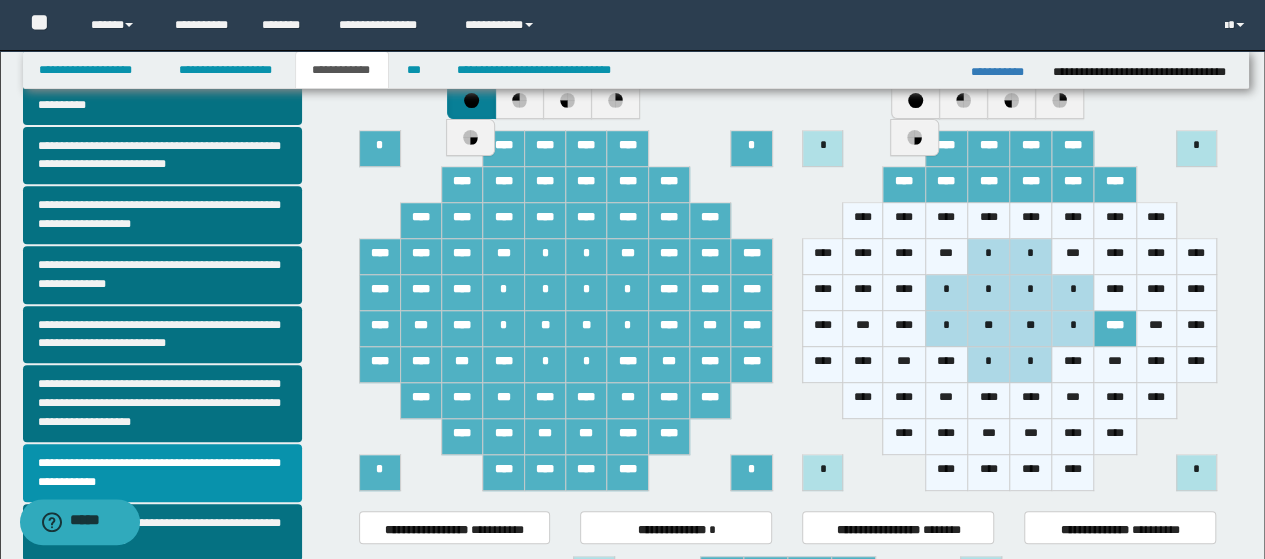 click on "****" at bounding box center [1115, 329] 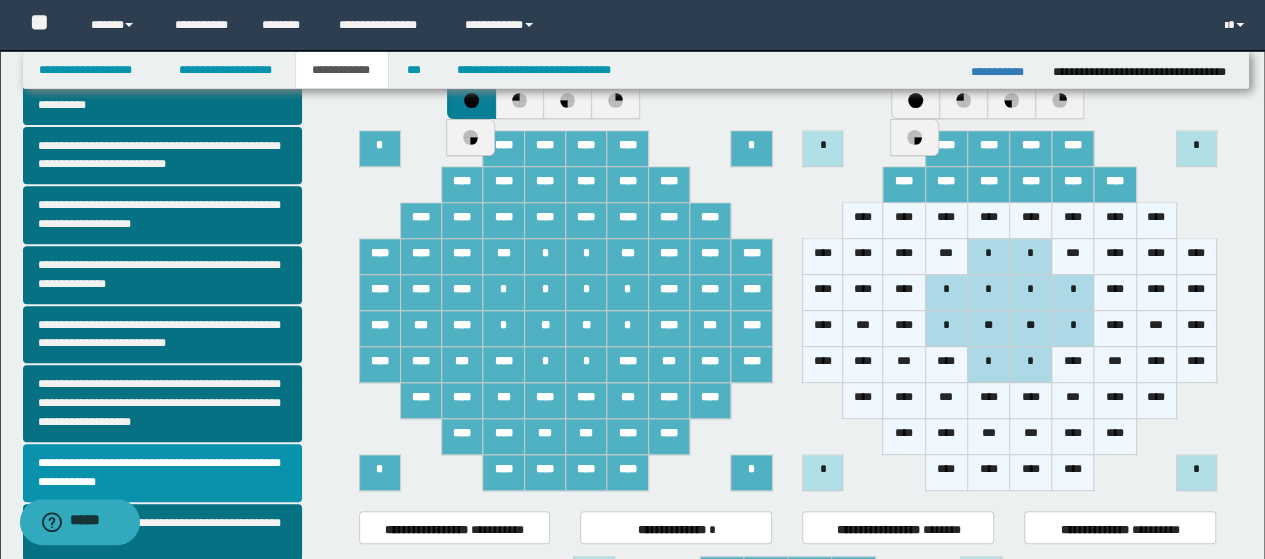 click on "***" at bounding box center [1156, 329] 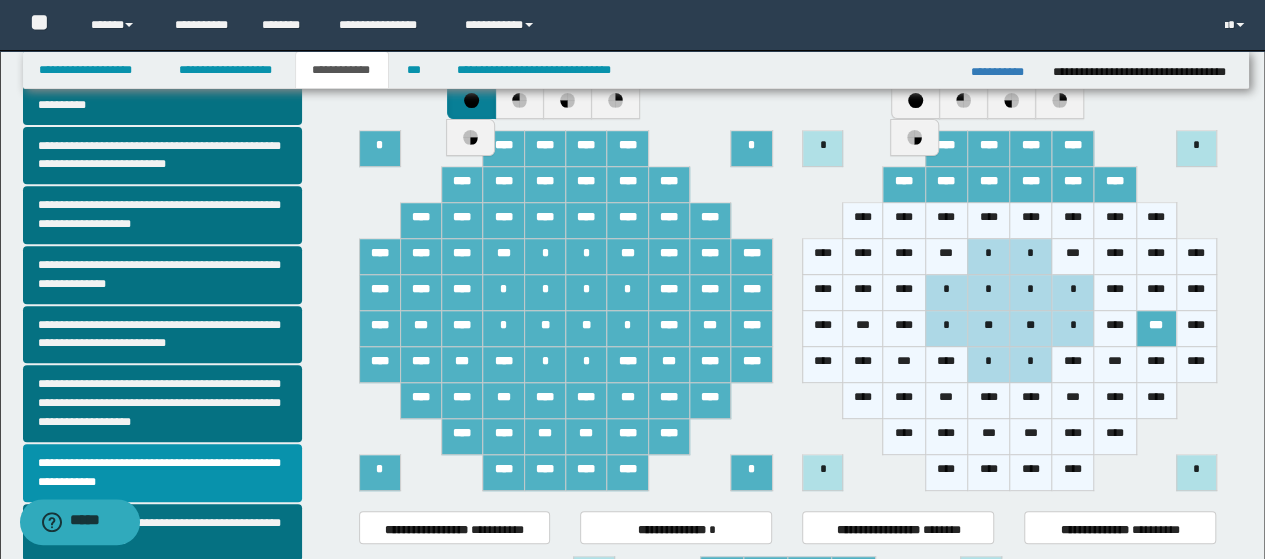 click on "****" at bounding box center (1115, 329) 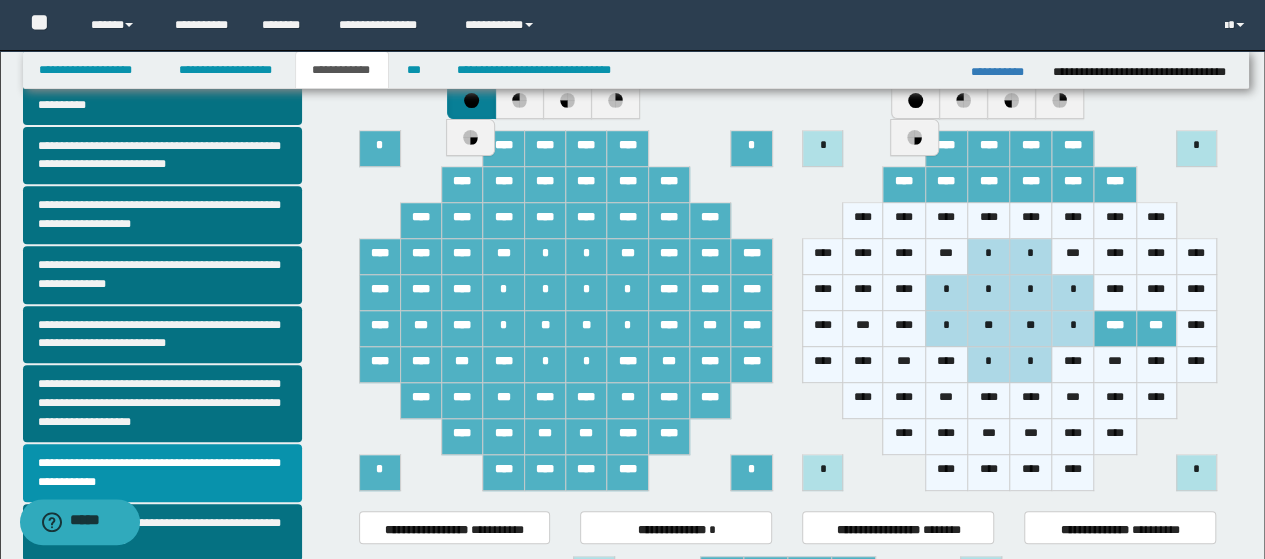 click on "****" at bounding box center (1196, 329) 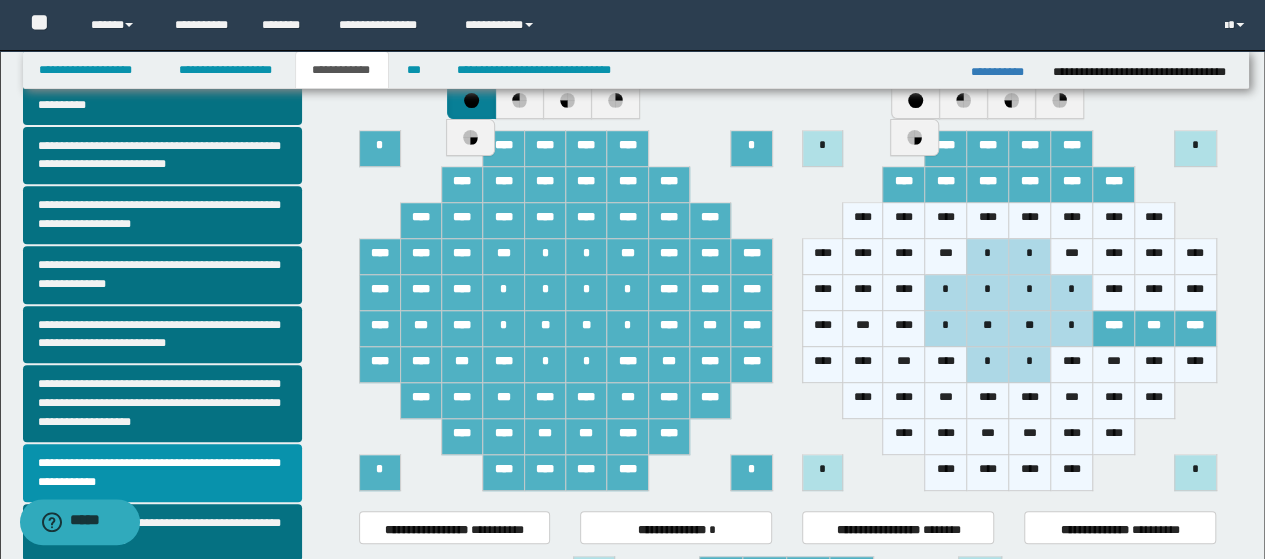 click on "****" at bounding box center [1195, 365] 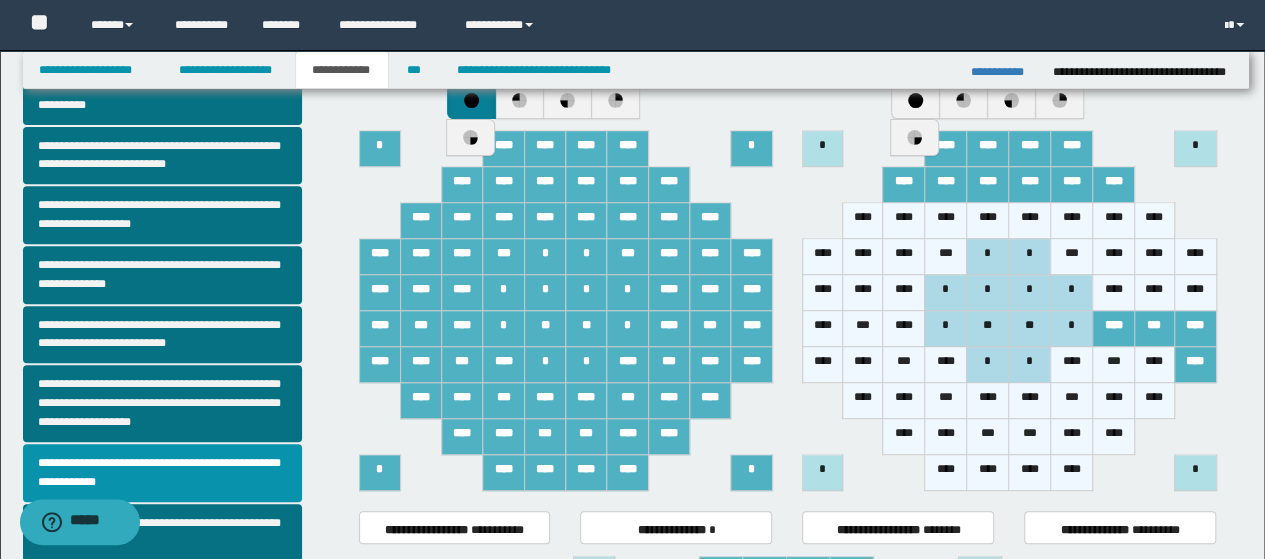 click on "****" at bounding box center (1154, 365) 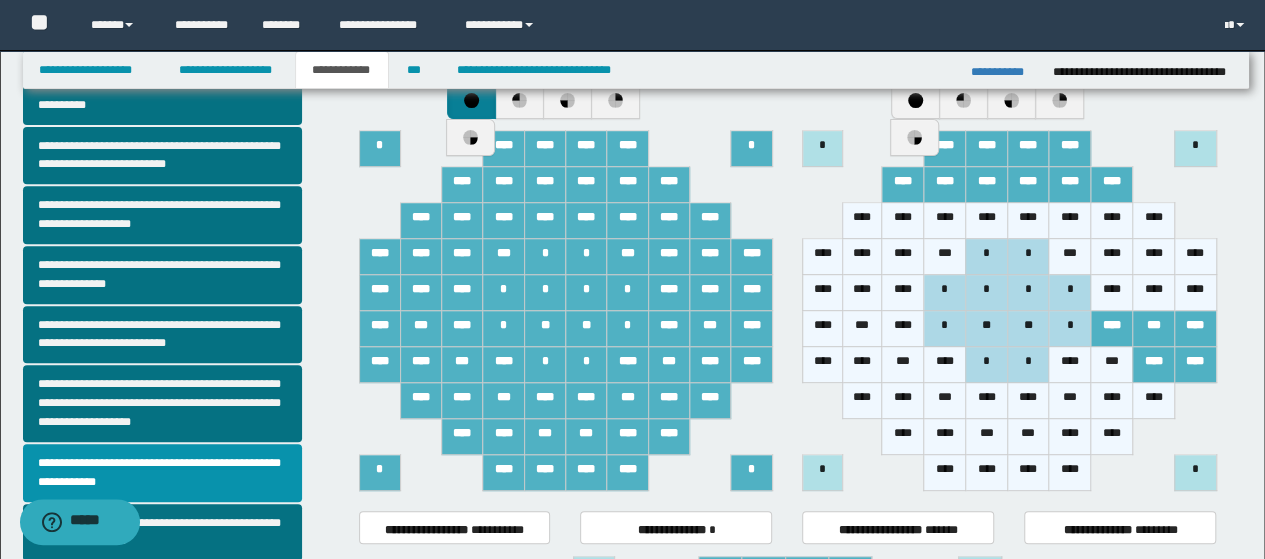 click on "***" at bounding box center [1112, 365] 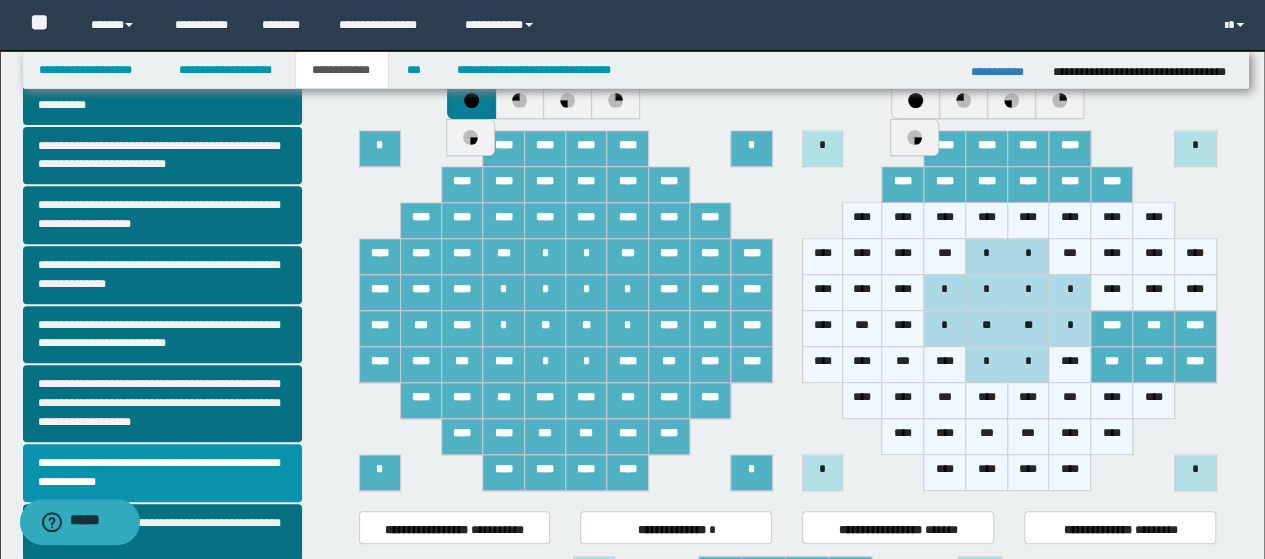 click on "****" at bounding box center [986, 473] 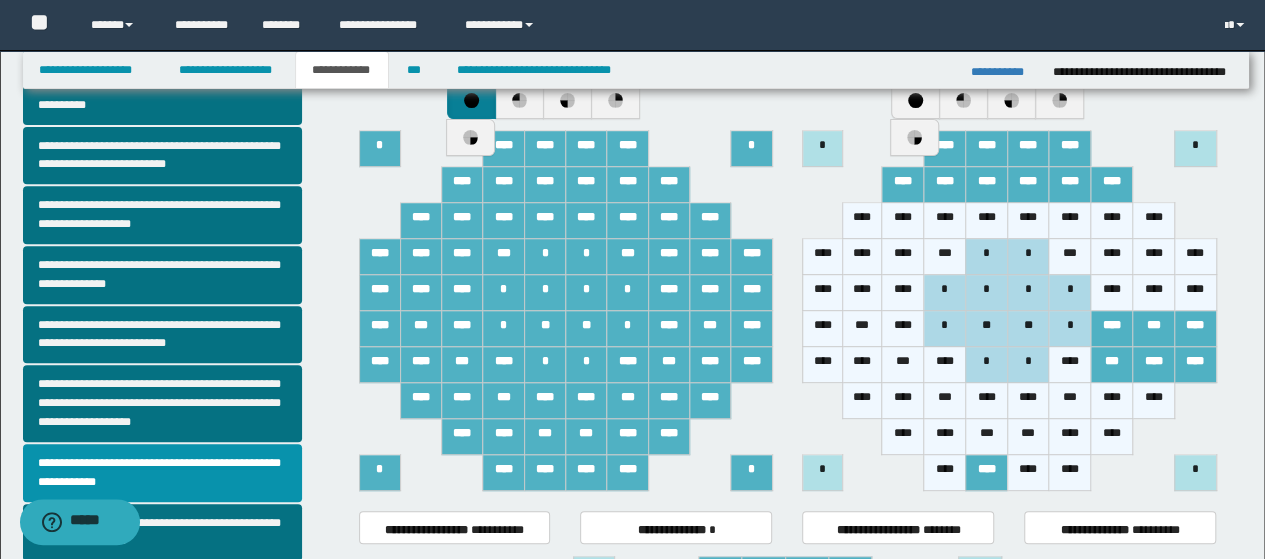 click on "****" at bounding box center (1028, 473) 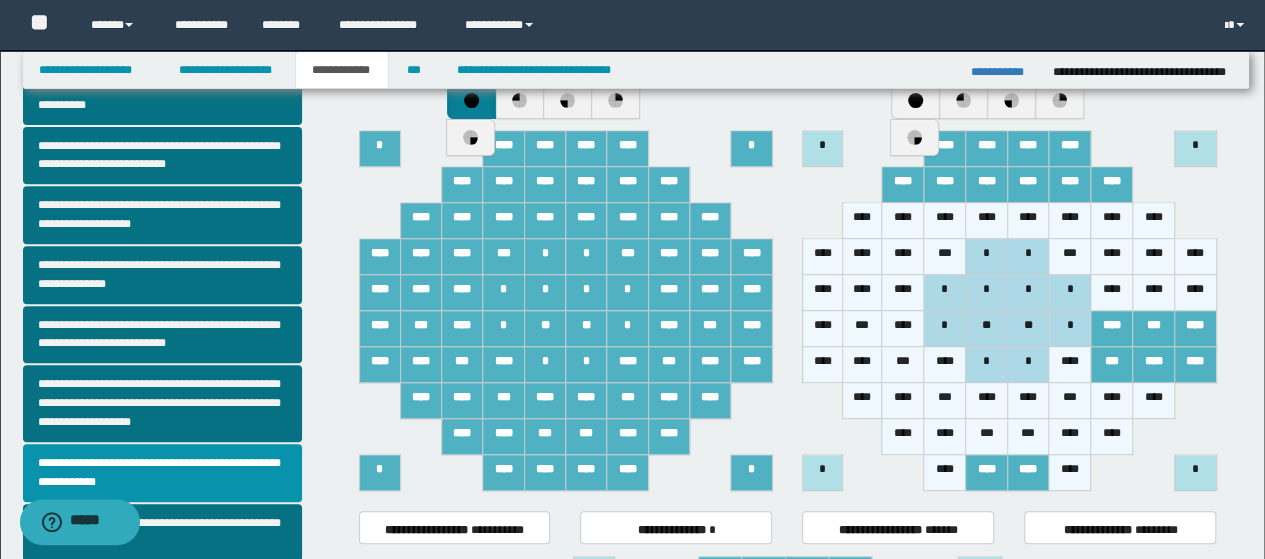 click on "****" at bounding box center [1070, 473] 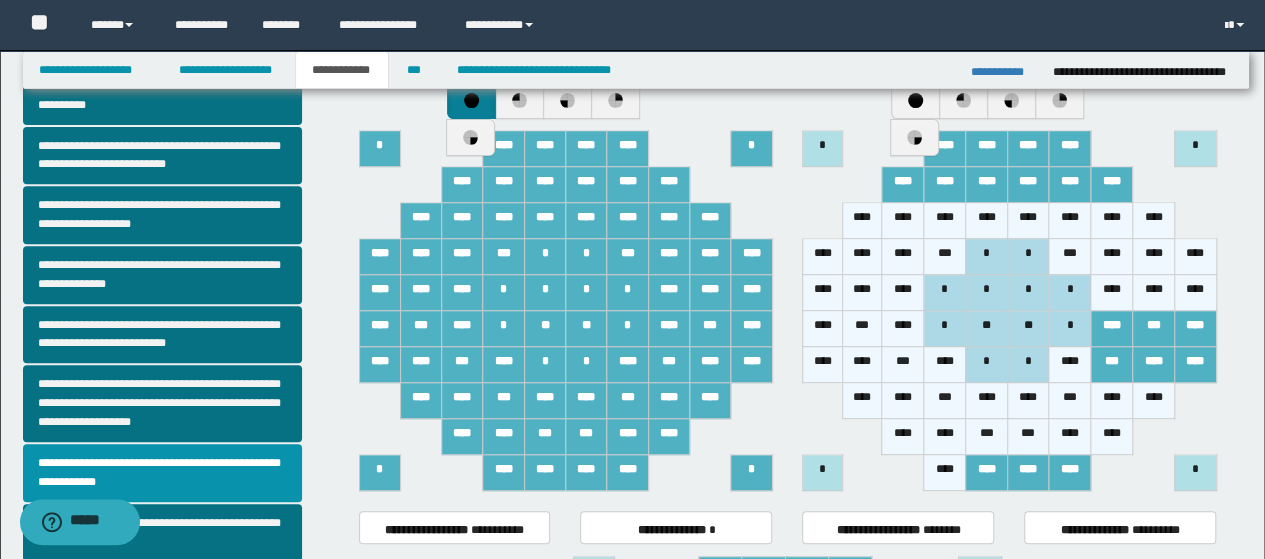click on "****" at bounding box center [1112, 437] 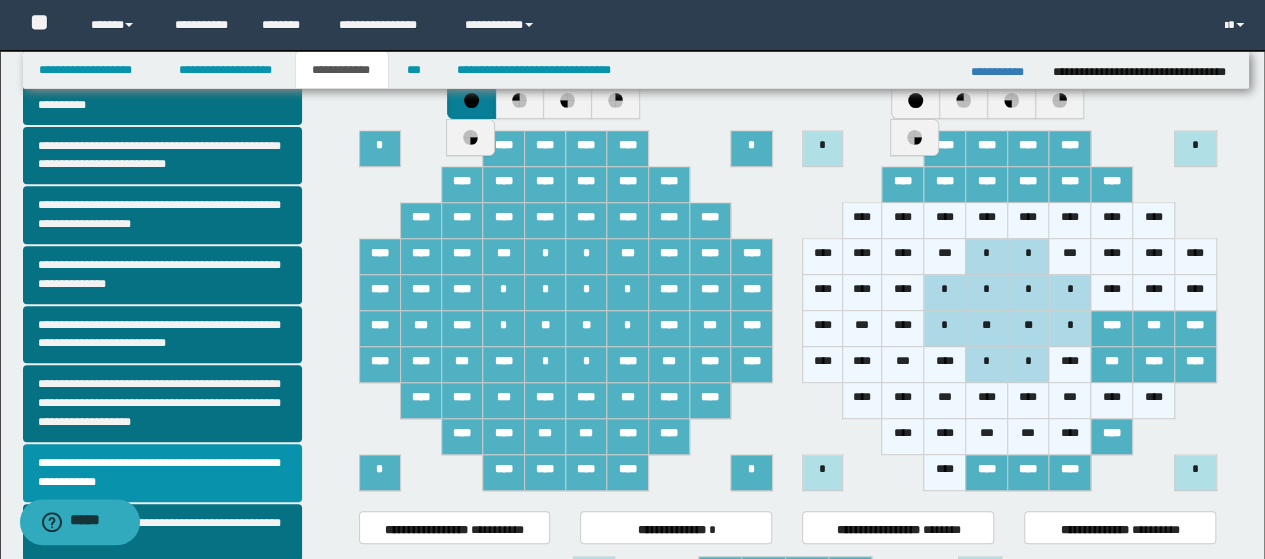 click on "****" at bounding box center [1153, 401] 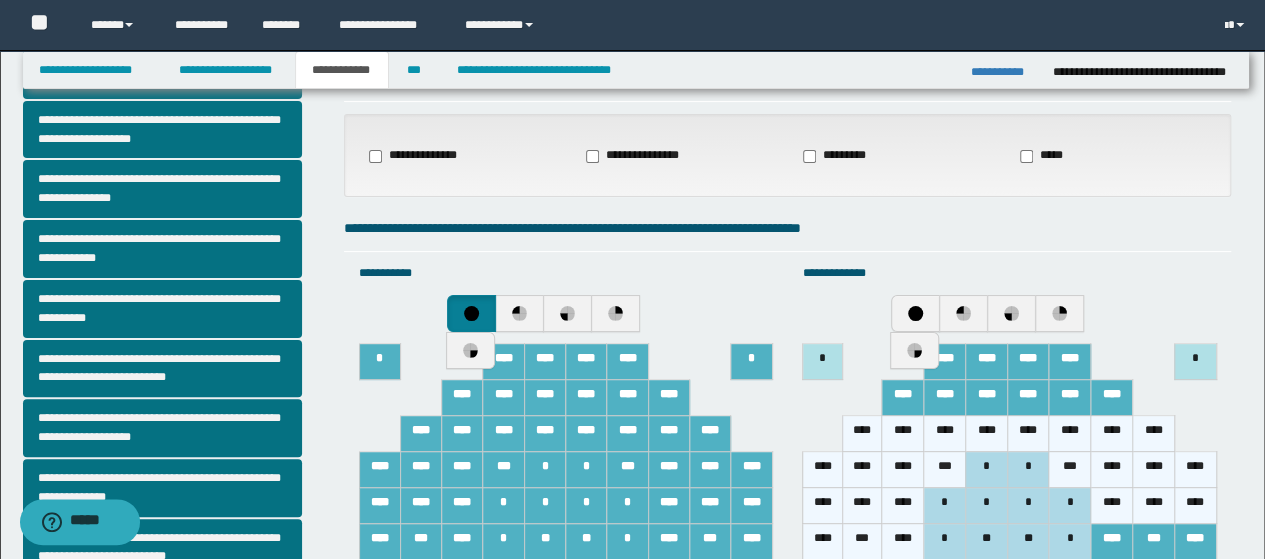 scroll, scrollTop: 0, scrollLeft: 0, axis: both 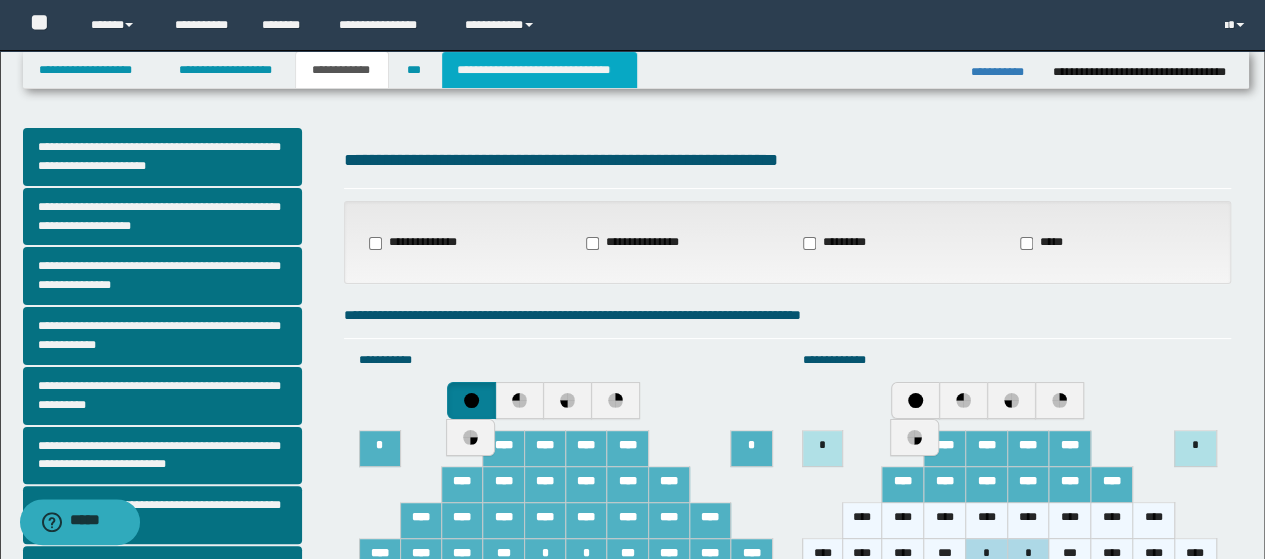 click on "**********" at bounding box center (539, 70) 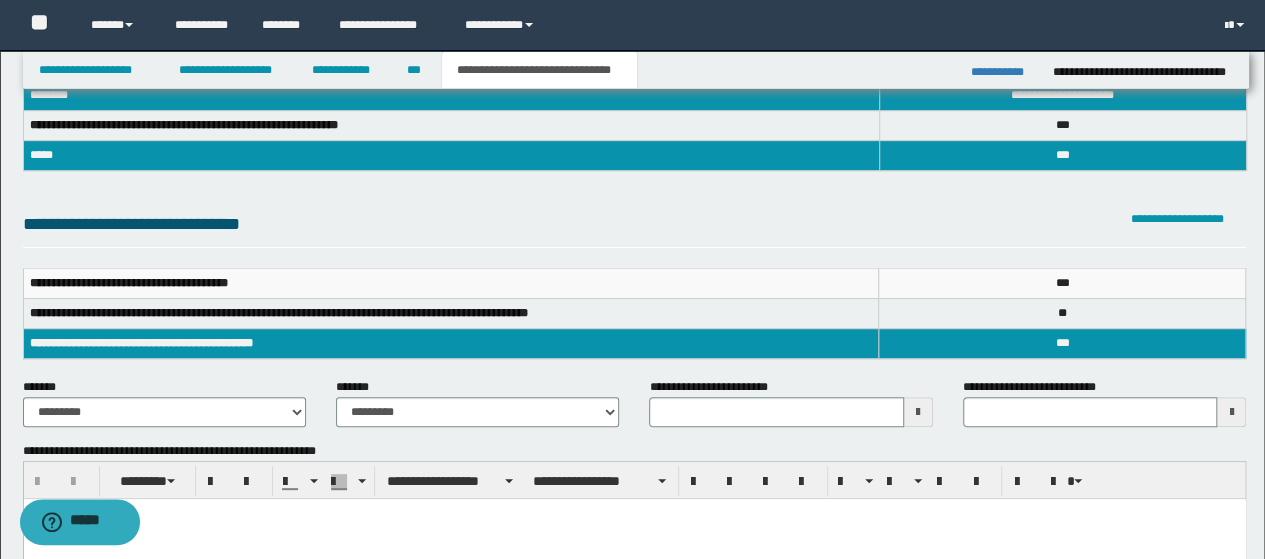 scroll, scrollTop: 100, scrollLeft: 0, axis: vertical 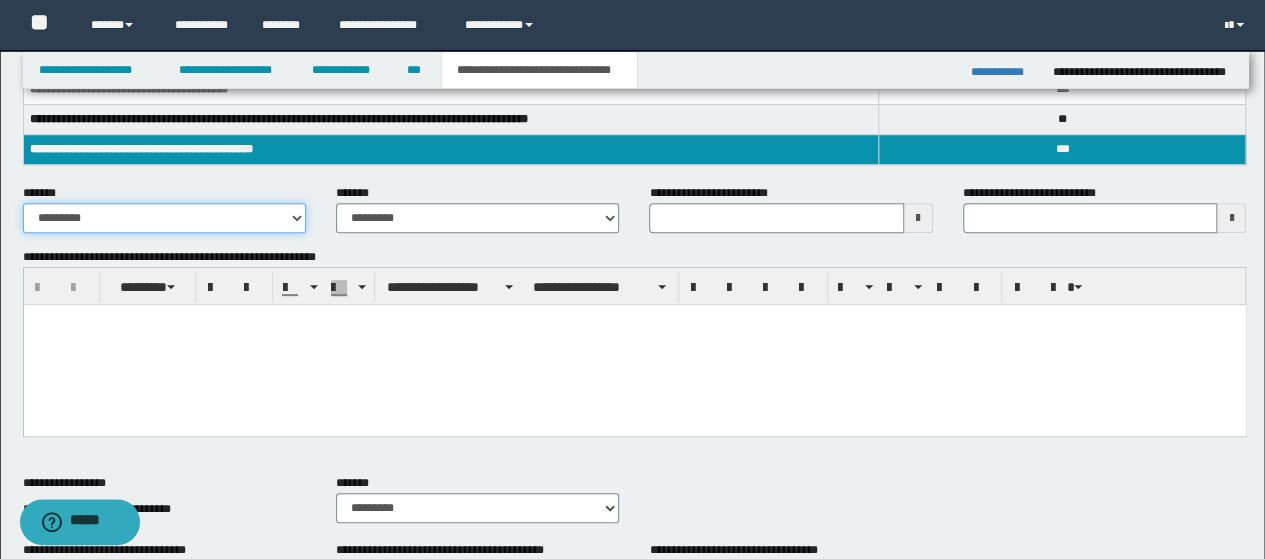 click on "**********" at bounding box center (164, 218) 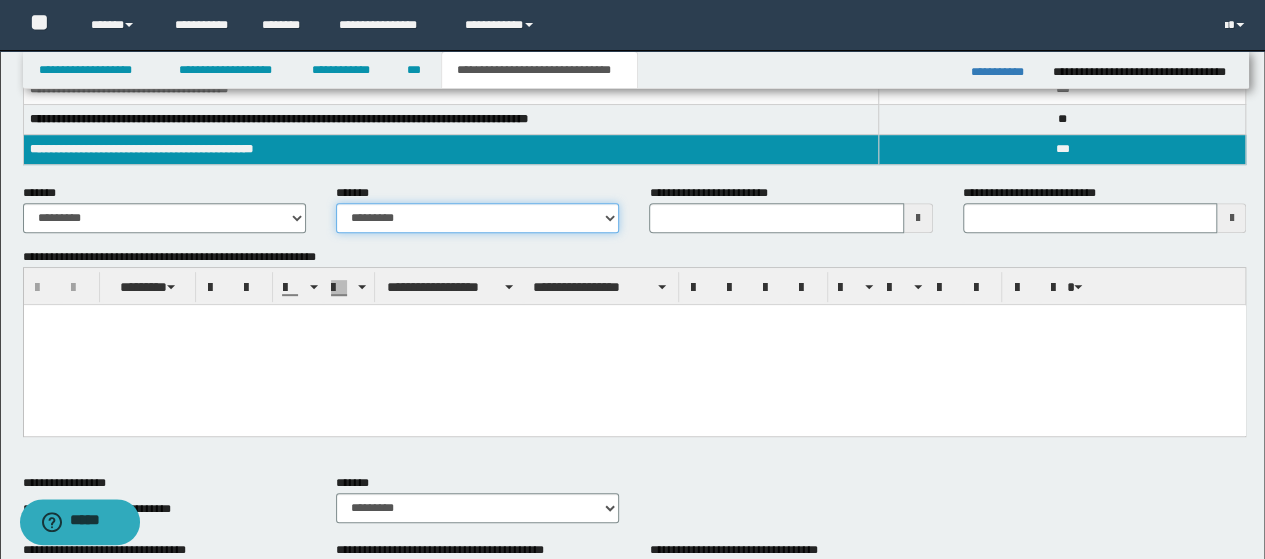 click on "**********" at bounding box center [477, 218] 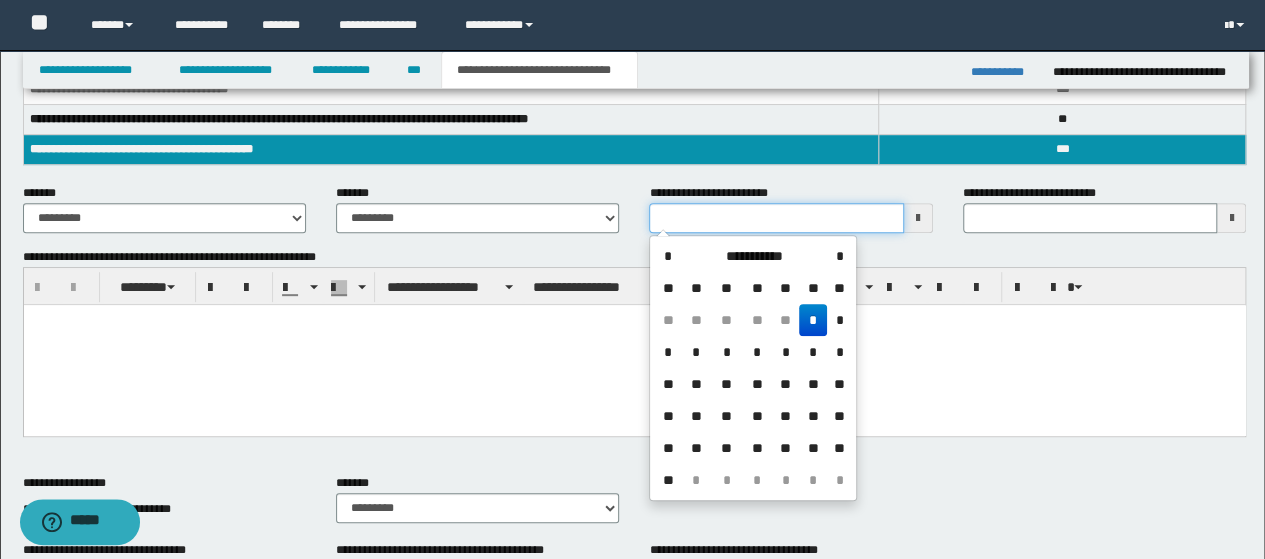 click on "**********" at bounding box center (776, 218) 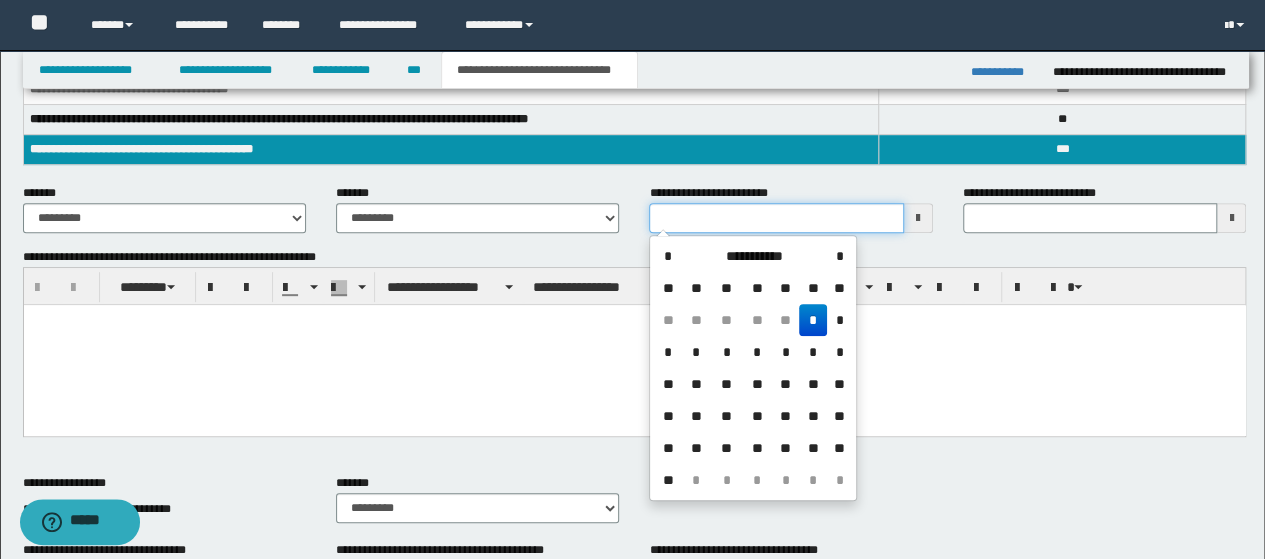 type on "**********" 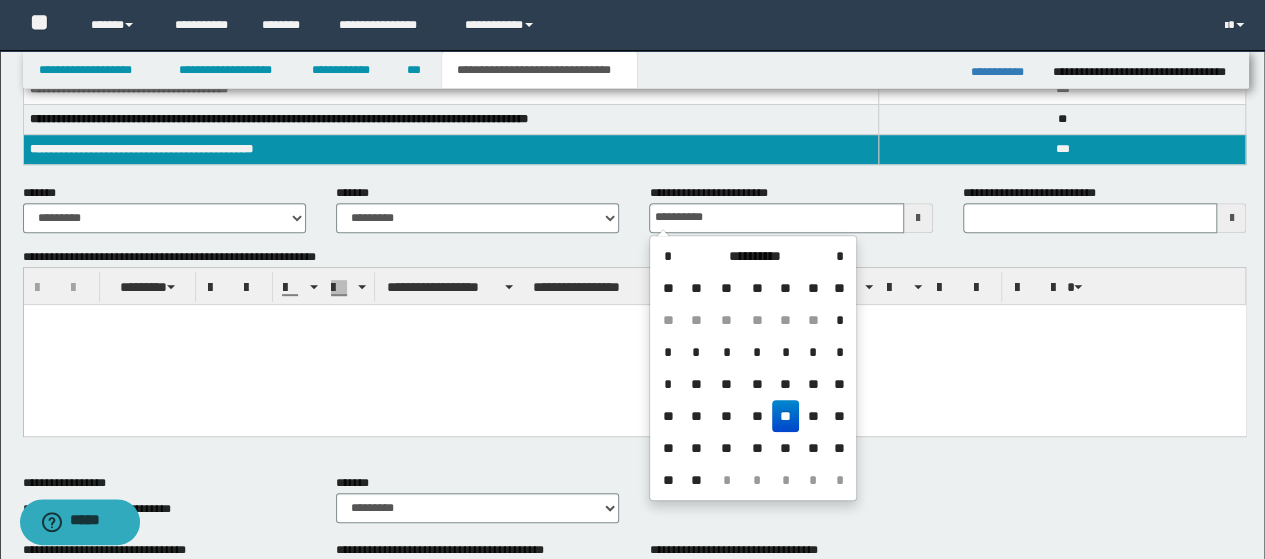 click at bounding box center (634, 344) 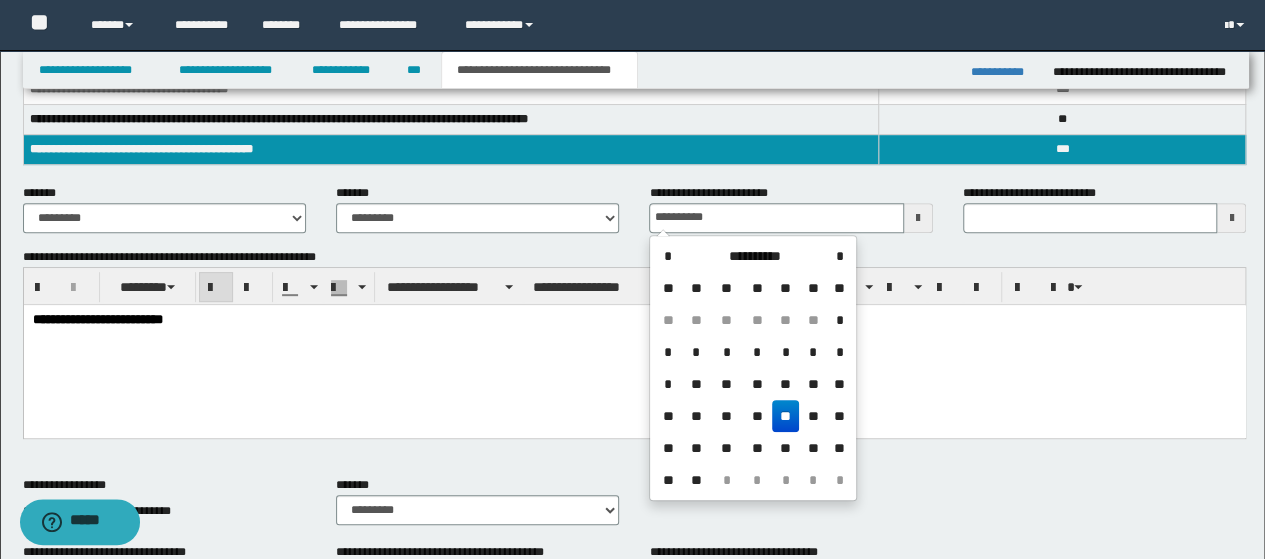click on "**" at bounding box center (786, 416) 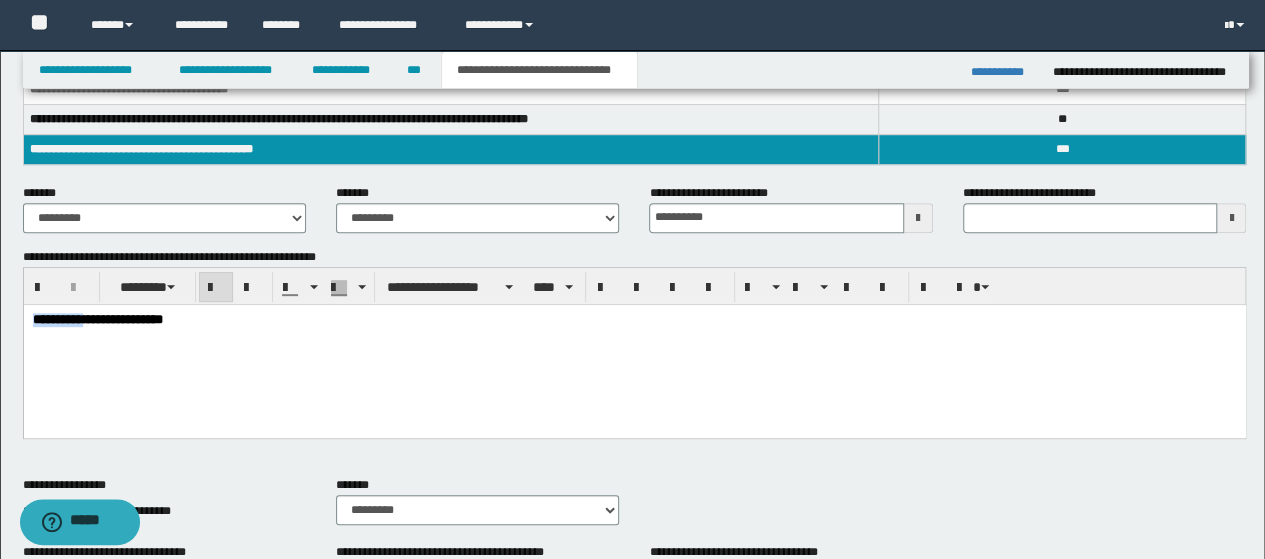 drag, startPoint x: 101, startPoint y: 320, endPoint x: 0, endPoint y: 315, distance: 101.12369 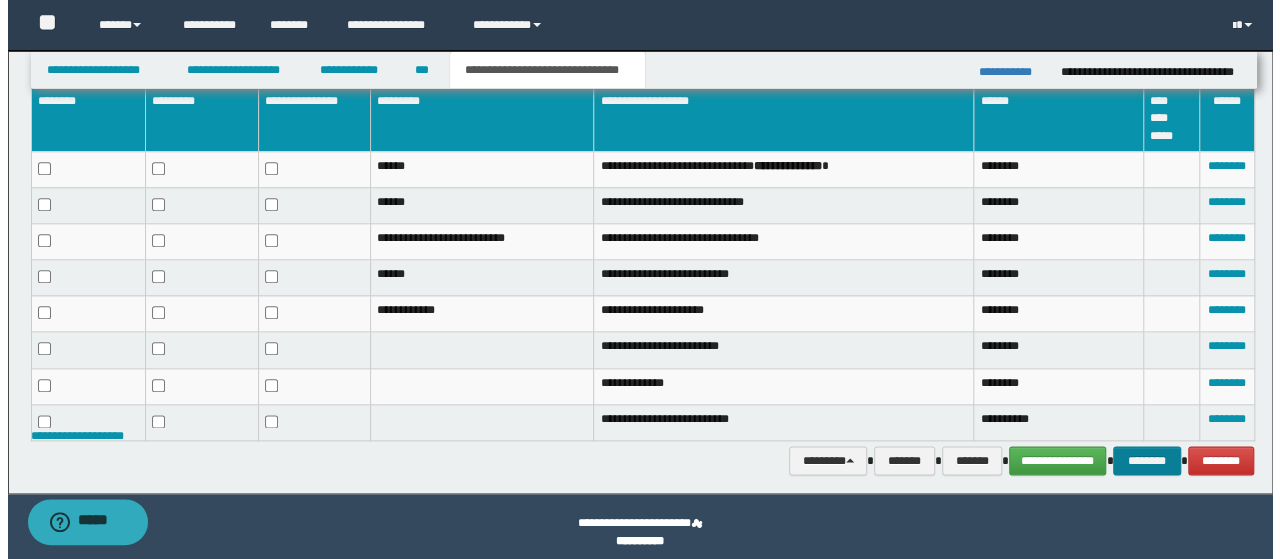 scroll, scrollTop: 1038, scrollLeft: 0, axis: vertical 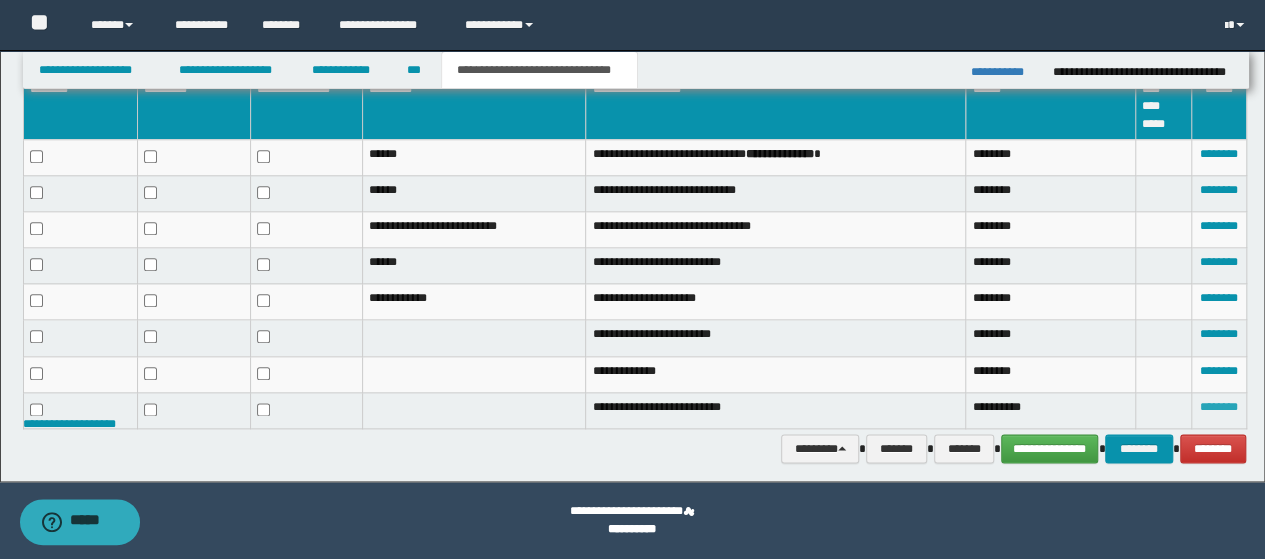 click on "********" at bounding box center (1219, 407) 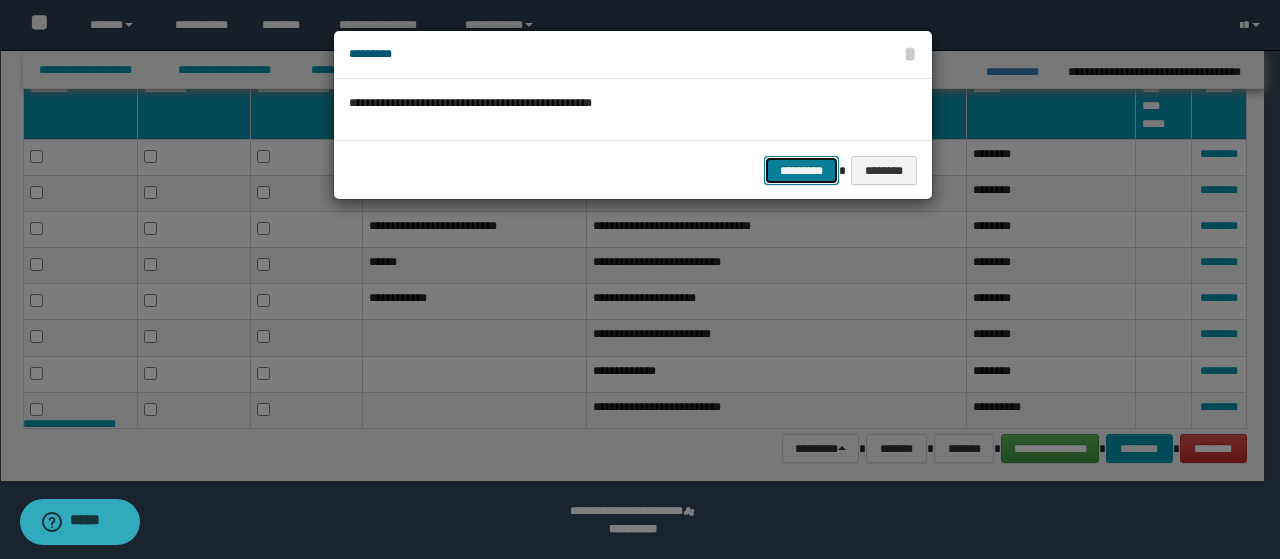 click on "*********" at bounding box center (801, 170) 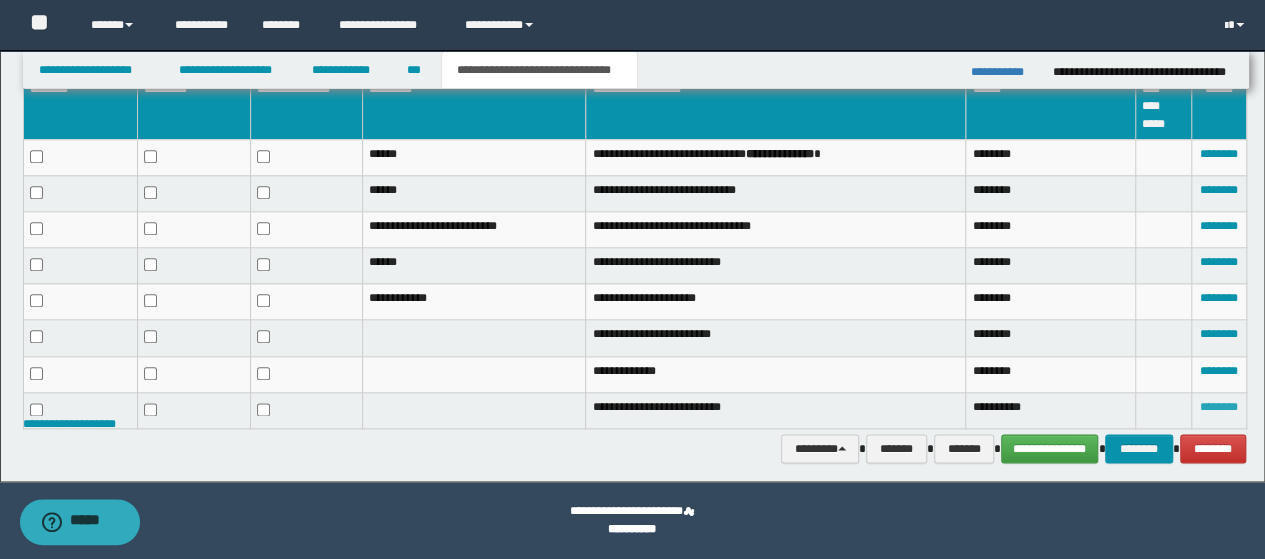 click on "********" at bounding box center [1219, 407] 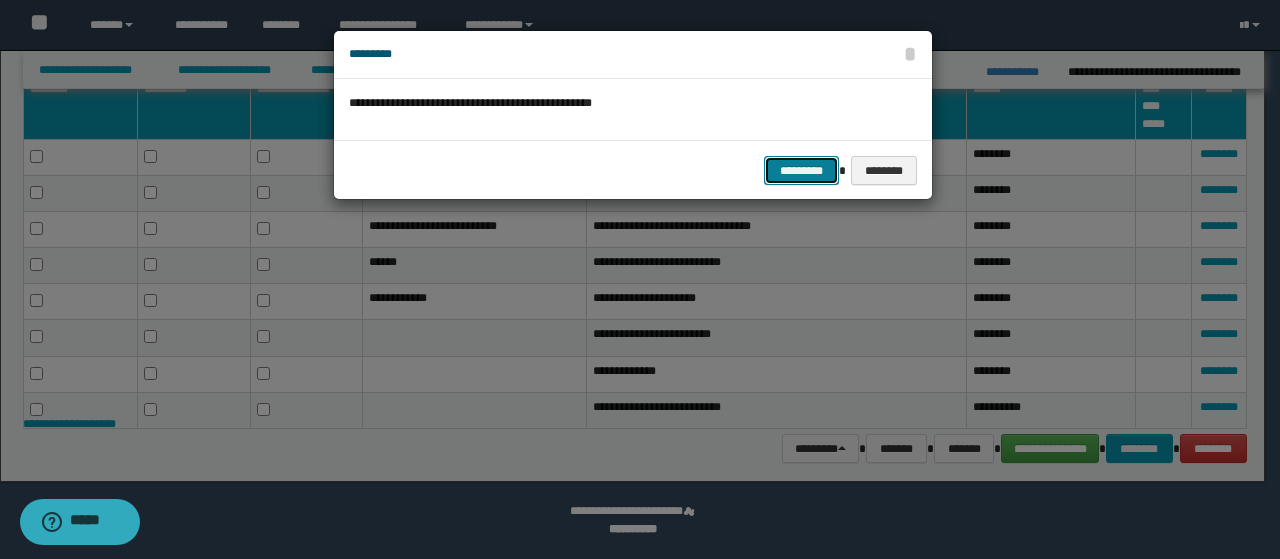 click on "*********" at bounding box center (801, 170) 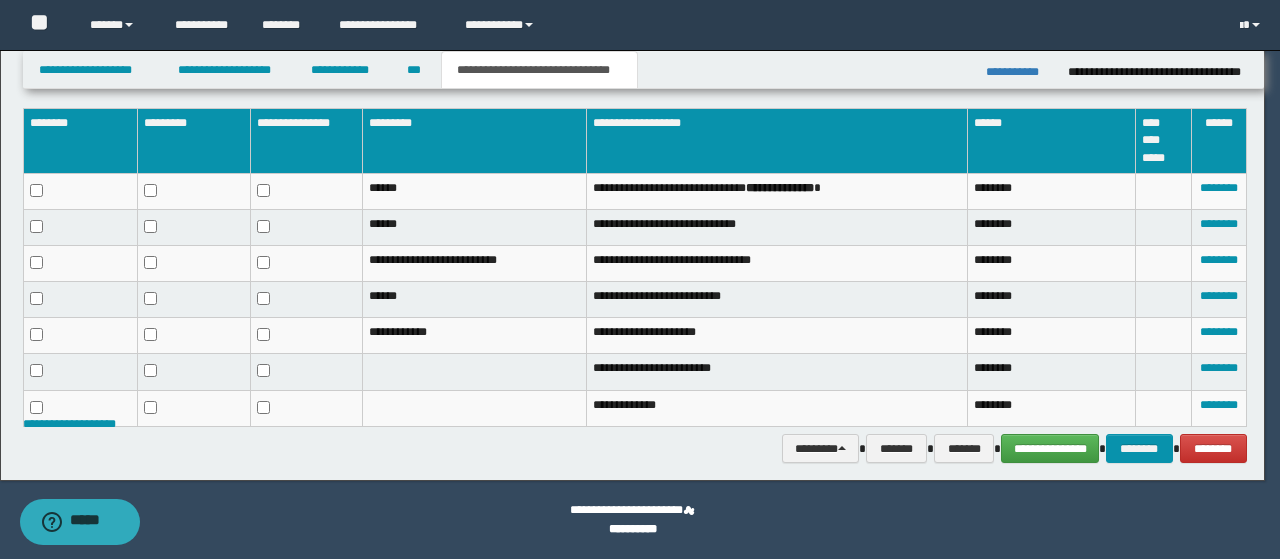 scroll, scrollTop: 1004, scrollLeft: 0, axis: vertical 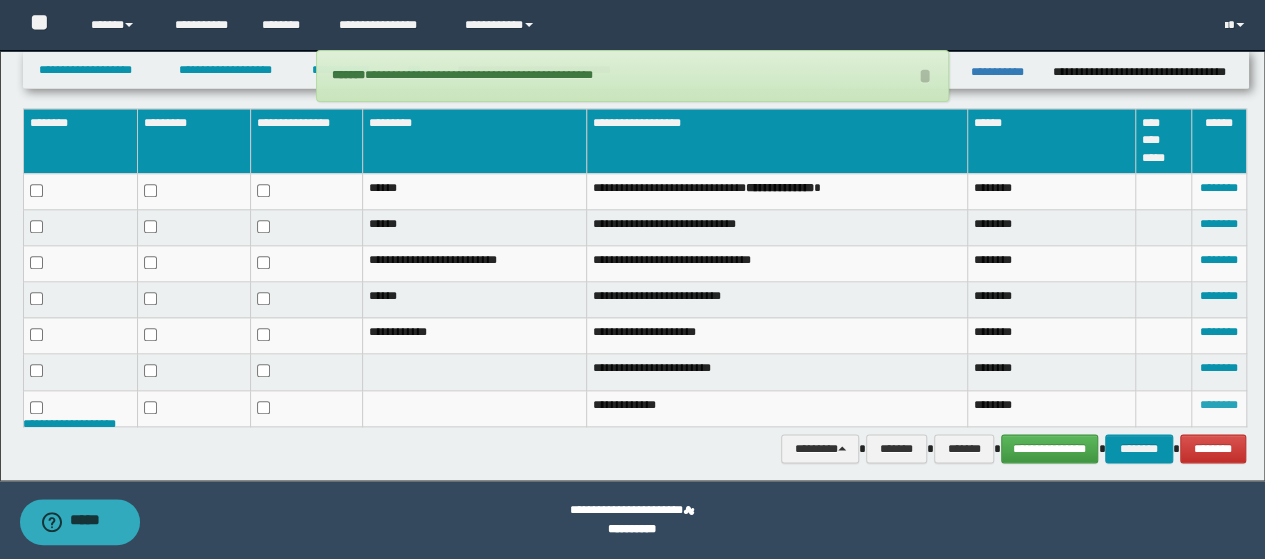 drag, startPoint x: 1222, startPoint y: 376, endPoint x: 1211, endPoint y: 375, distance: 11.045361 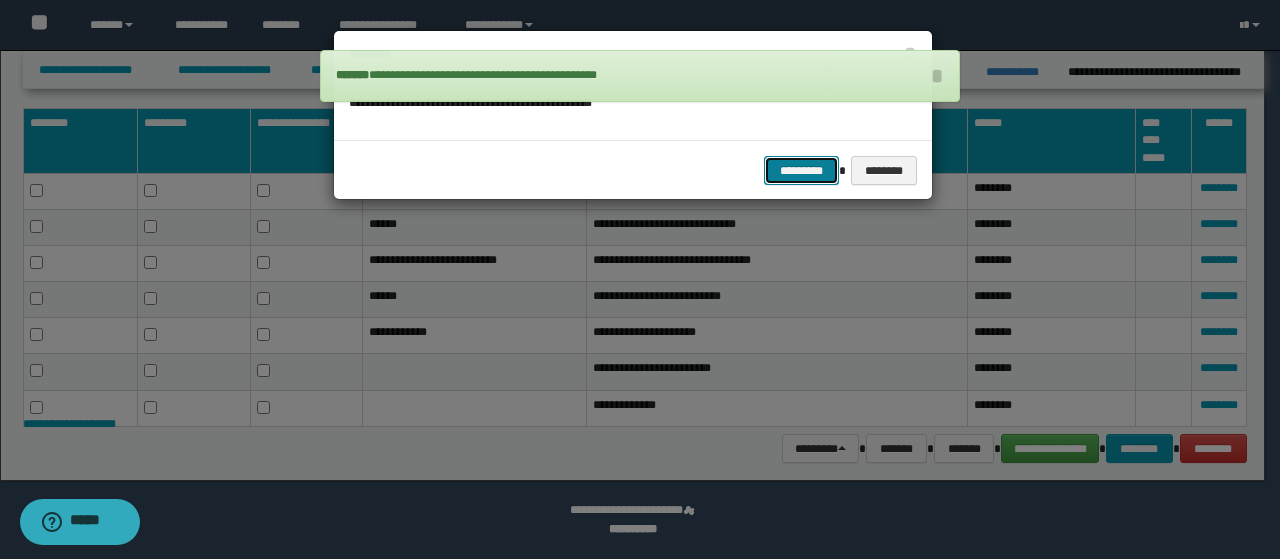 click on "*********" at bounding box center (801, 170) 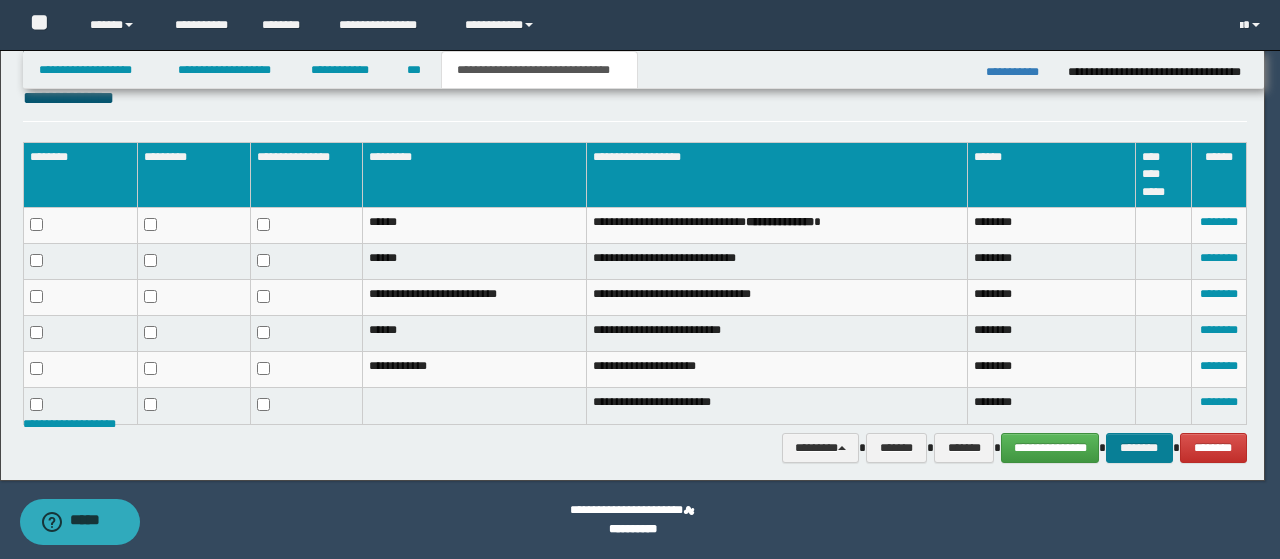 scroll, scrollTop: 969, scrollLeft: 0, axis: vertical 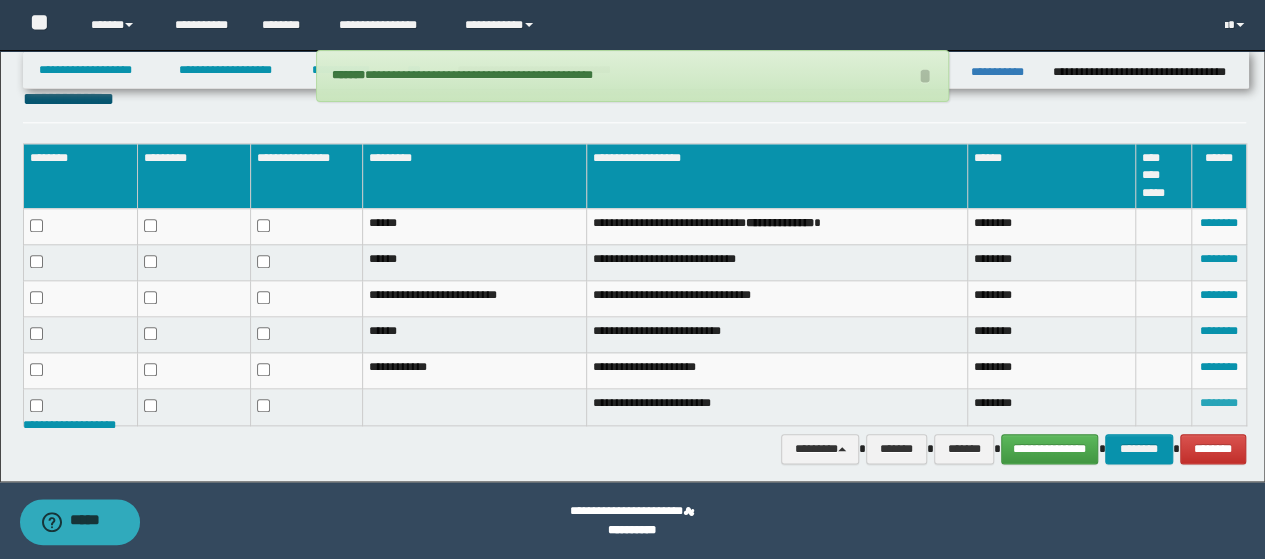 click on "********" at bounding box center (1218, 407) 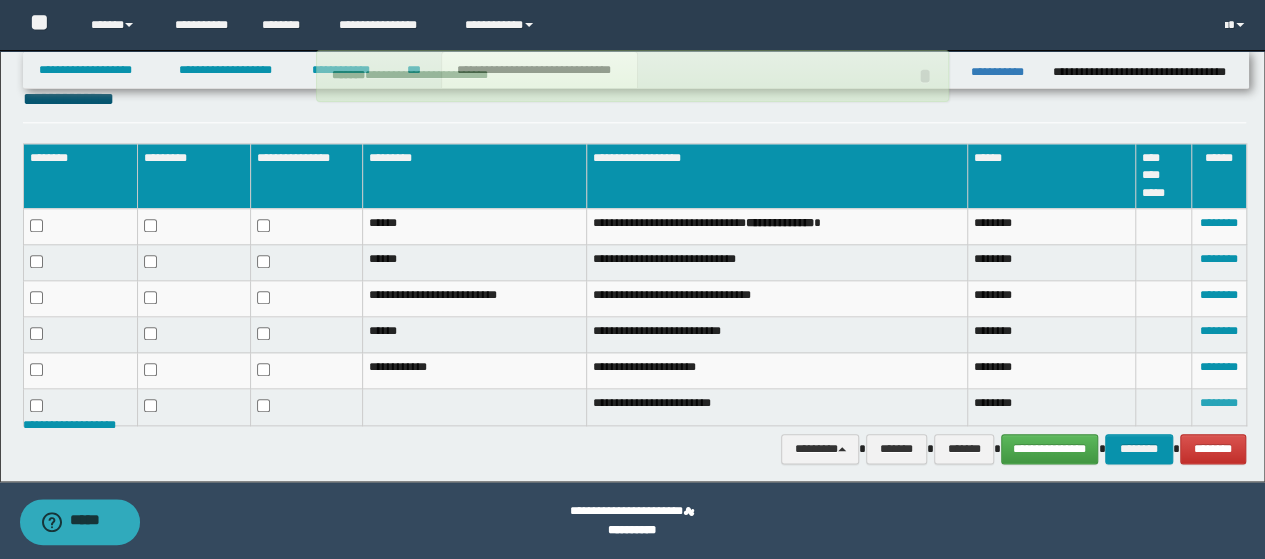 click on "********" at bounding box center [1219, 403] 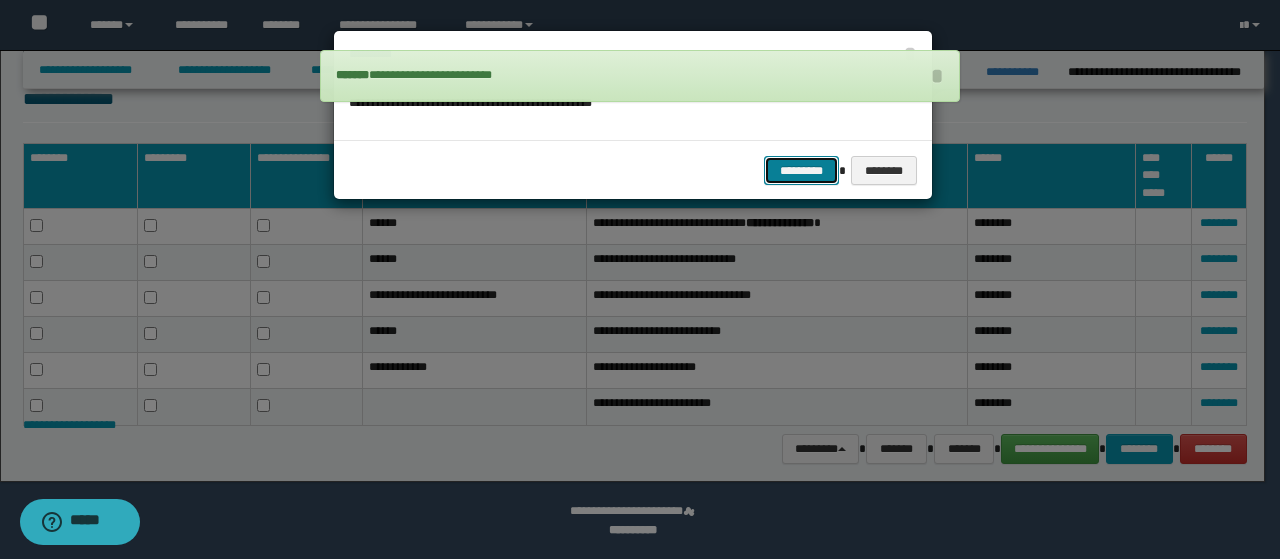 click on "*********" at bounding box center [801, 170] 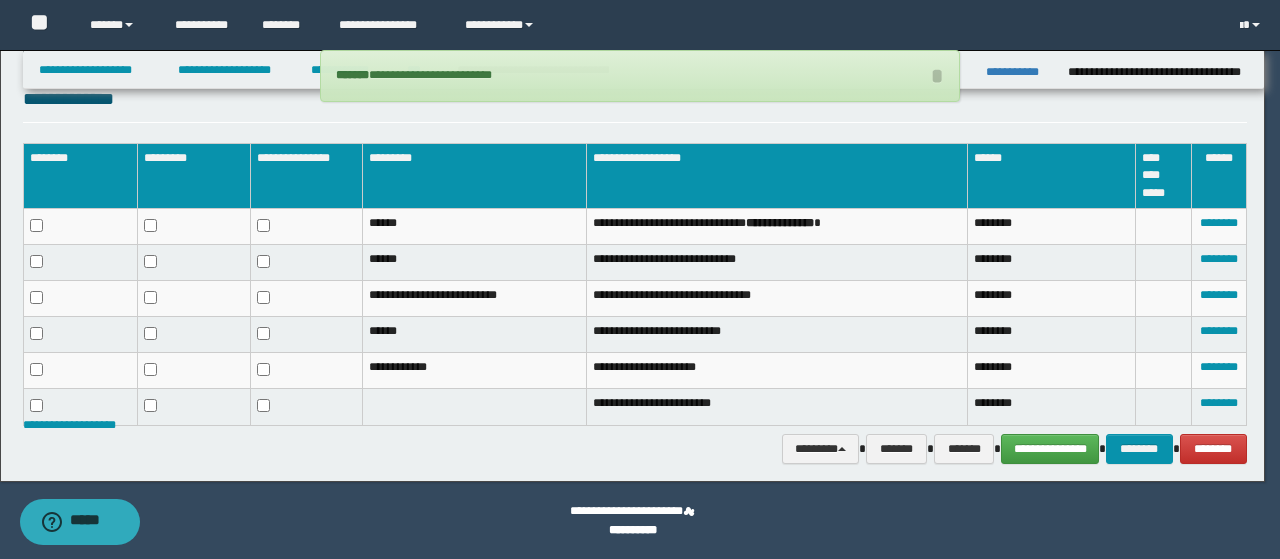 scroll, scrollTop: 935, scrollLeft: 0, axis: vertical 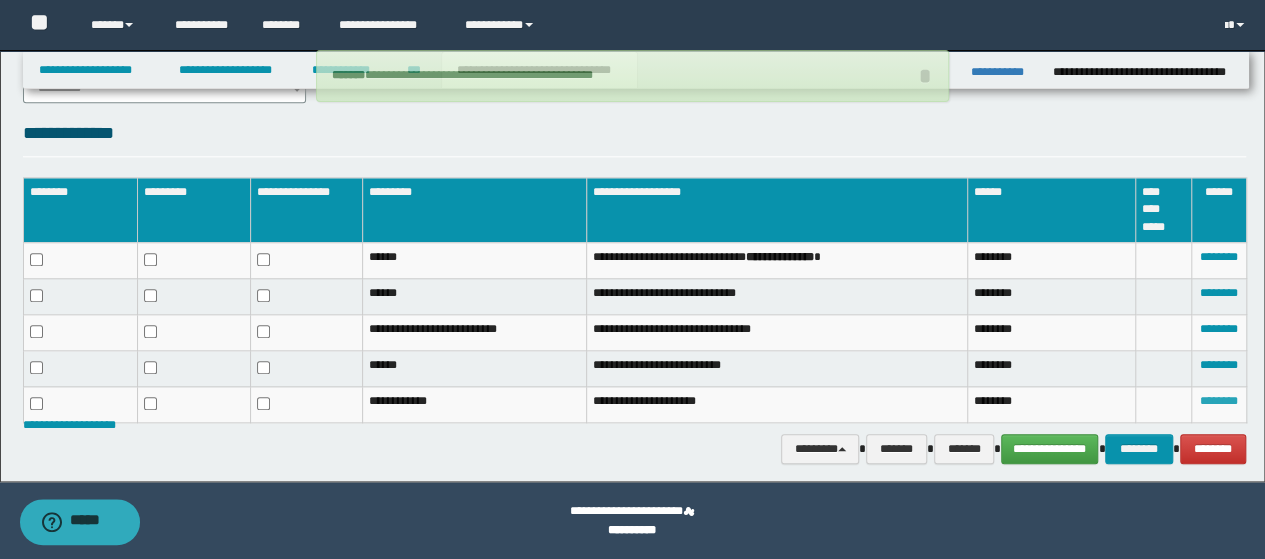 click on "********" at bounding box center (1219, 401) 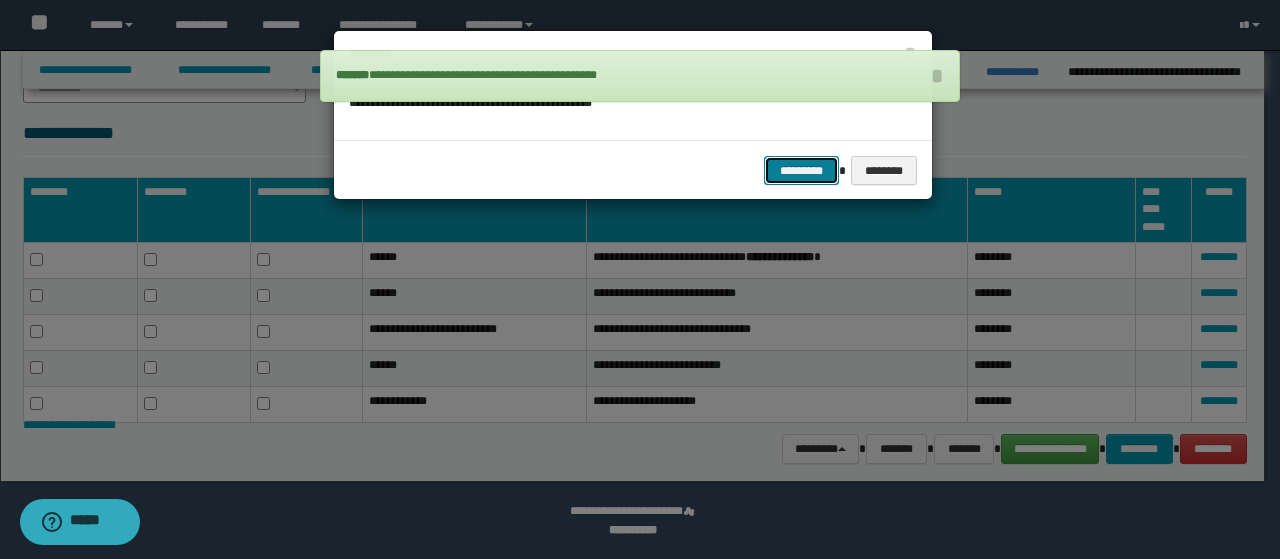 click on "*********" at bounding box center [801, 170] 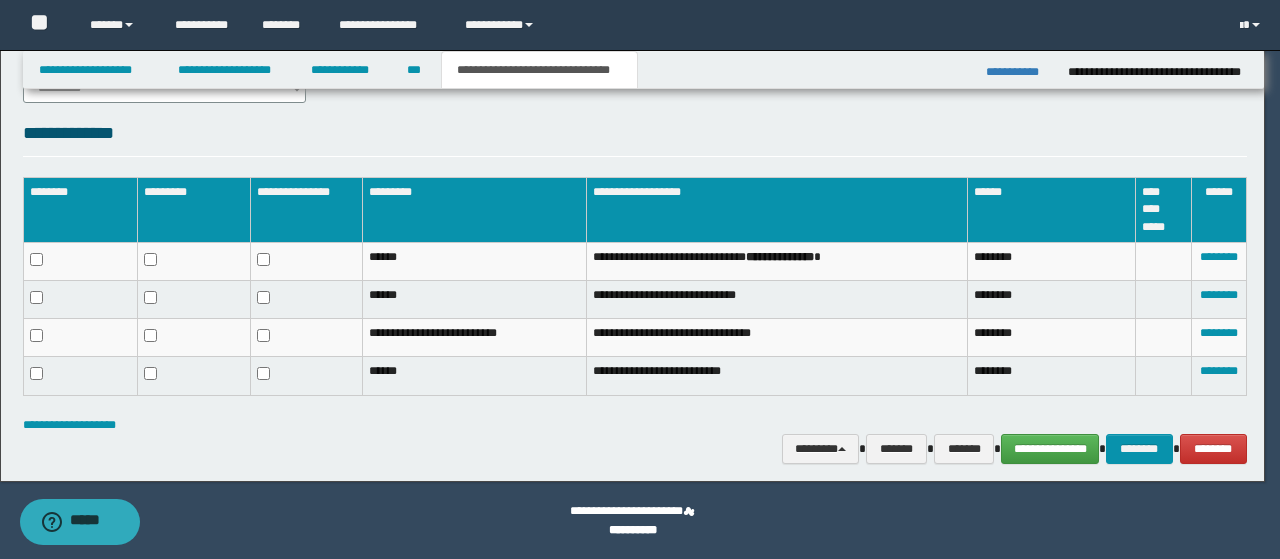 scroll, scrollTop: 901, scrollLeft: 0, axis: vertical 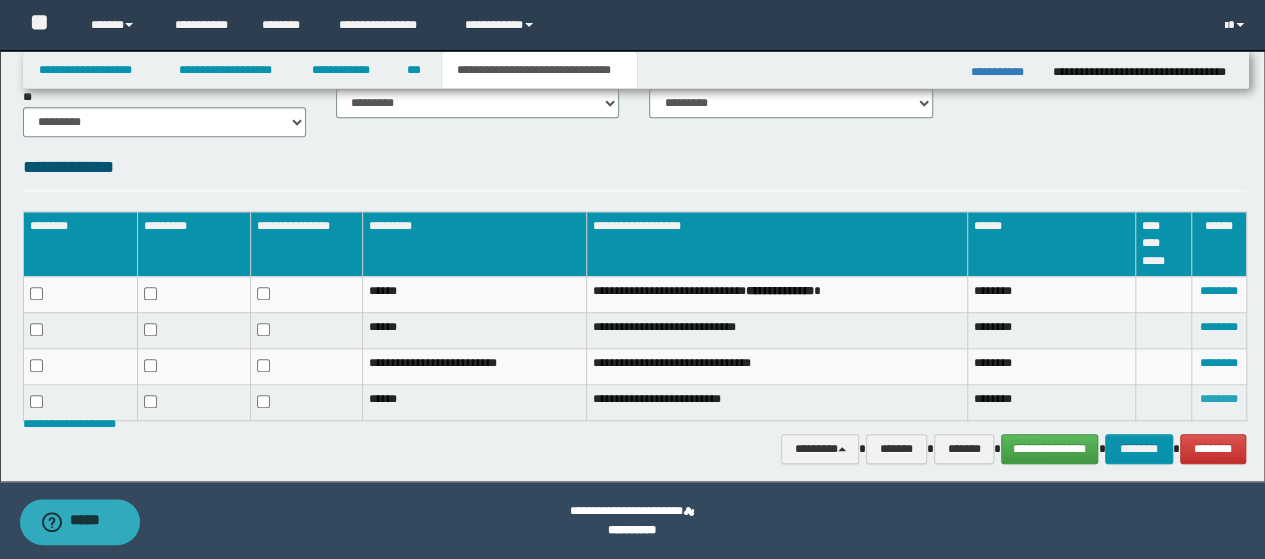 click on "********" at bounding box center (1219, 399) 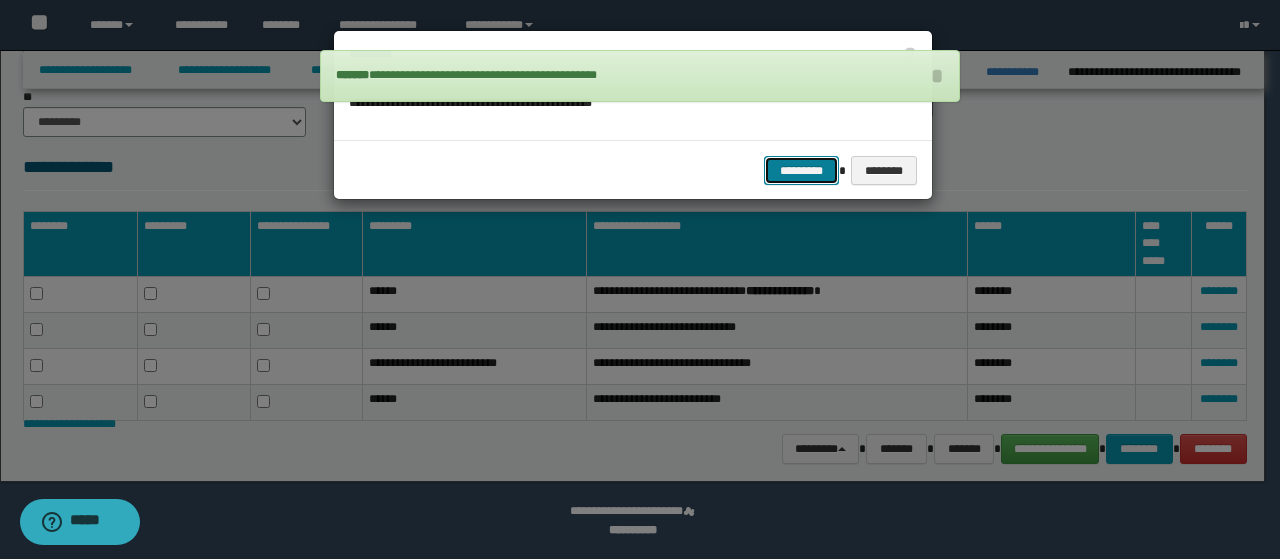 click on "*********" at bounding box center (801, 170) 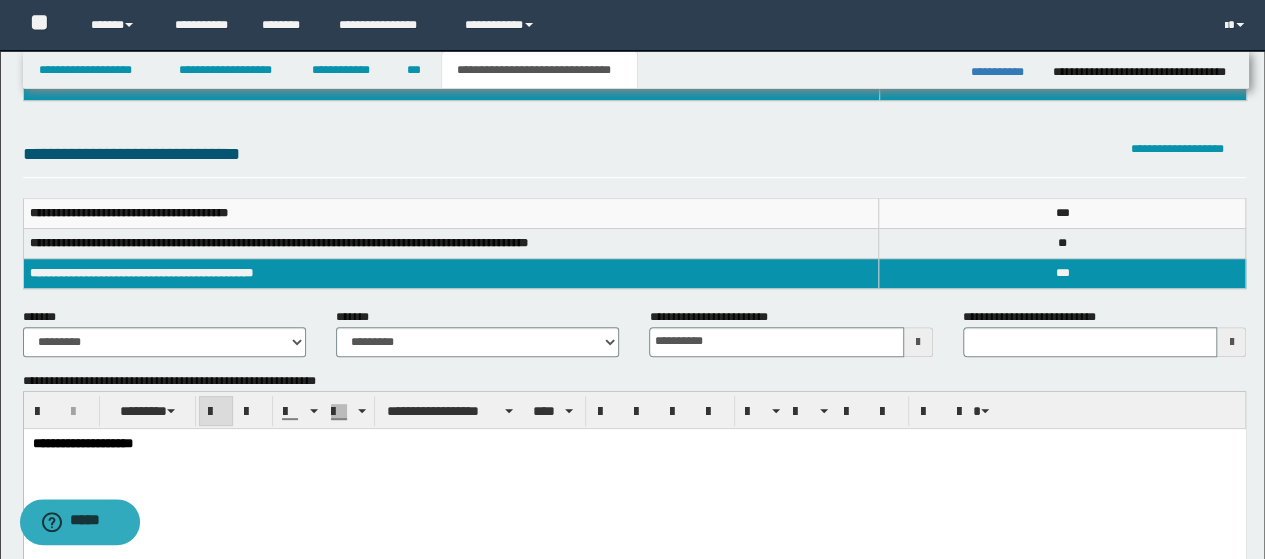 scroll, scrollTop: 0, scrollLeft: 0, axis: both 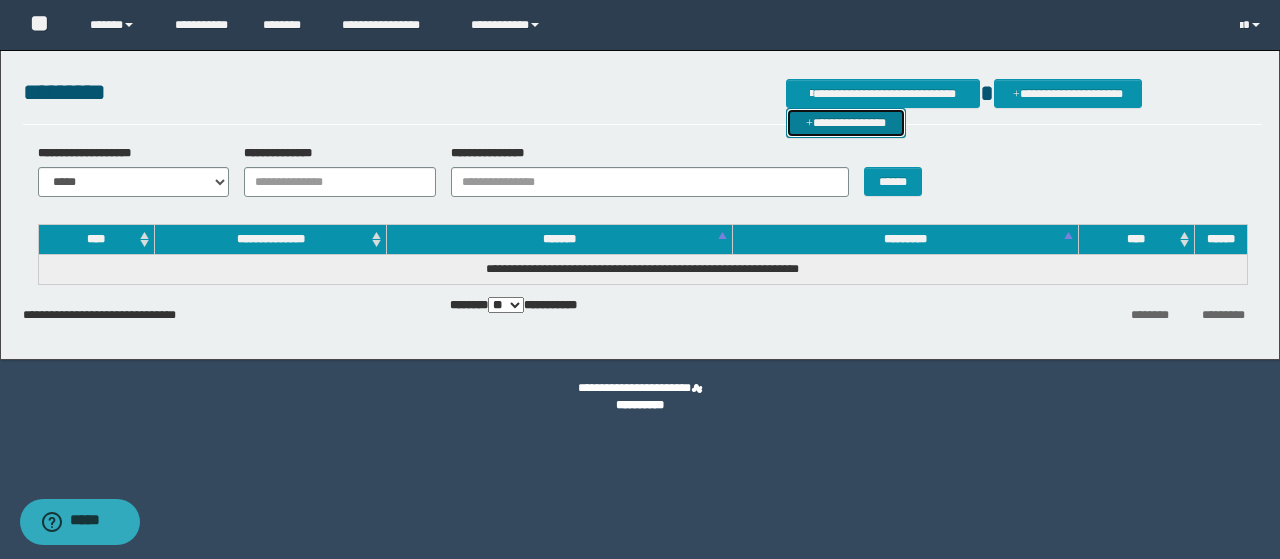 click on "**********" at bounding box center [846, 122] 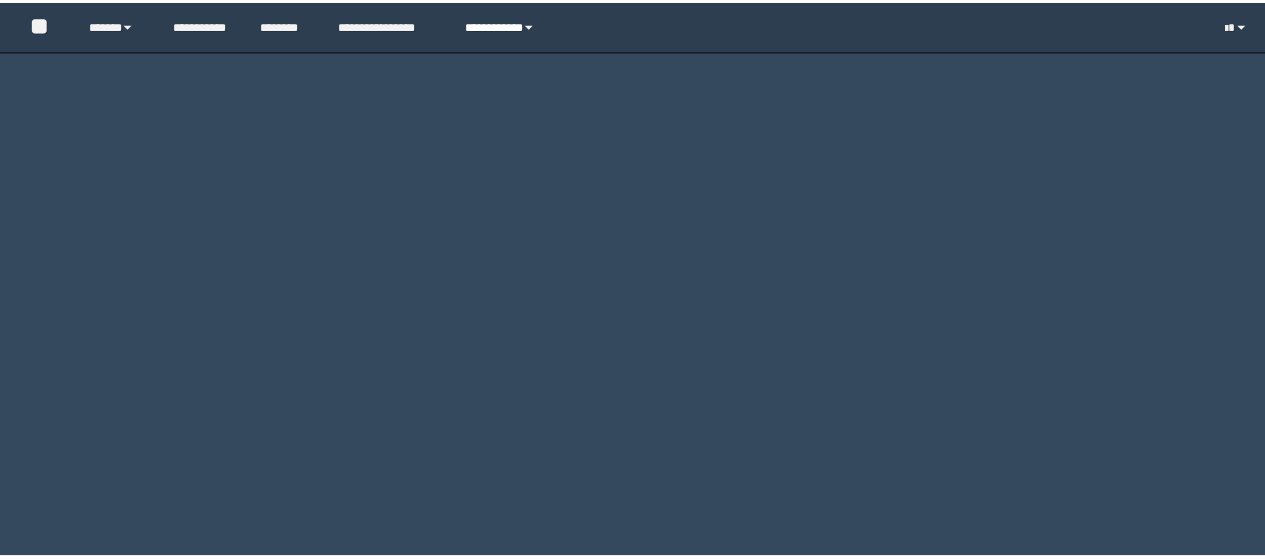 scroll, scrollTop: 0, scrollLeft: 0, axis: both 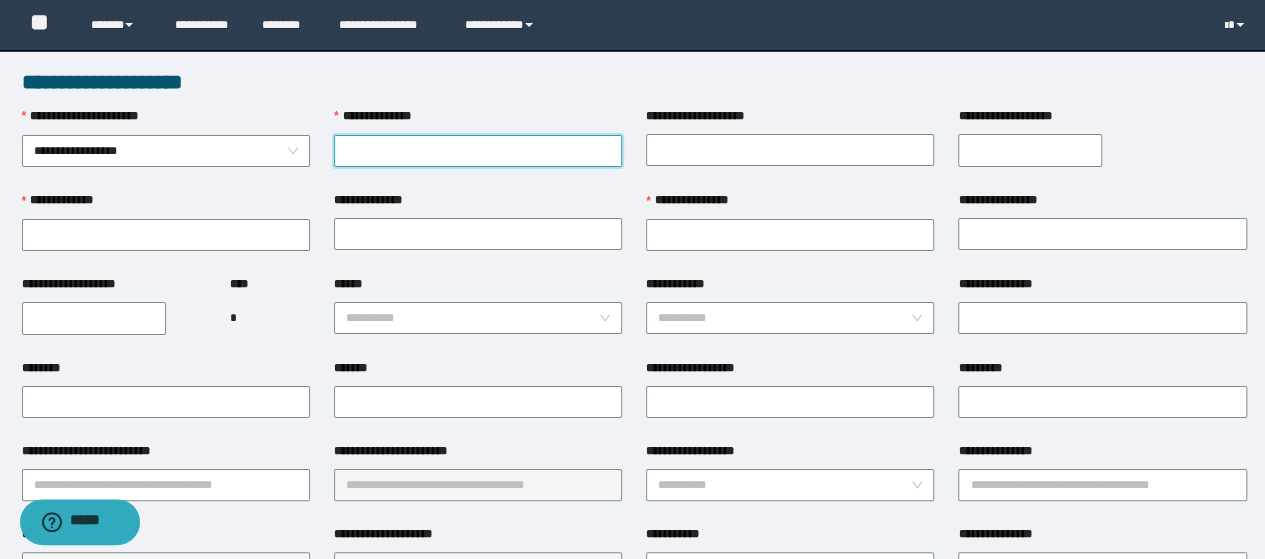 paste on "**********" 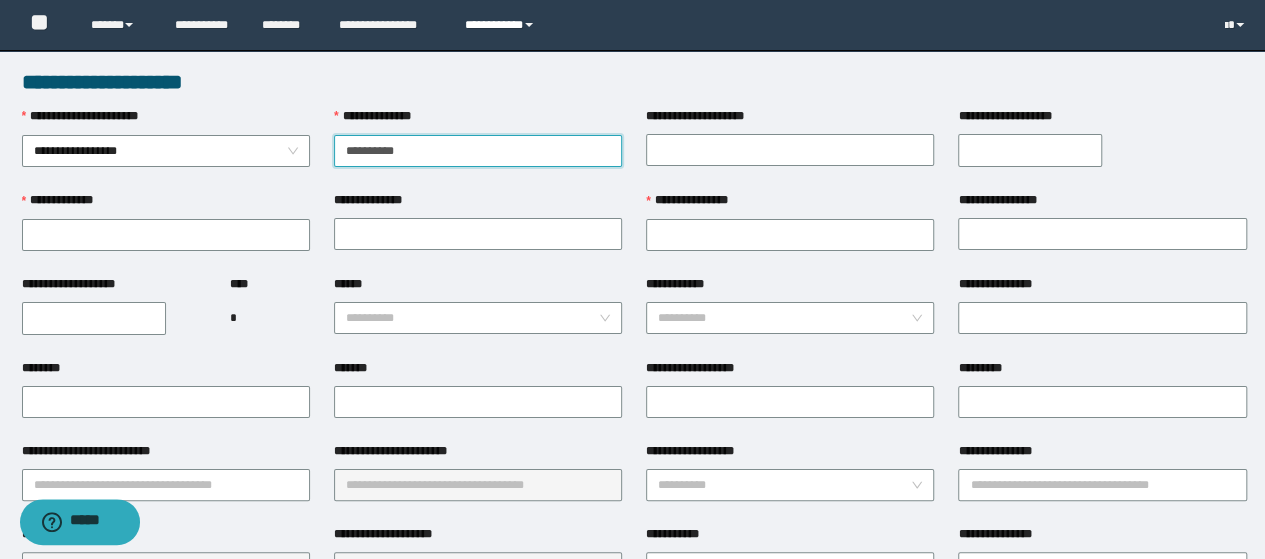 type on "**********" 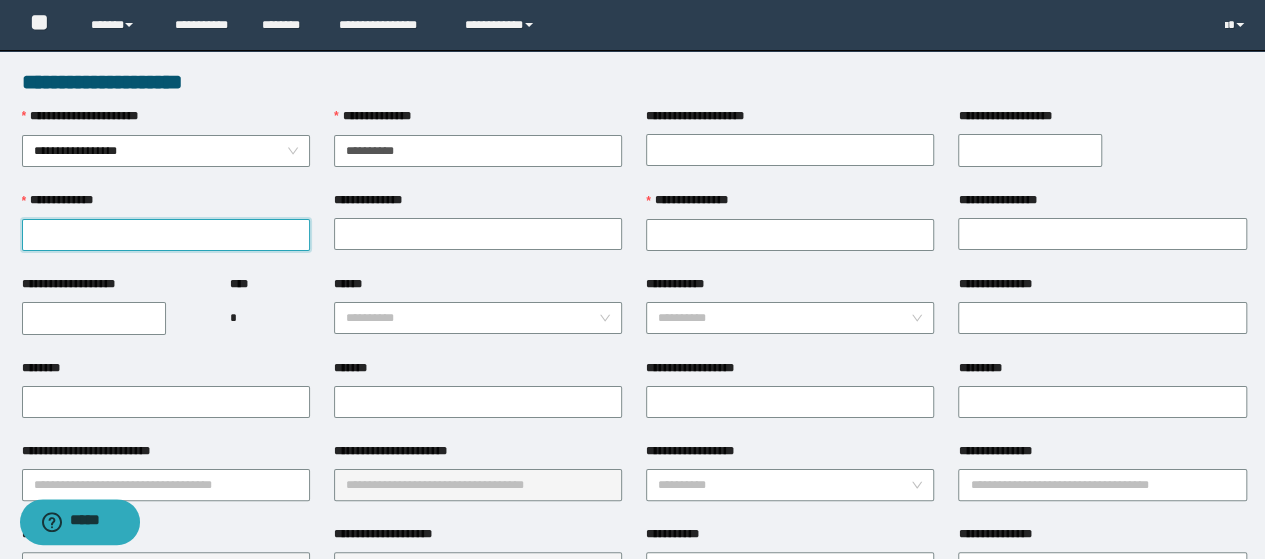 click on "**********" at bounding box center (166, 235) 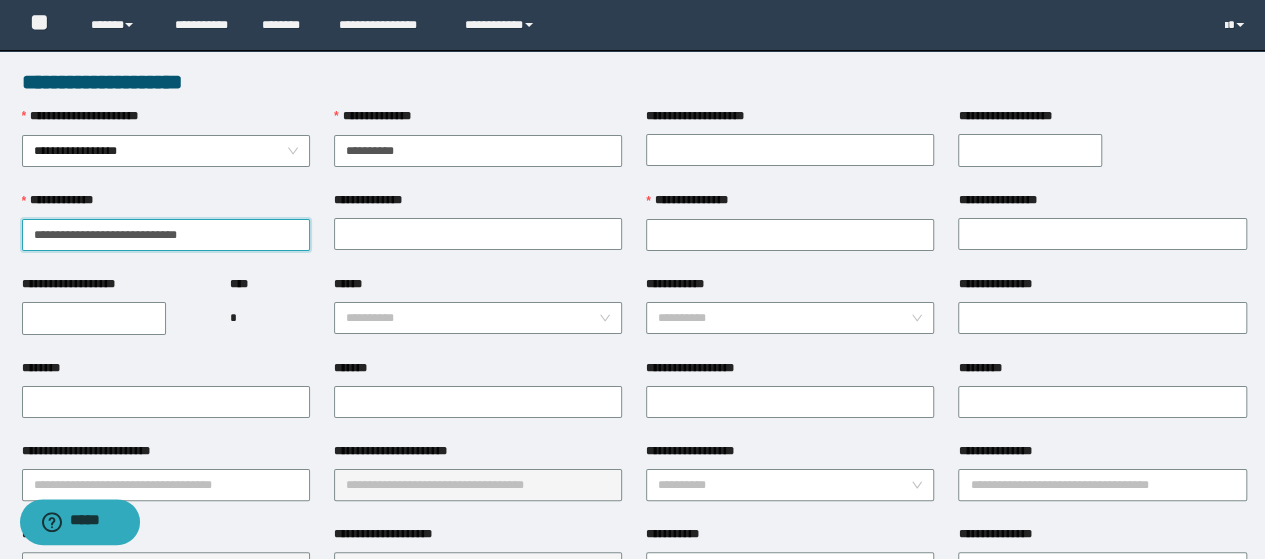 click on "**********" at bounding box center [166, 235] 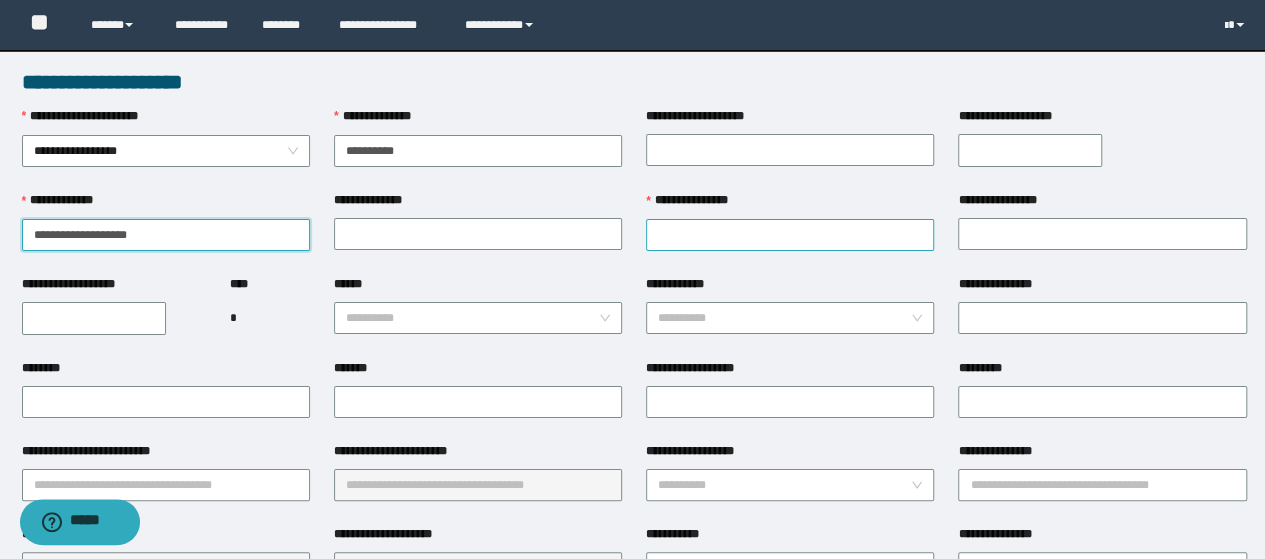 type on "**********" 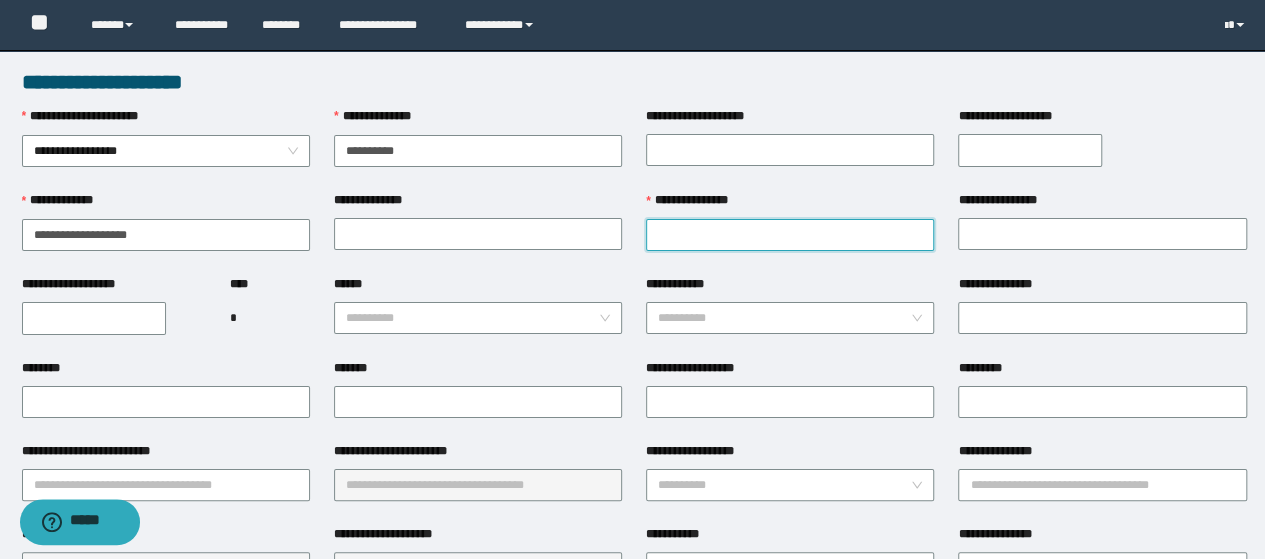 click on "**********" at bounding box center (790, 235) 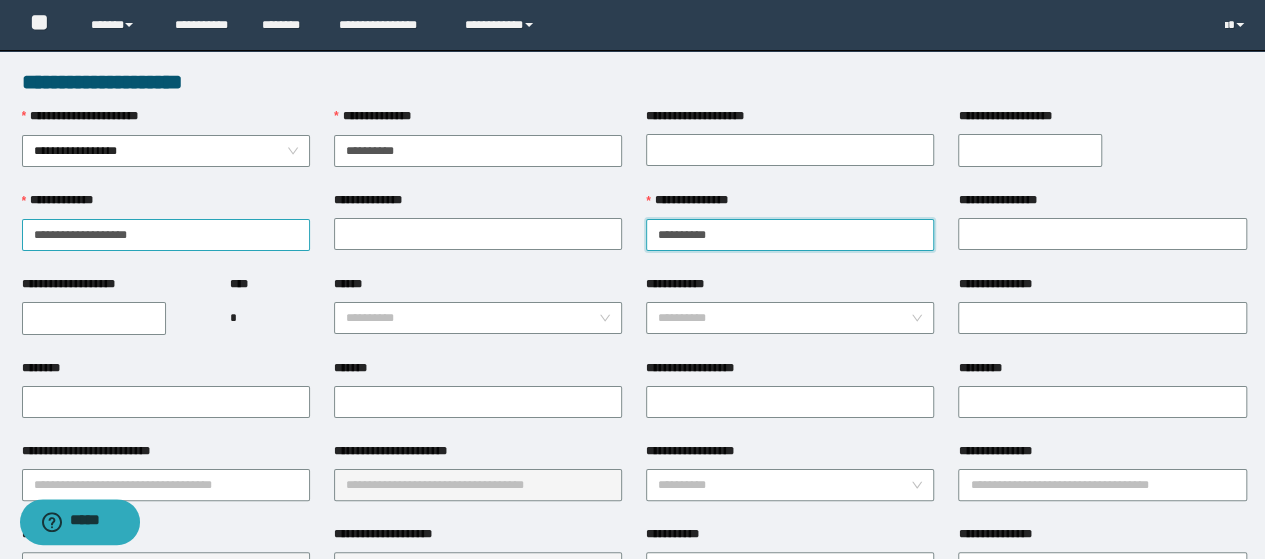 type on "*********" 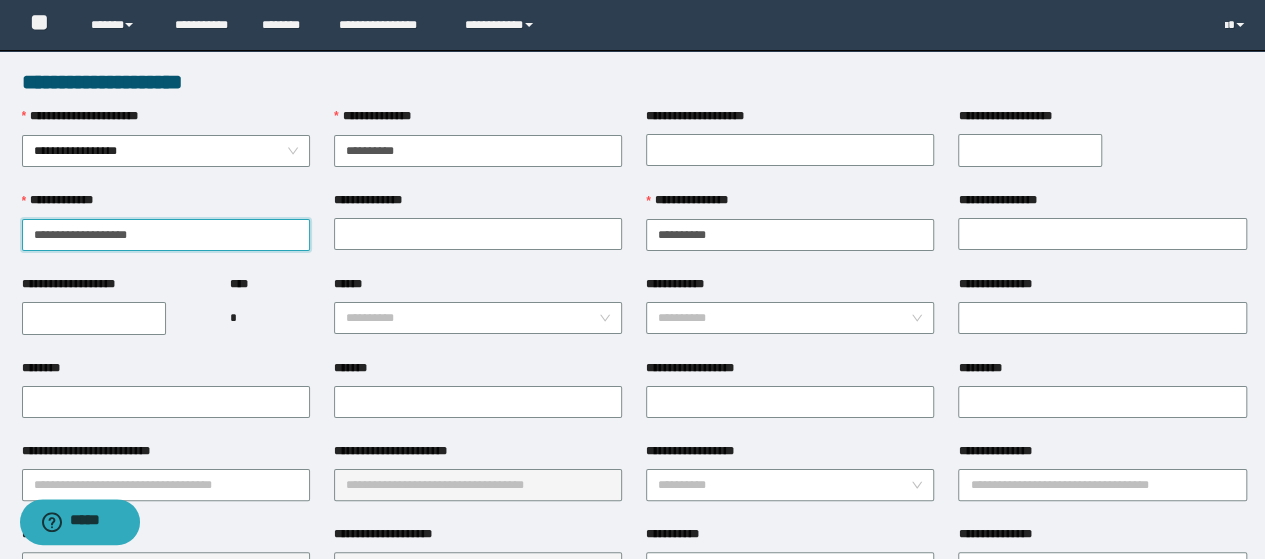 click on "**********" at bounding box center [166, 235] 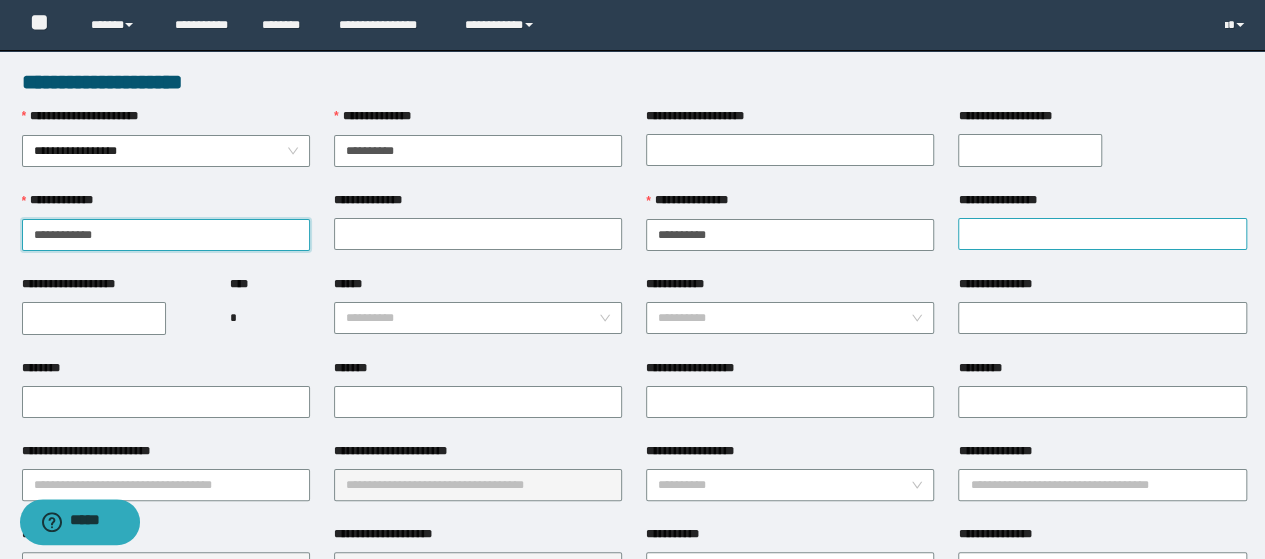 type on "**********" 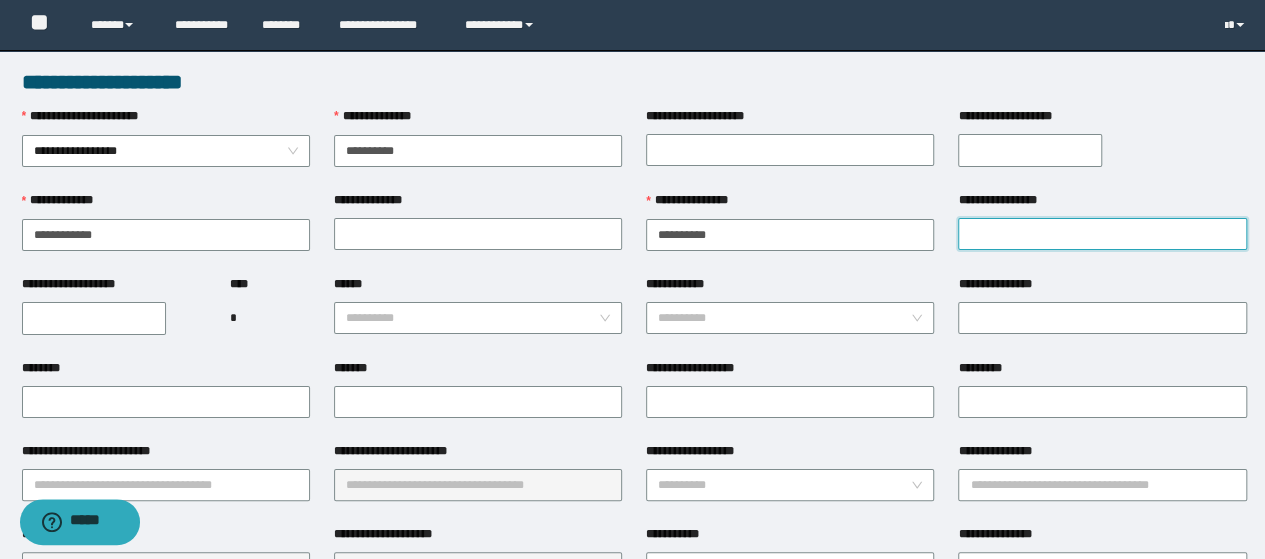 click on "**********" at bounding box center (1102, 234) 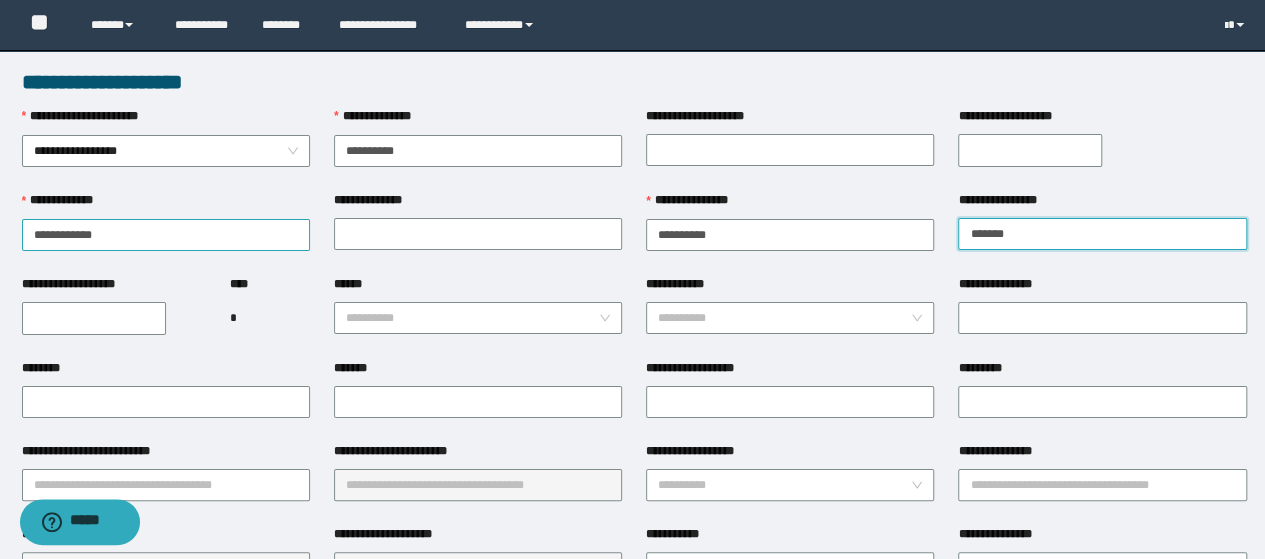 type on "******" 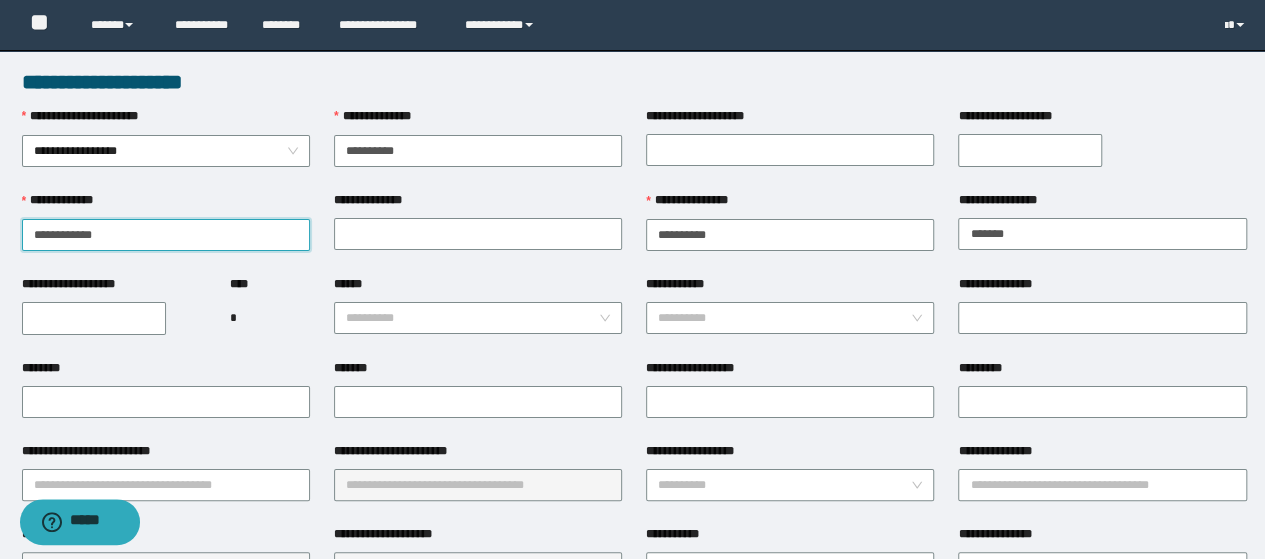 click on "**********" at bounding box center [166, 235] 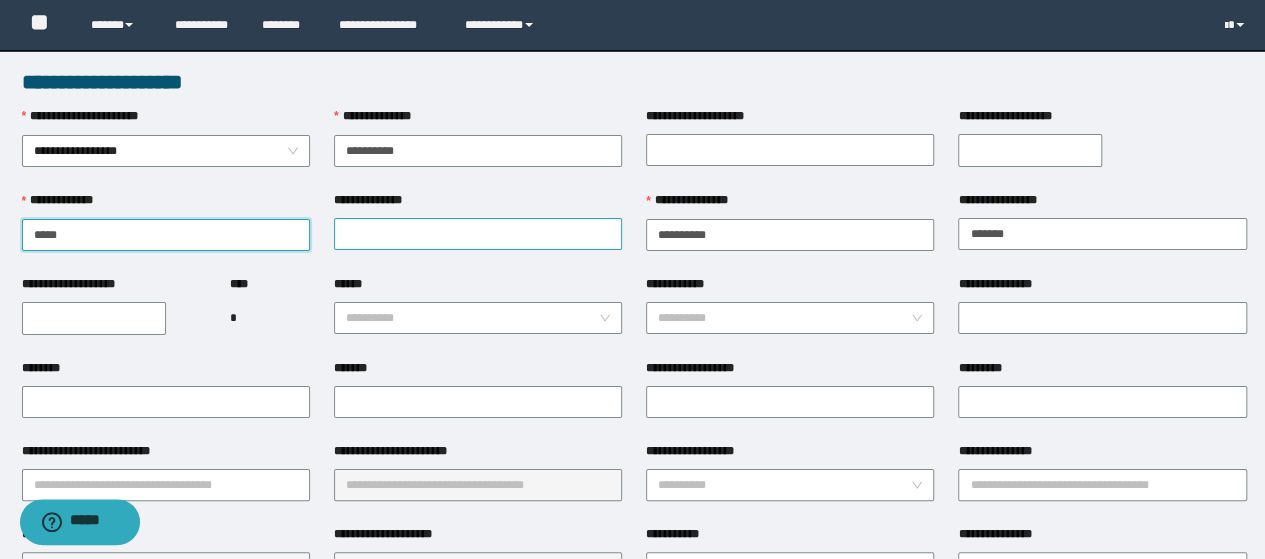 type on "****" 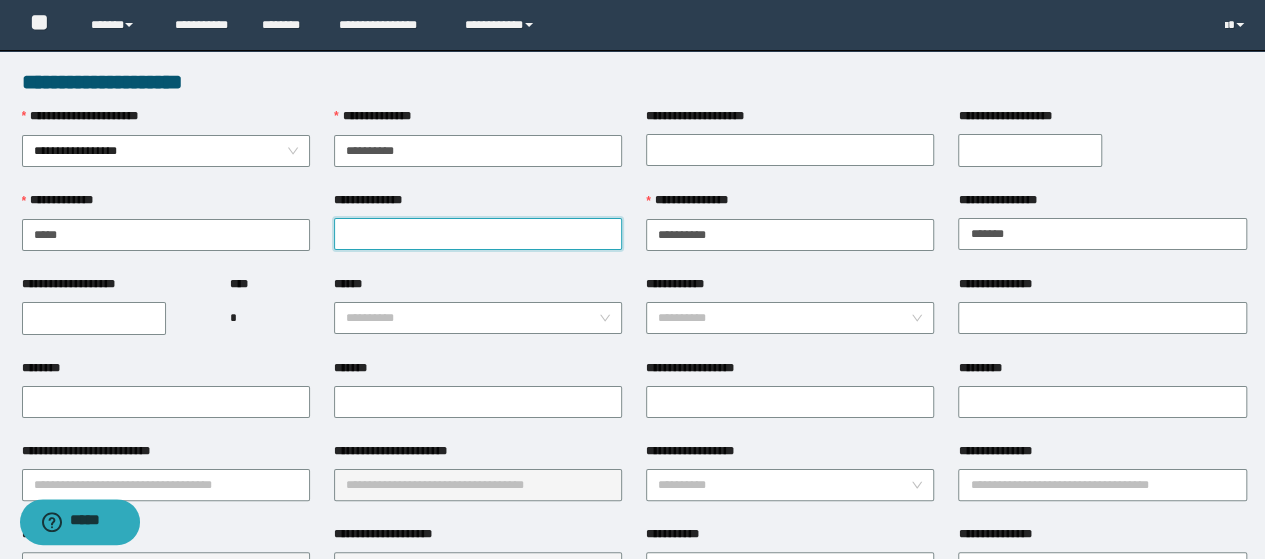 click on "**********" at bounding box center [478, 234] 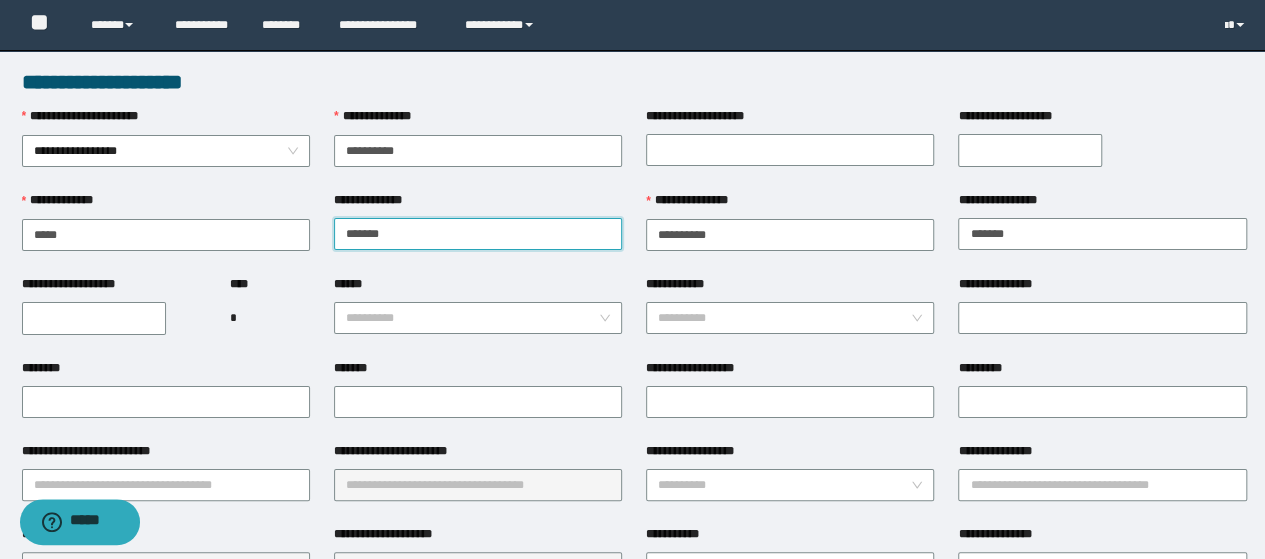 type on "*******" 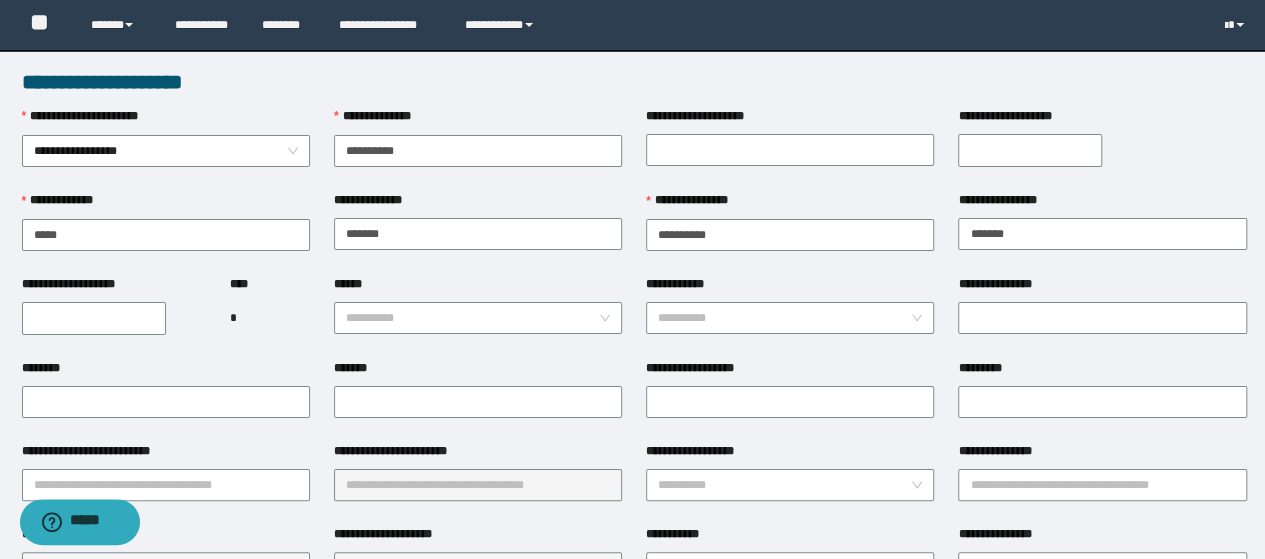 type on "**********" 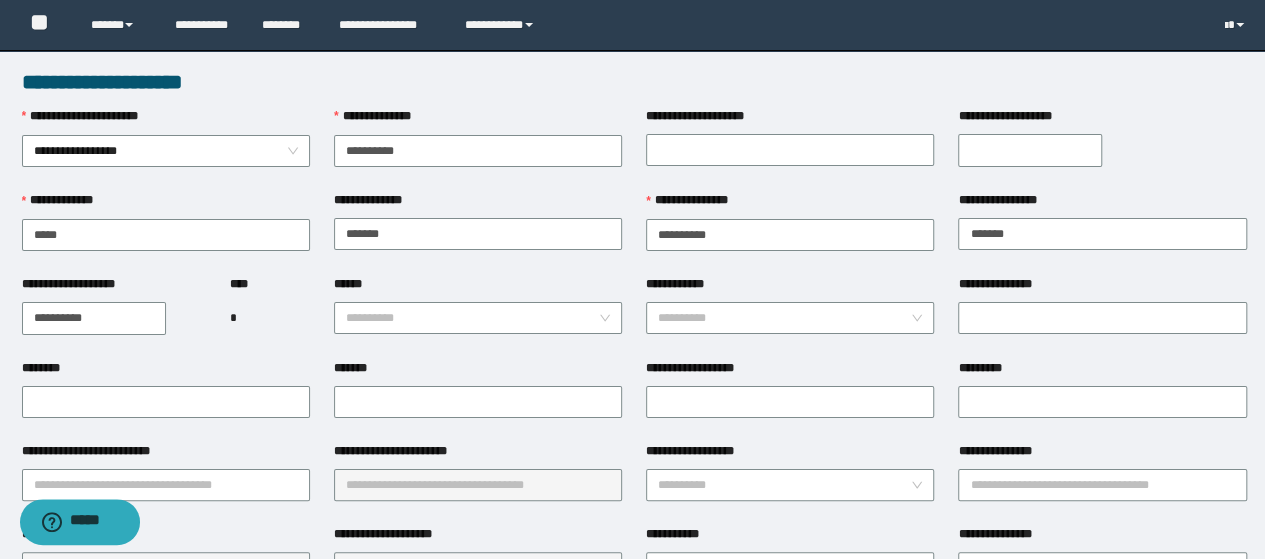 click on "**********" at bounding box center [94, 318] 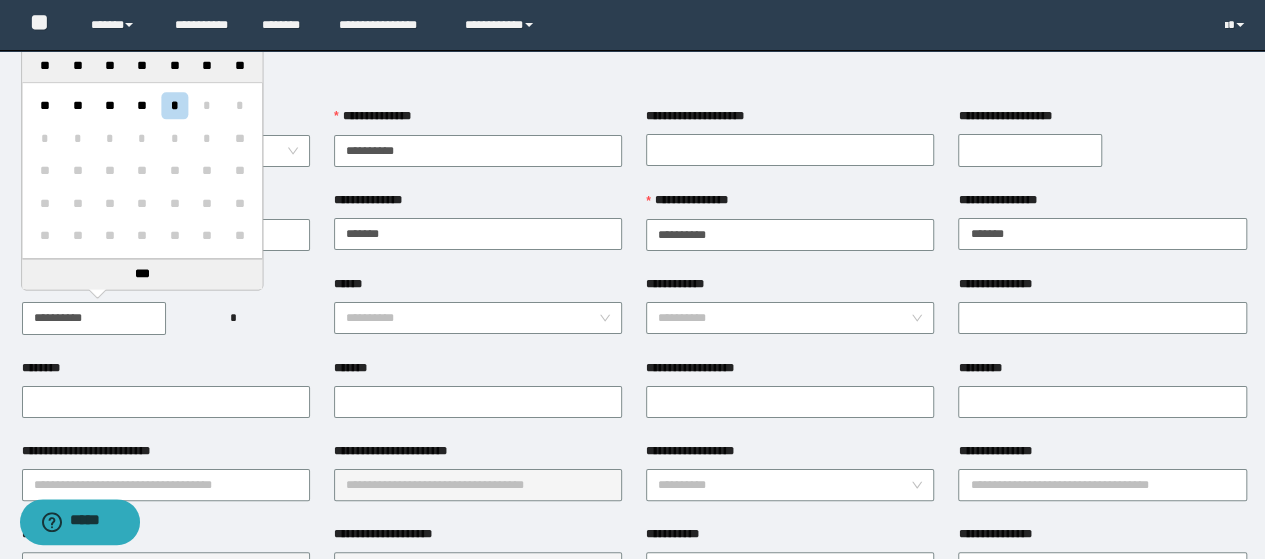 paste 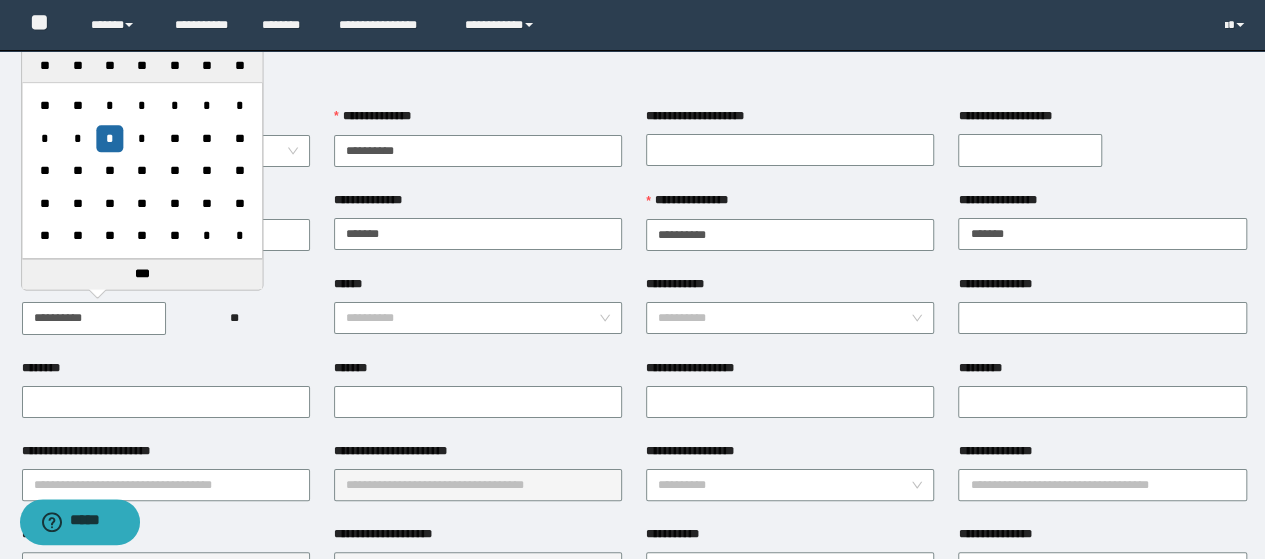 type on "**********" 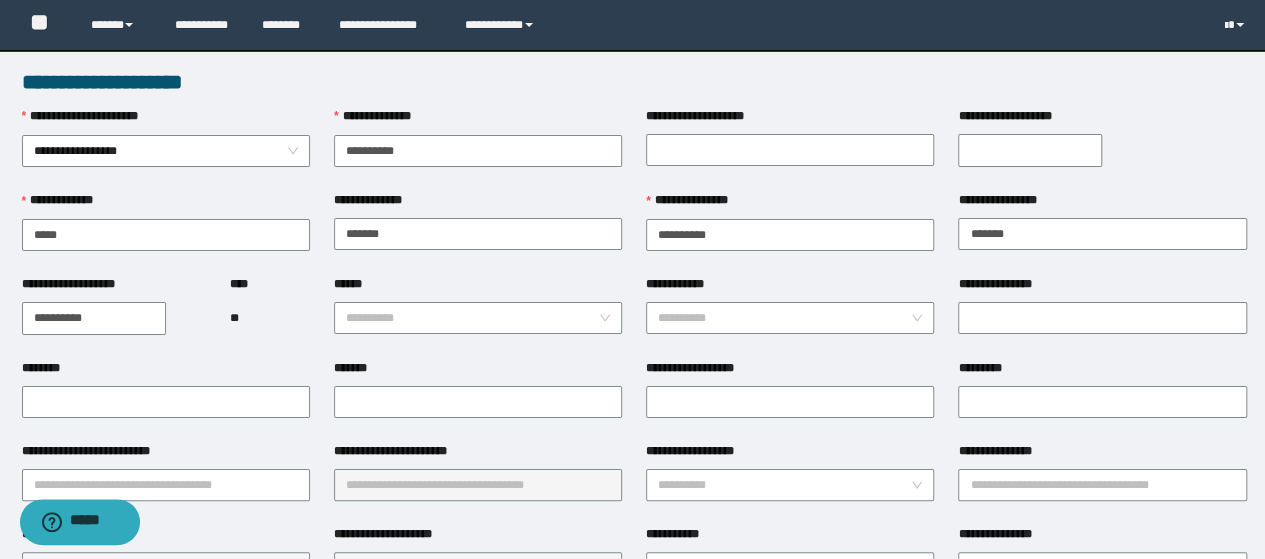 click on "**" at bounding box center (270, 318) 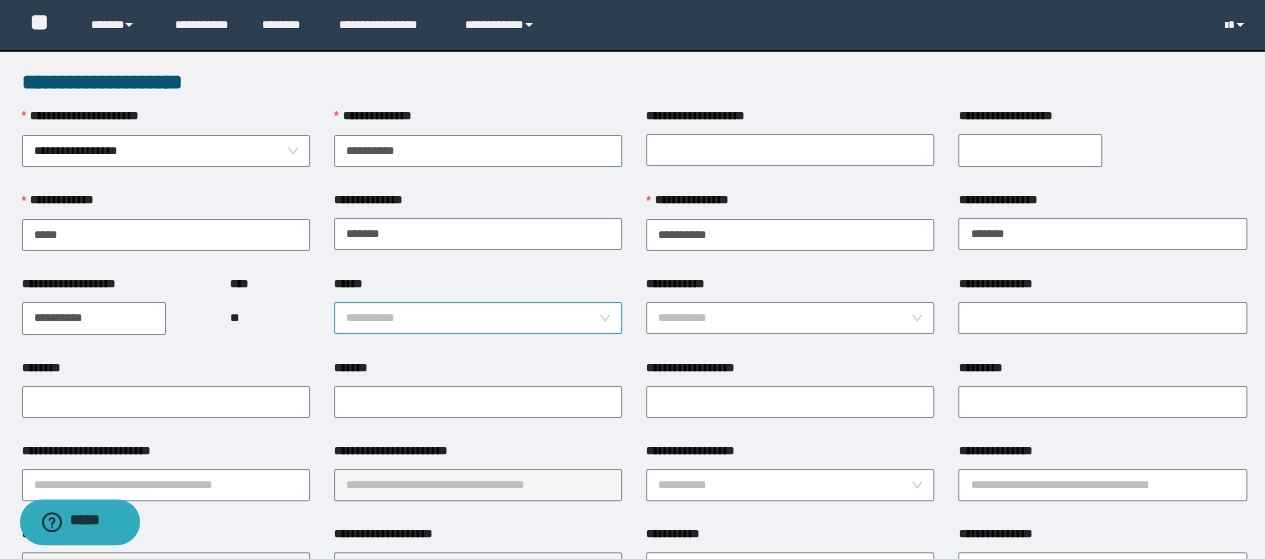 click on "******" at bounding box center (472, 318) 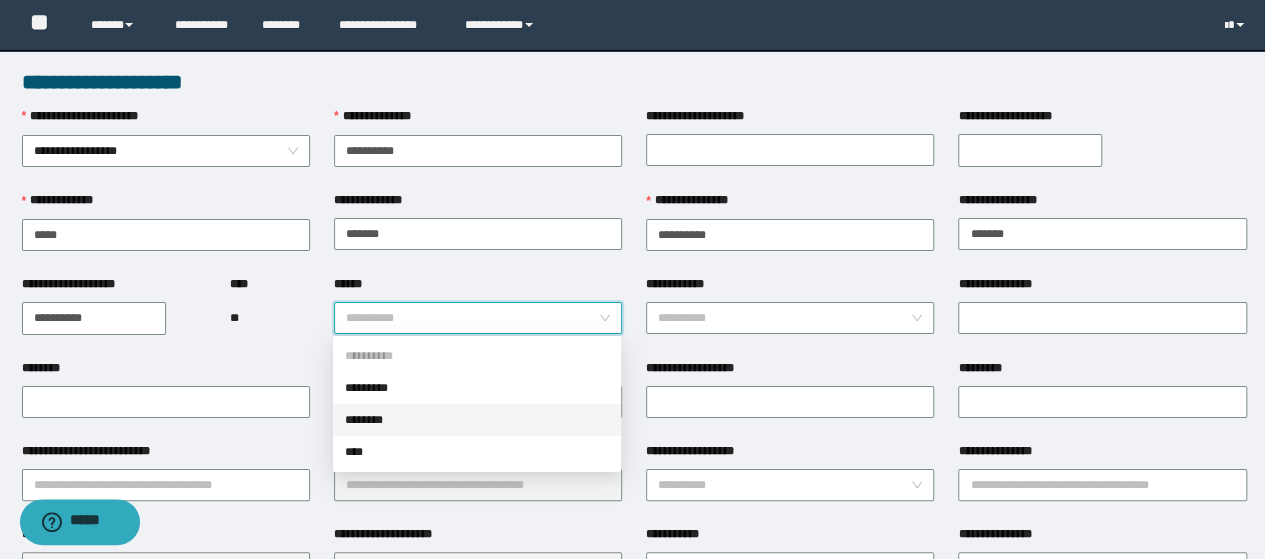 click on "********" at bounding box center (477, 420) 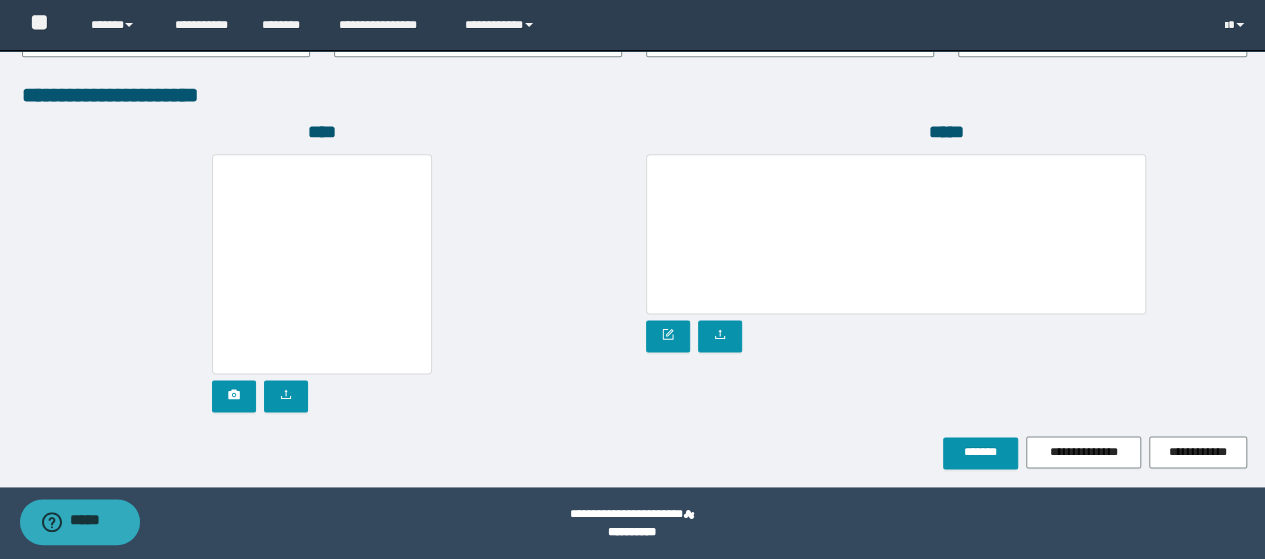 scroll, scrollTop: 1142, scrollLeft: 0, axis: vertical 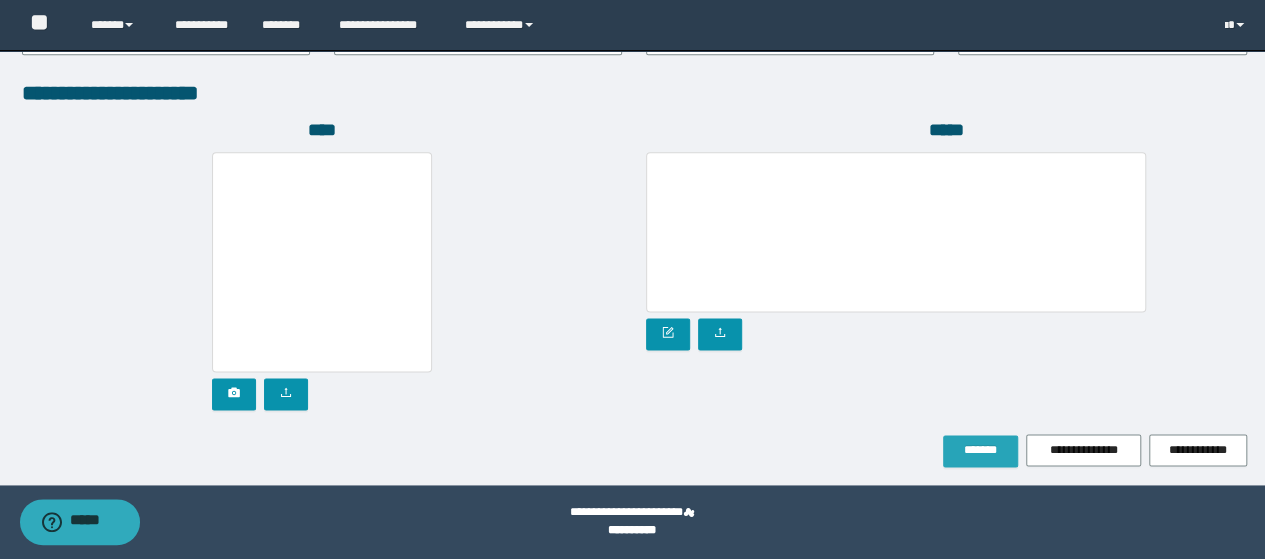 click on "*******" at bounding box center [980, 450] 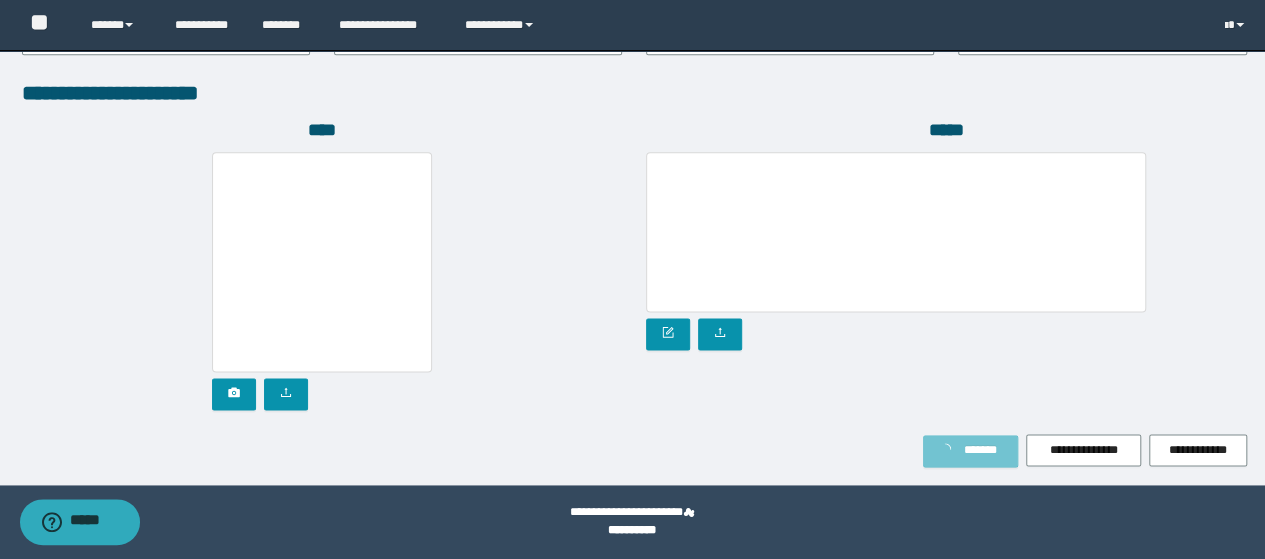 type on "****" 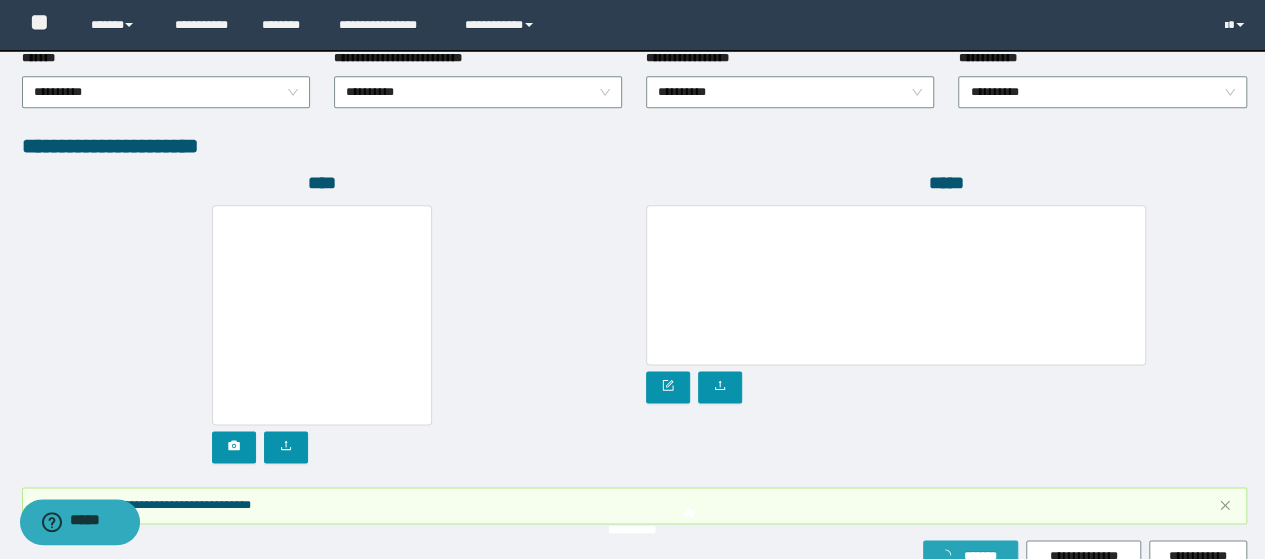 scroll, scrollTop: 1194, scrollLeft: 0, axis: vertical 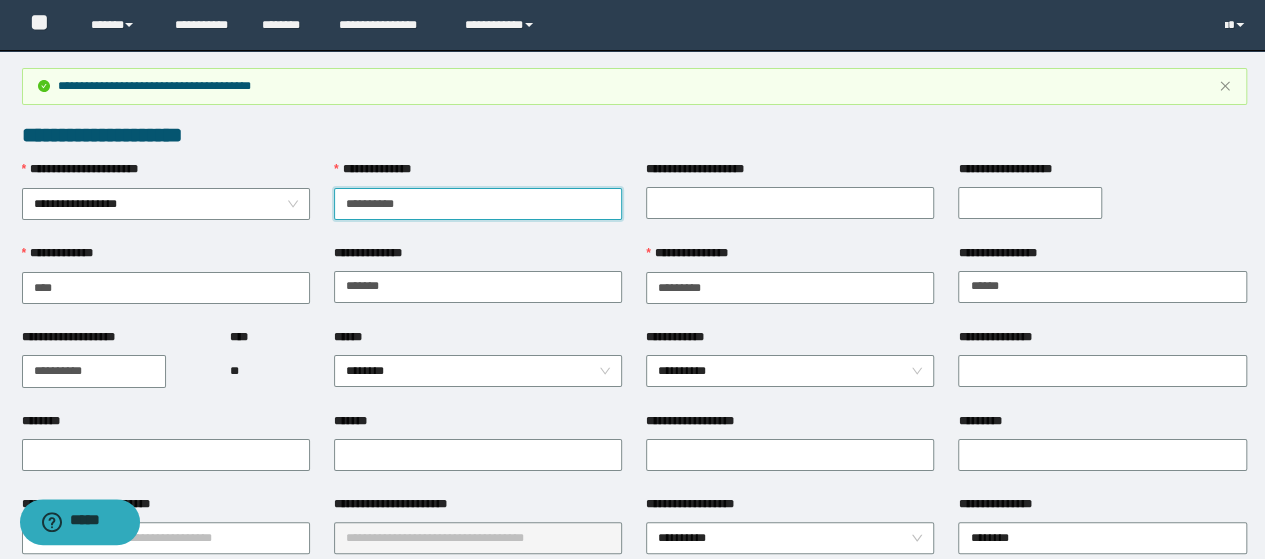 click on "**********" at bounding box center (478, 204) 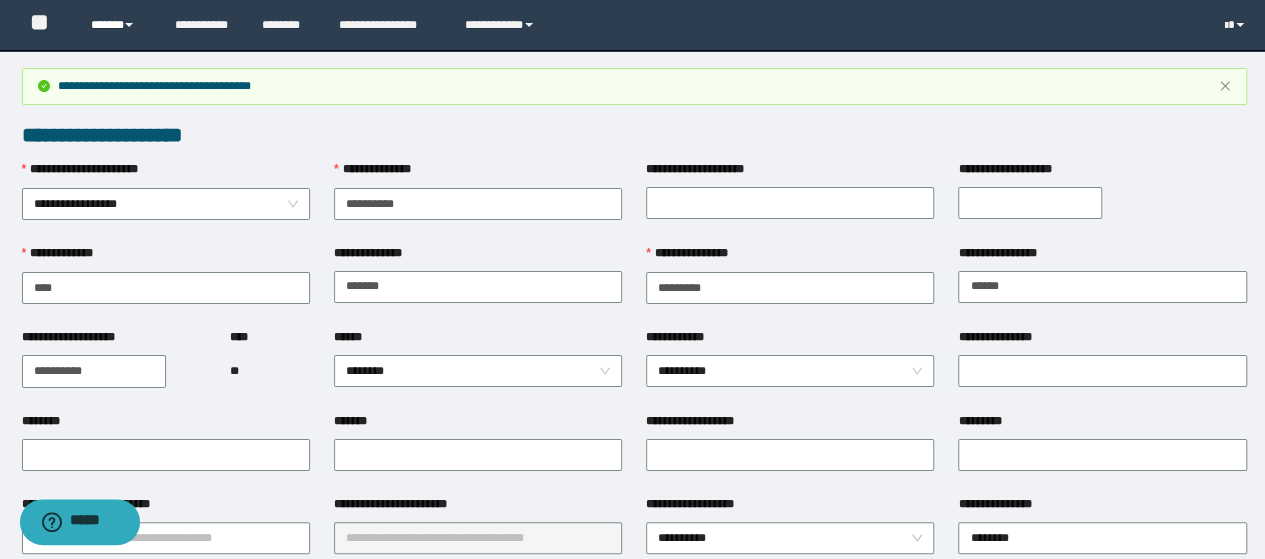 click on "******" at bounding box center [117, 25] 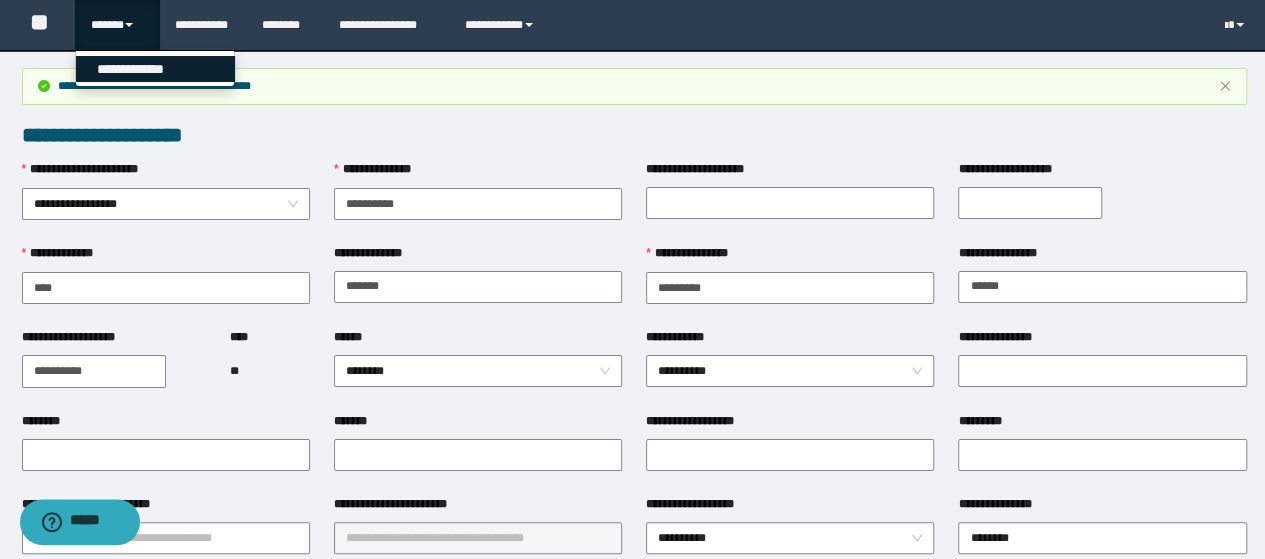 click on "**********" at bounding box center [155, 69] 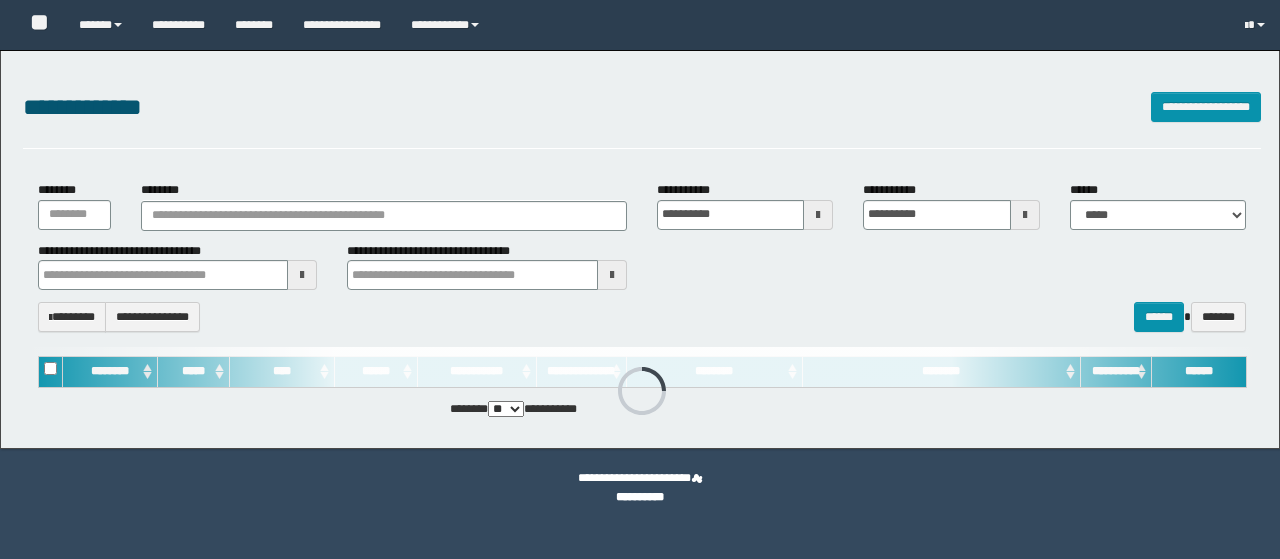 scroll, scrollTop: 0, scrollLeft: 0, axis: both 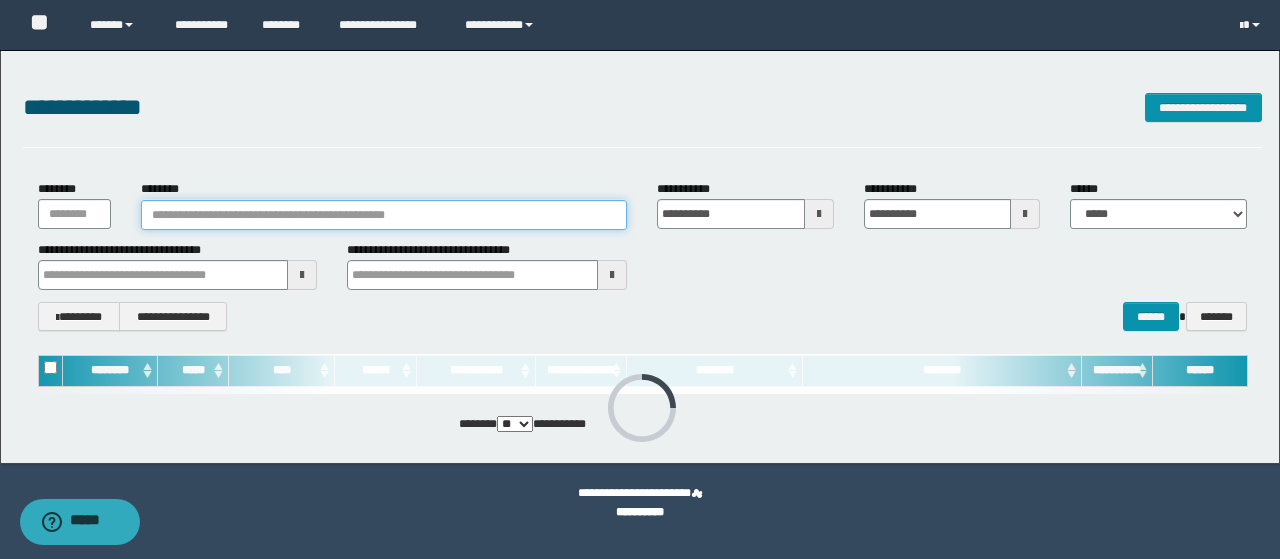 click on "********" at bounding box center [384, 215] 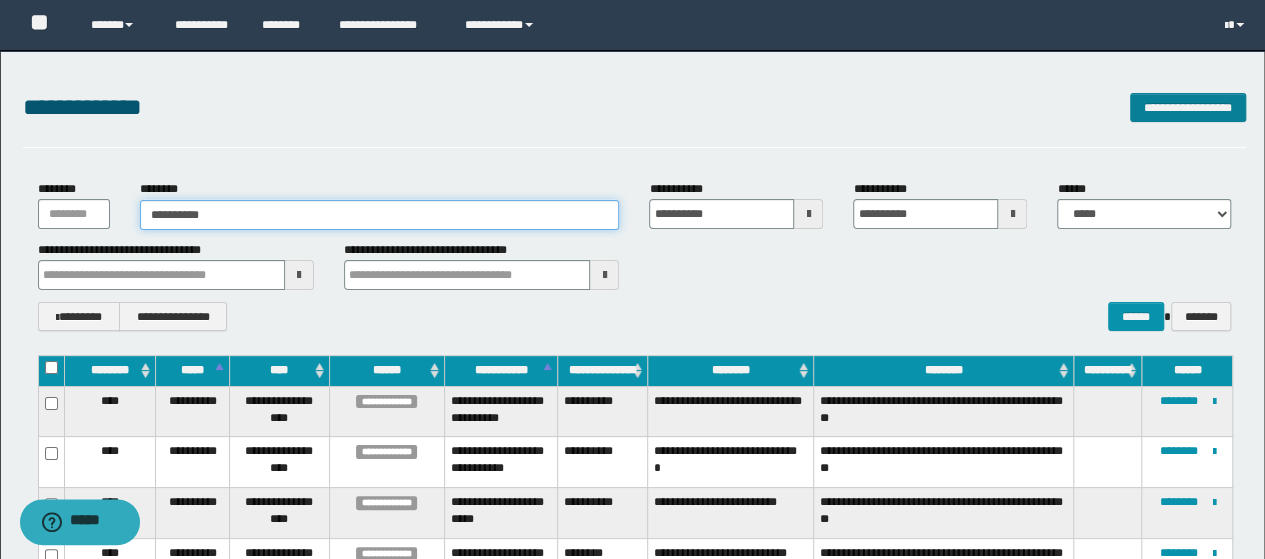 type on "**********" 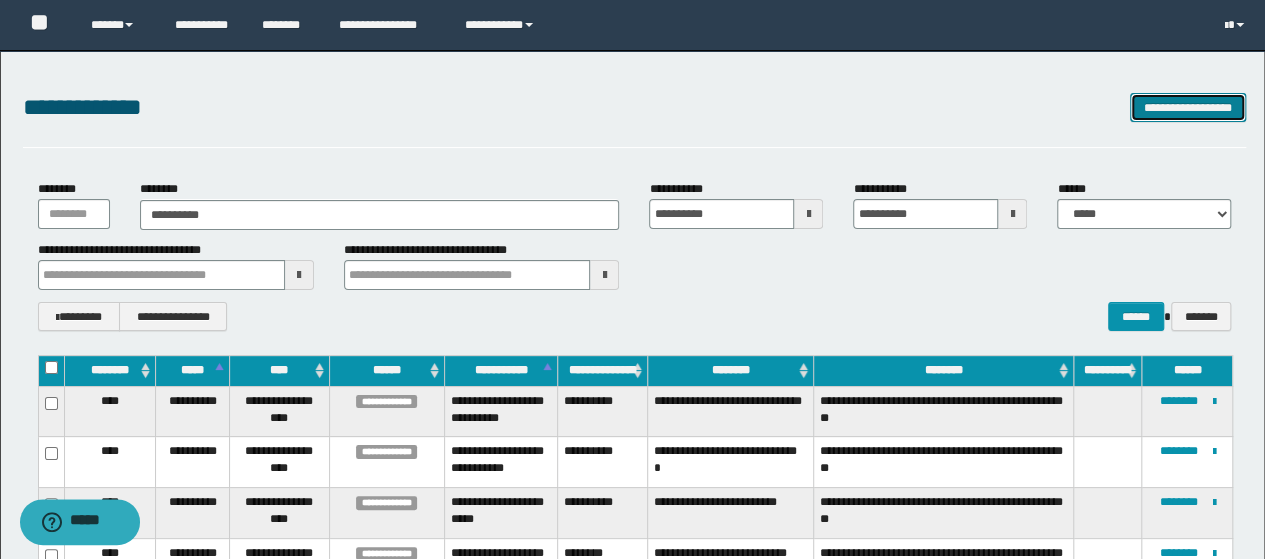 click on "**********" at bounding box center (1188, 107) 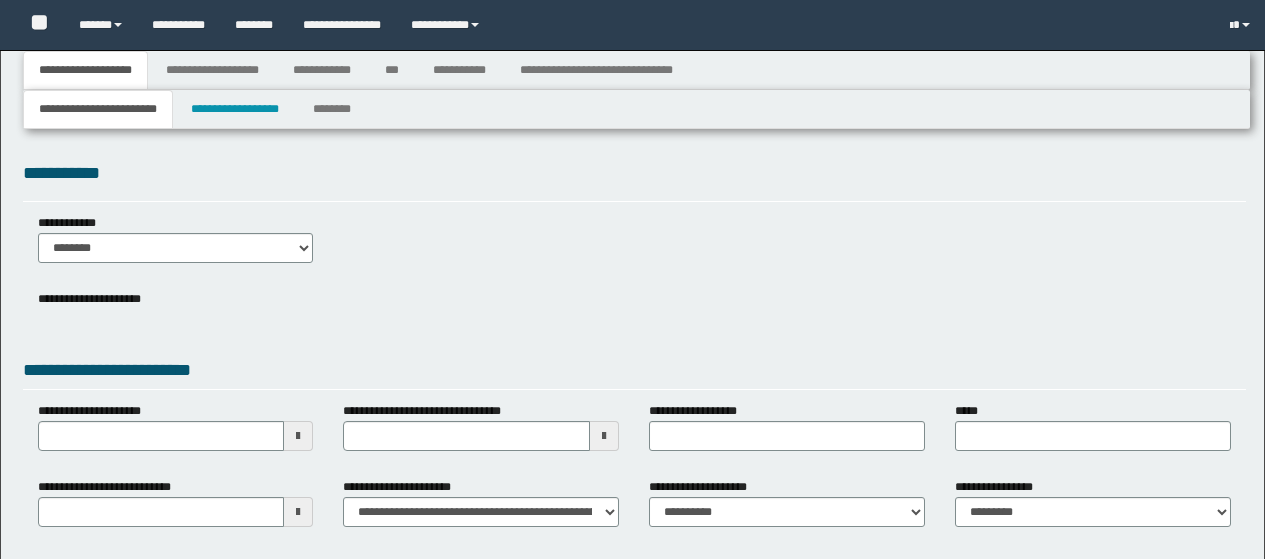 type 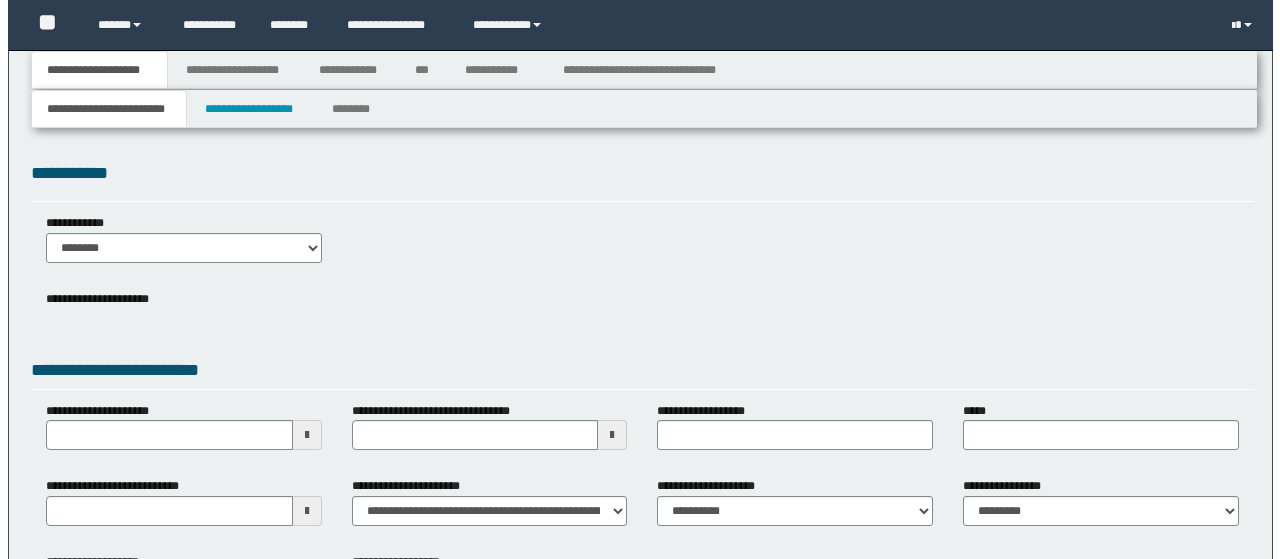 scroll, scrollTop: 0, scrollLeft: 0, axis: both 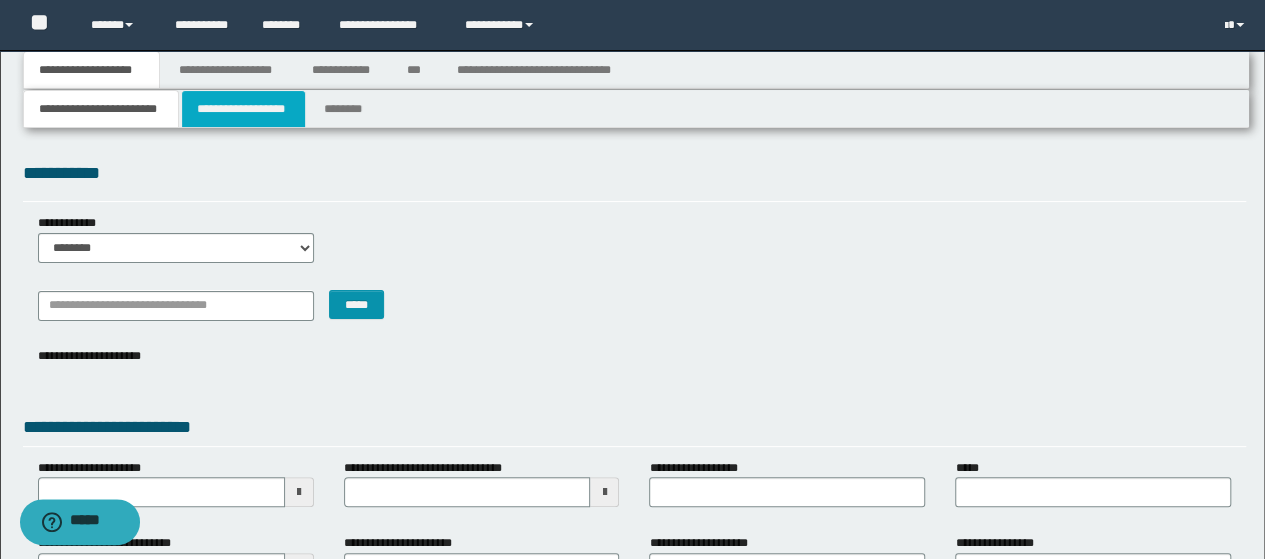 click on "**********" at bounding box center (243, 109) 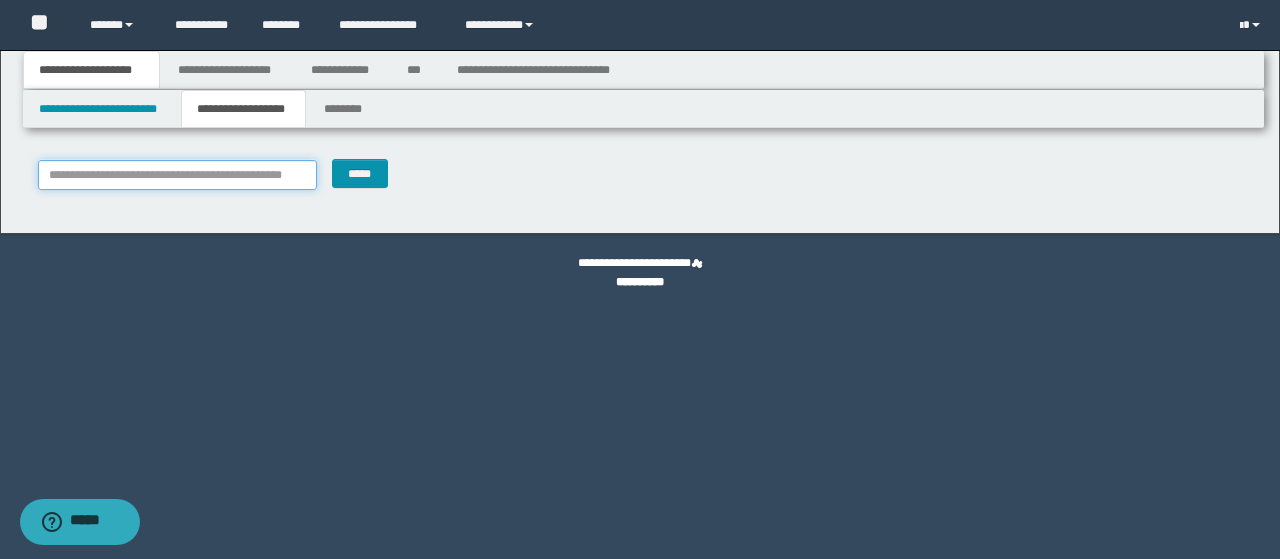 click on "**********" at bounding box center (178, 175) 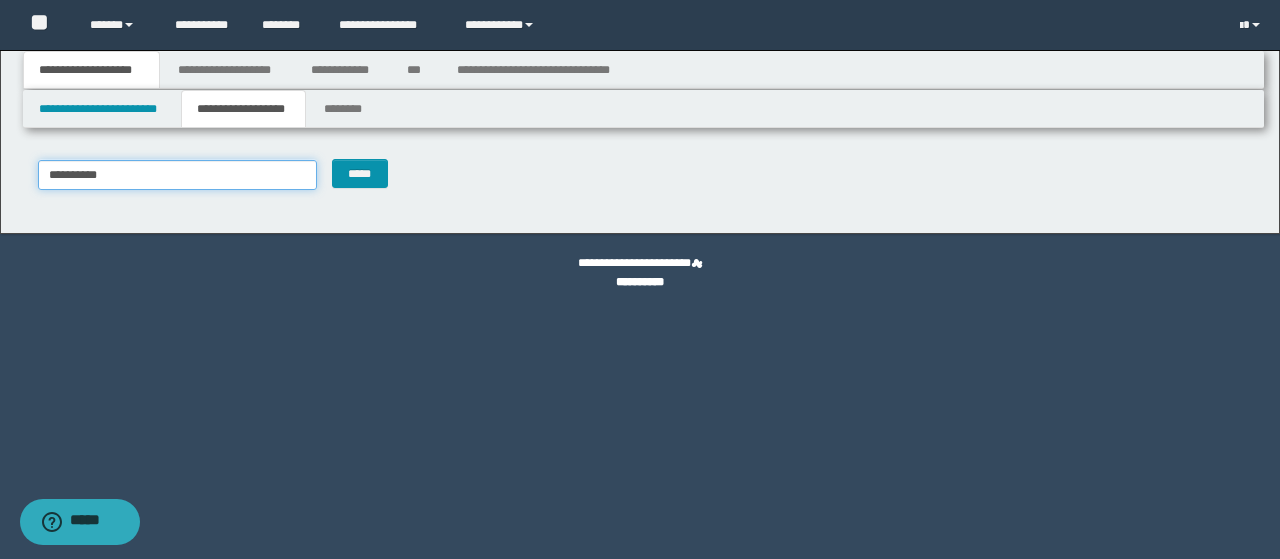 type on "**********" 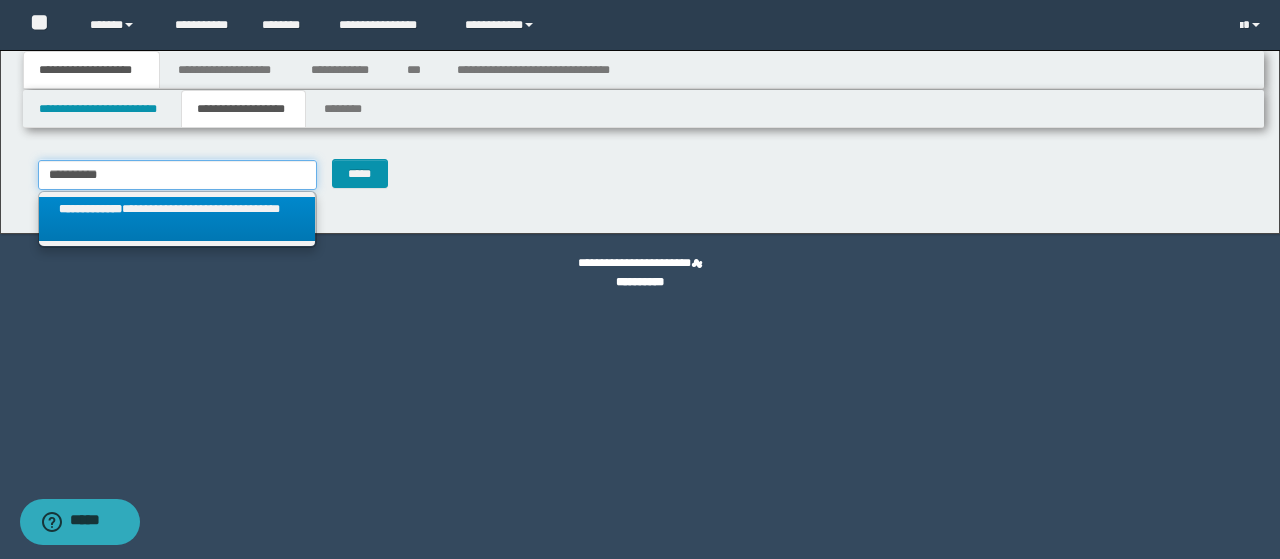 type on "**********" 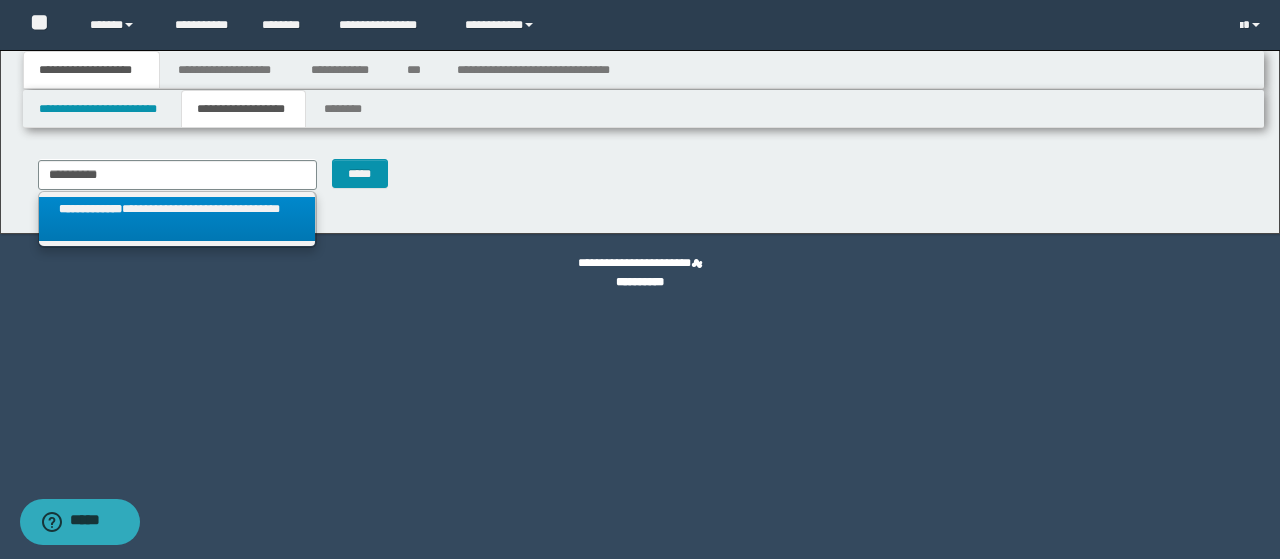 click on "**********" at bounding box center [178, 219] 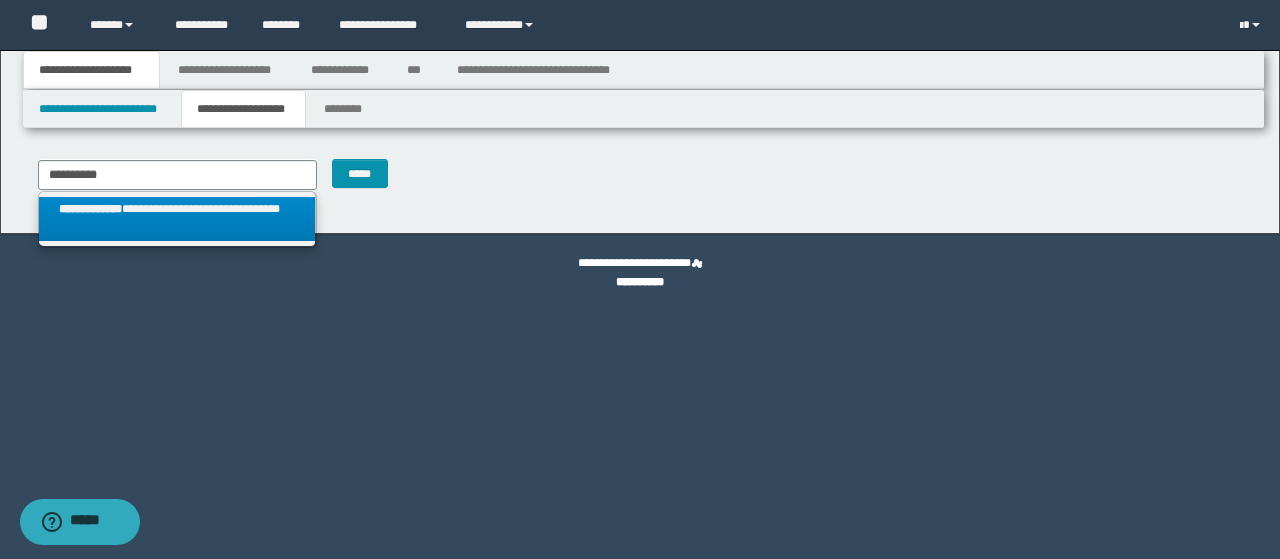 click on "**********" at bounding box center (177, 219) 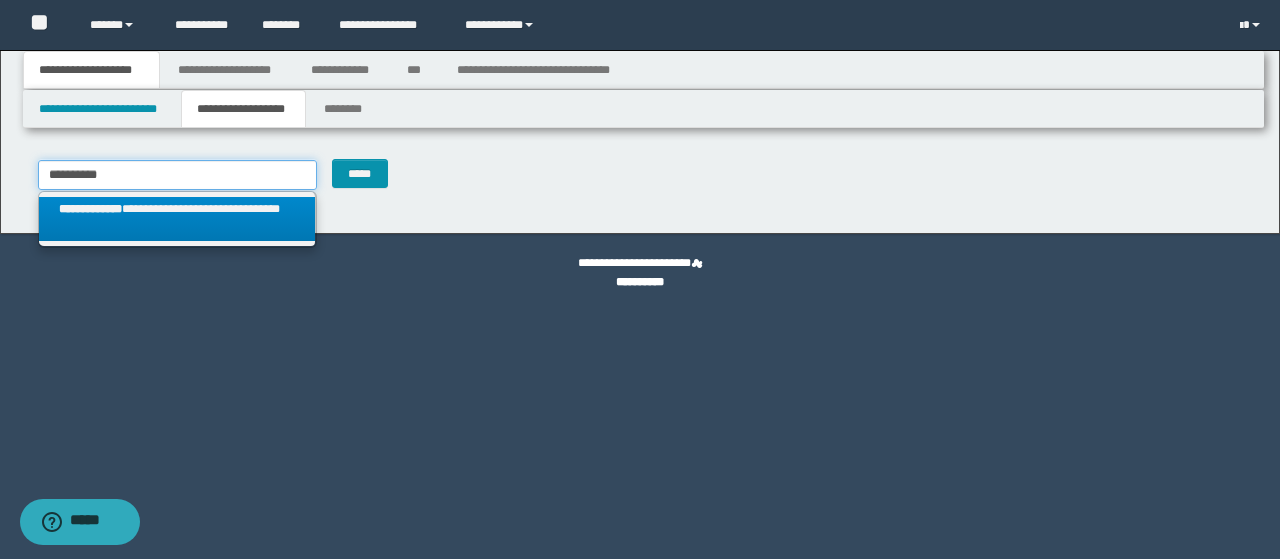 type 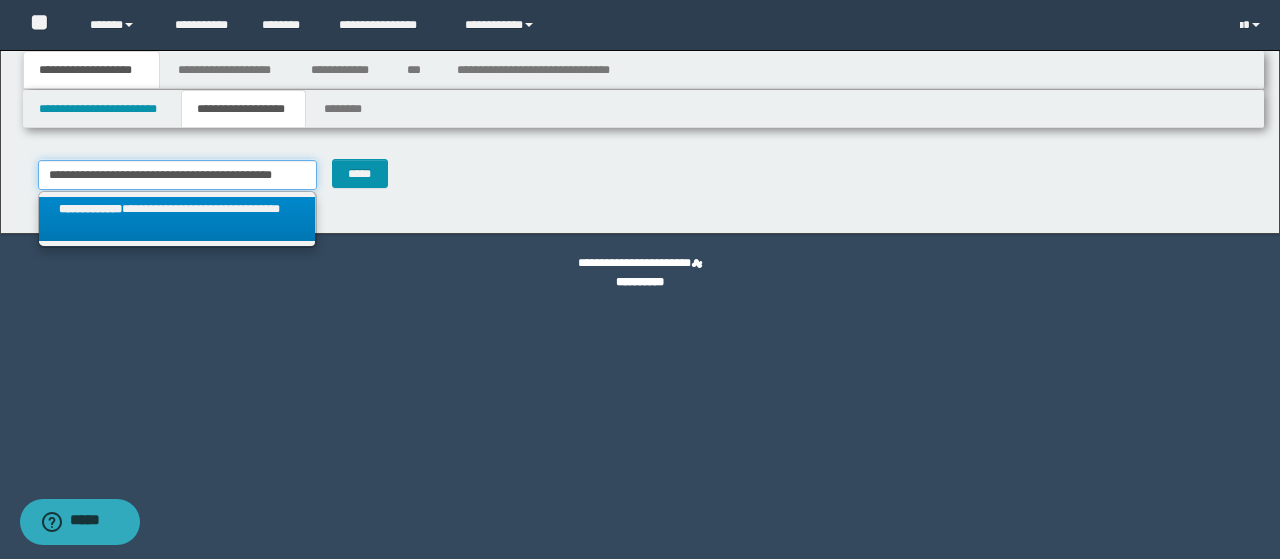 type on "**********" 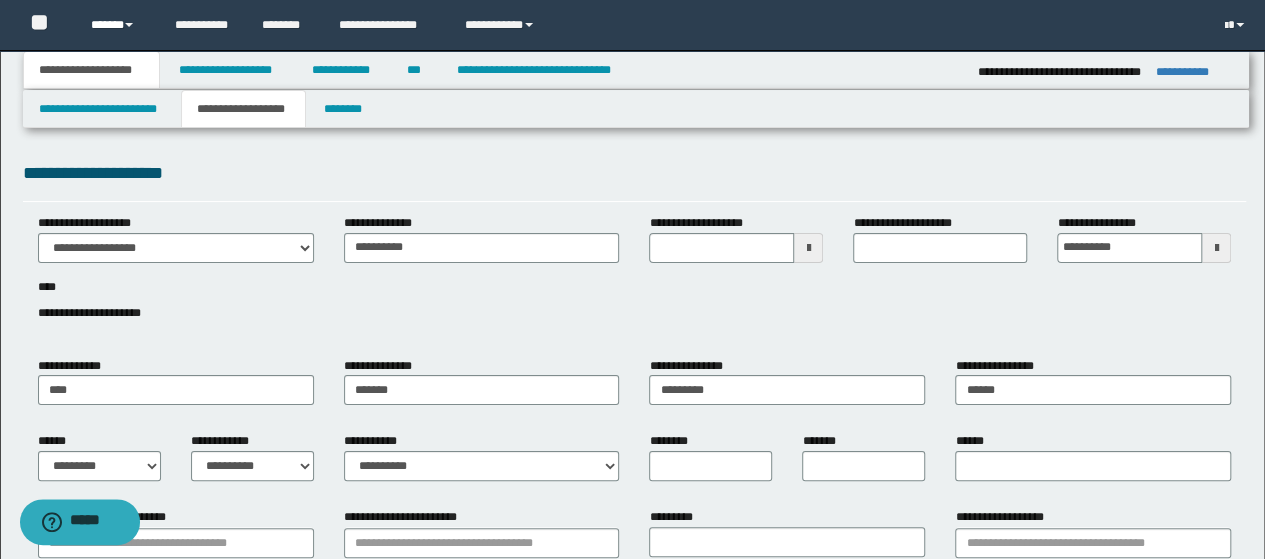 click on "******" at bounding box center (117, 25) 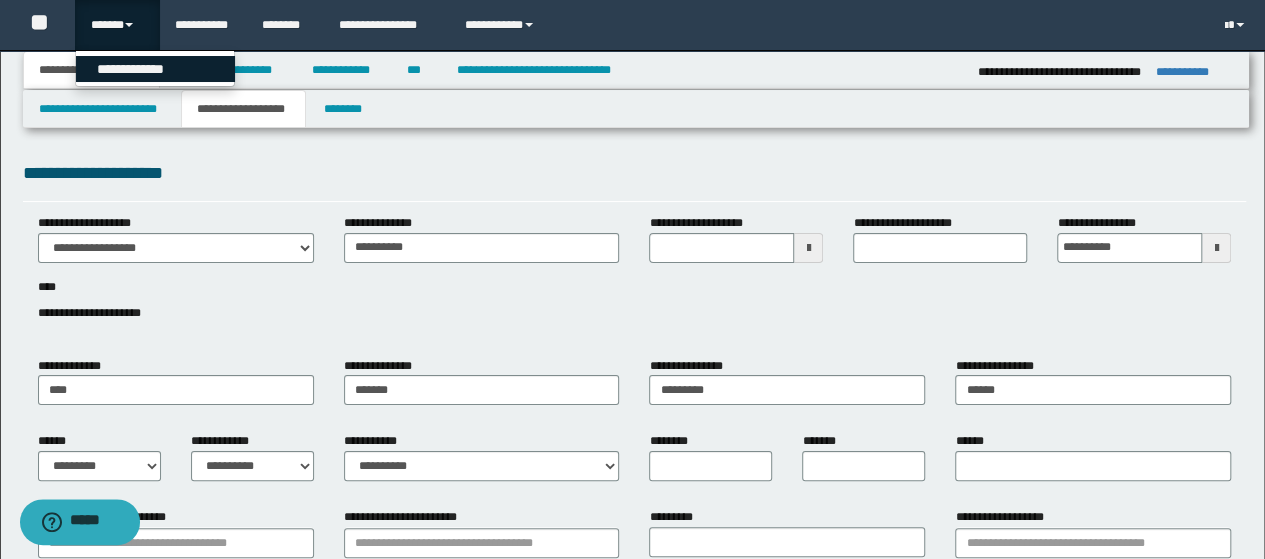click on "**********" at bounding box center (155, 69) 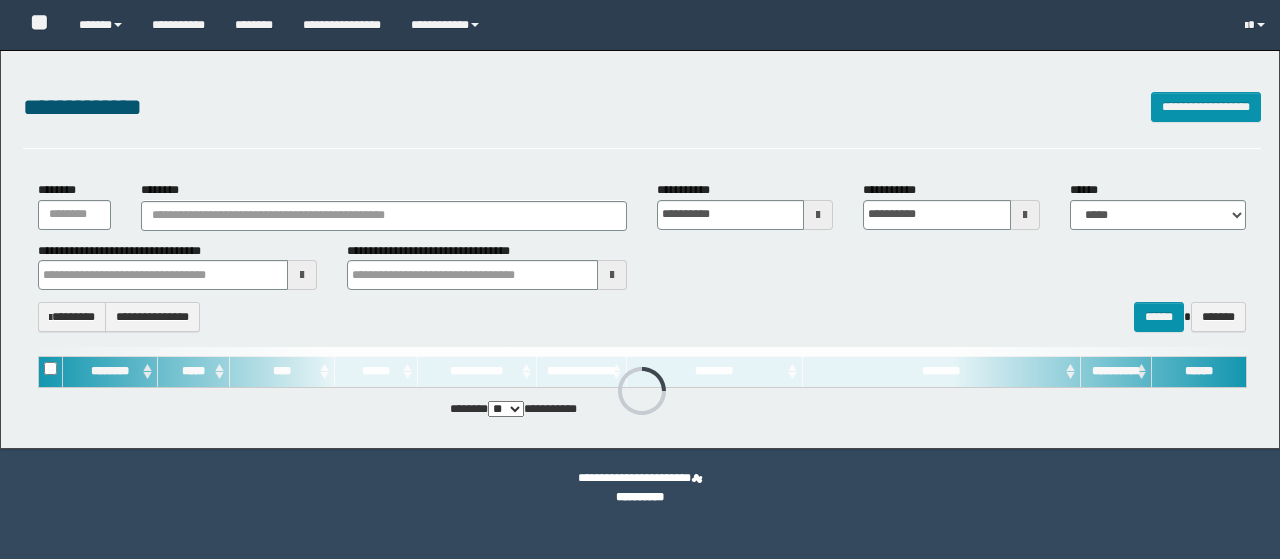 scroll, scrollTop: 0, scrollLeft: 0, axis: both 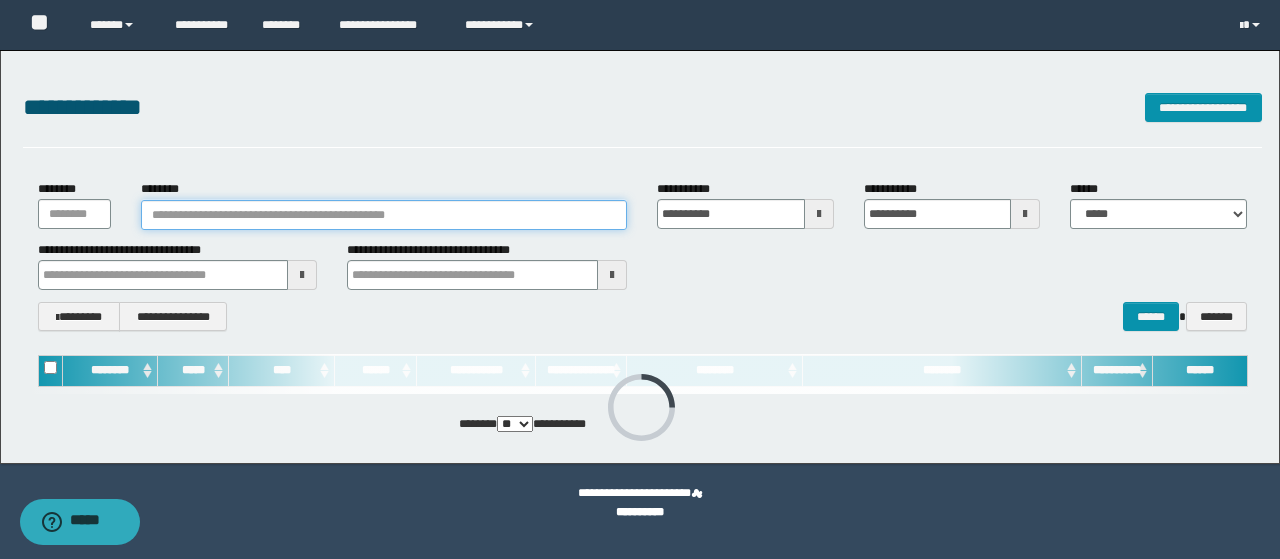 click on "********" at bounding box center (384, 215) 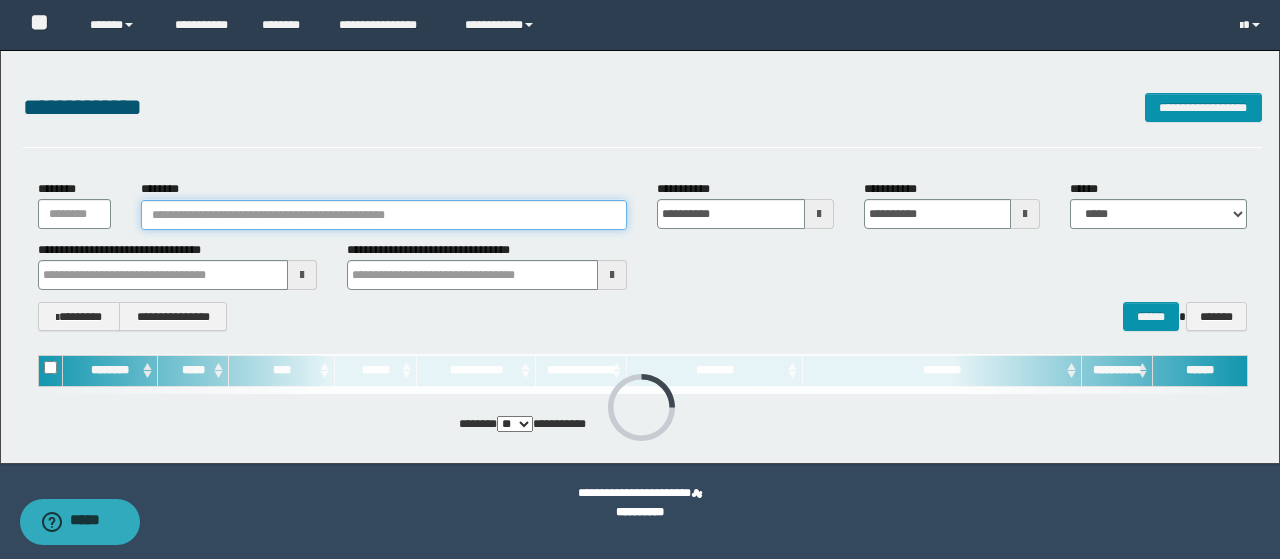 paste on "**********" 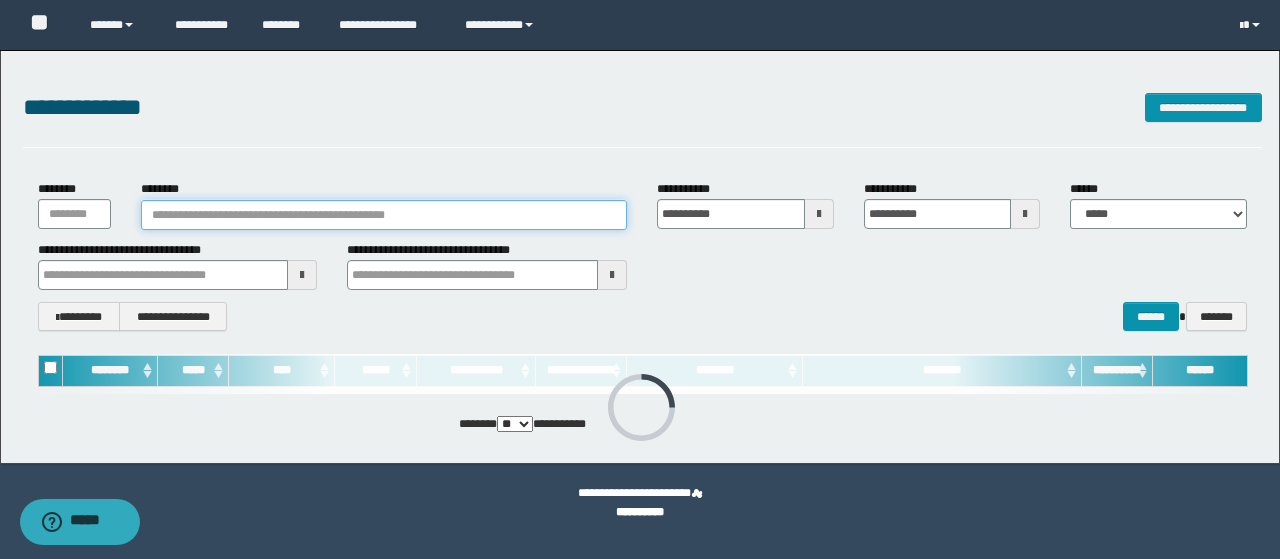 type on "**********" 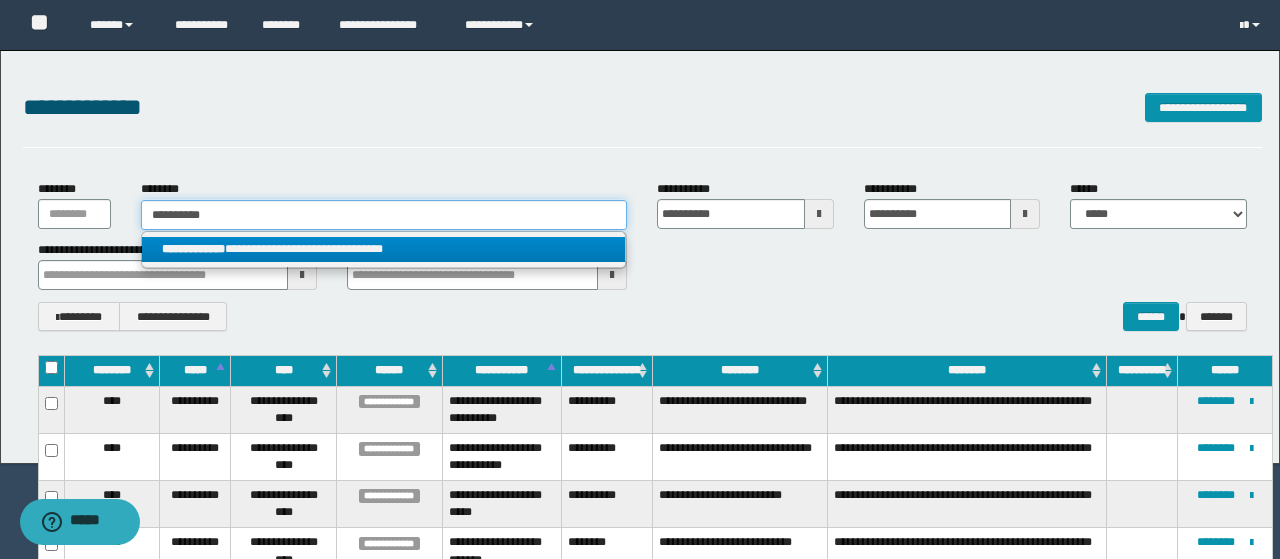 type on "**********" 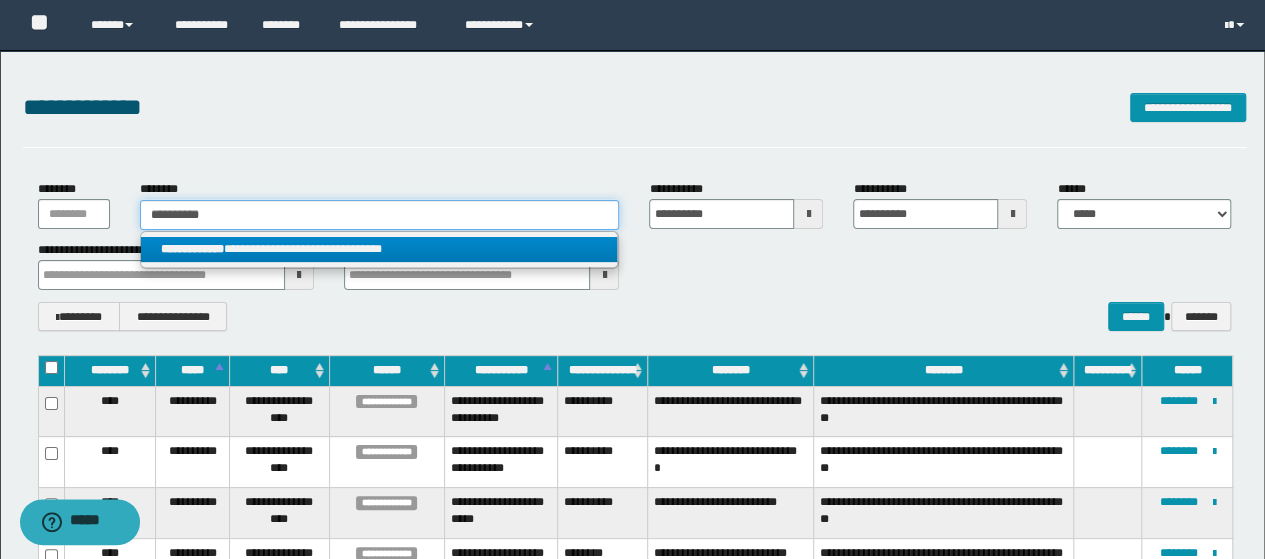 type on "**********" 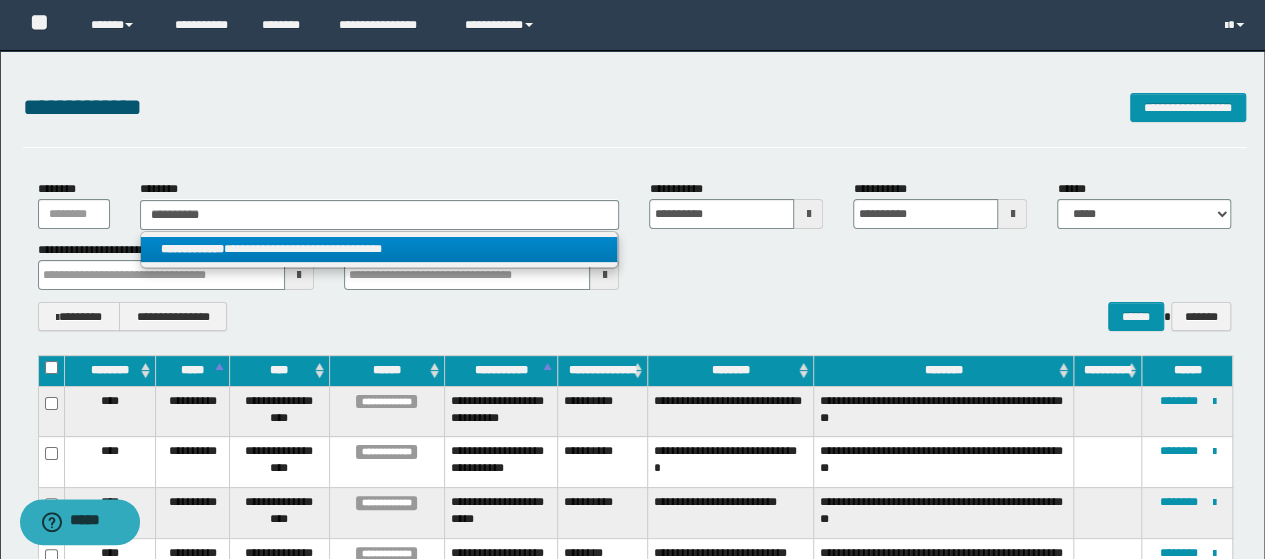 click on "**********" at bounding box center (379, 249) 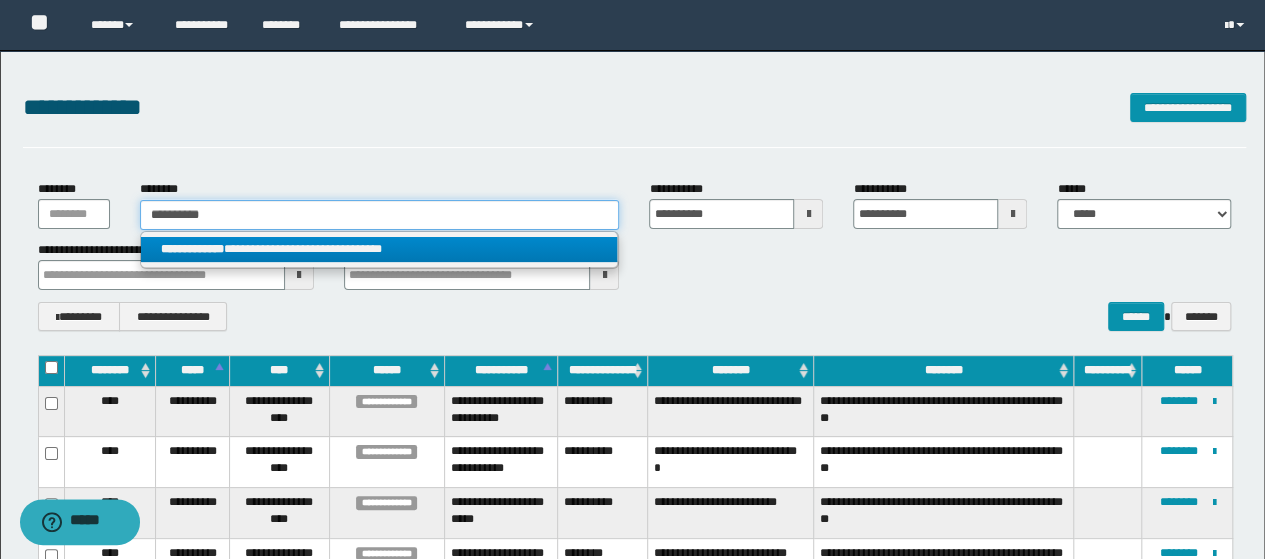 type 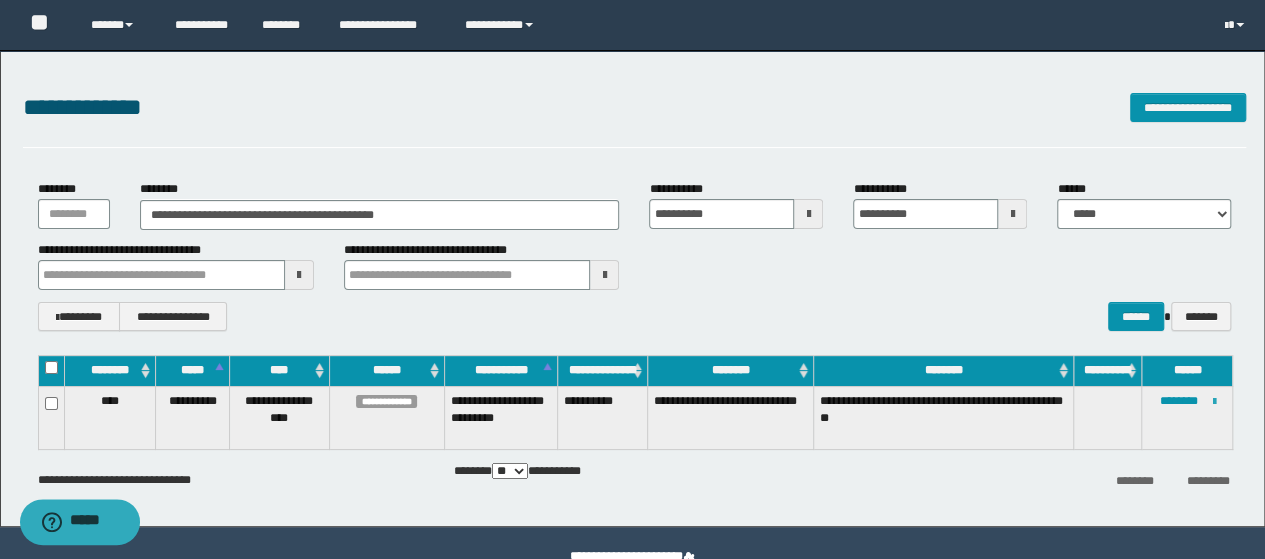 click at bounding box center [1213, 402] 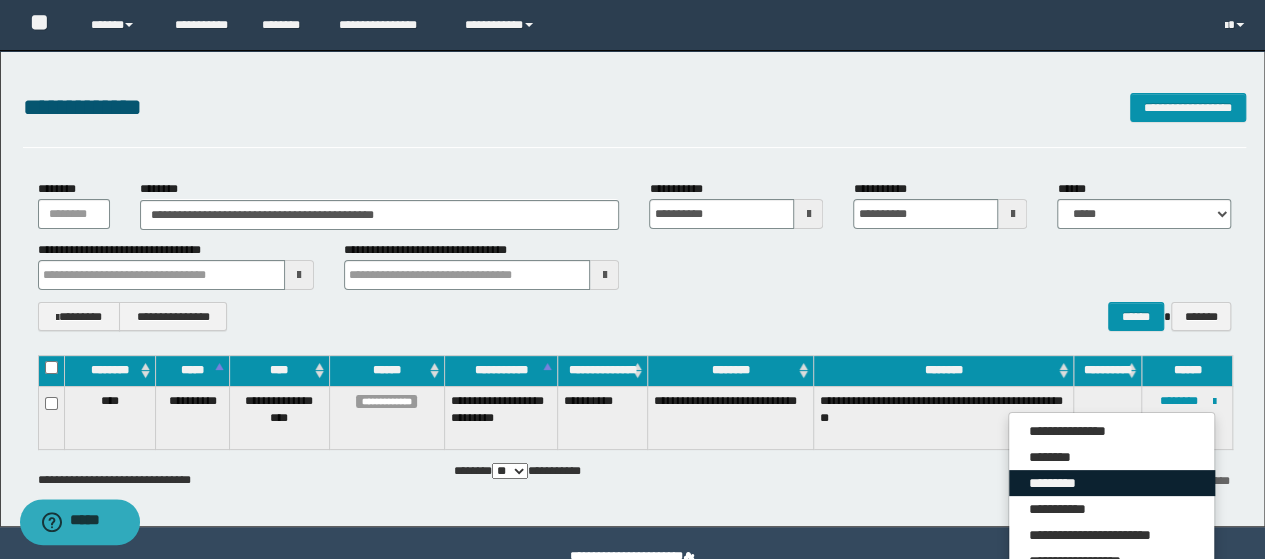 click on "*********" at bounding box center (1112, 483) 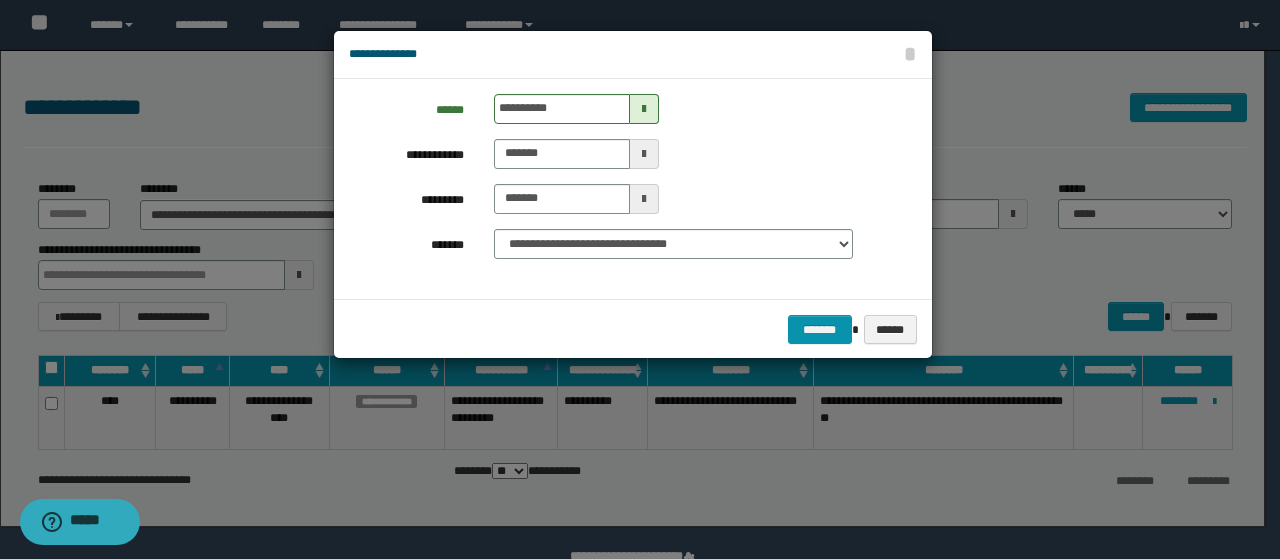 click at bounding box center [644, 109] 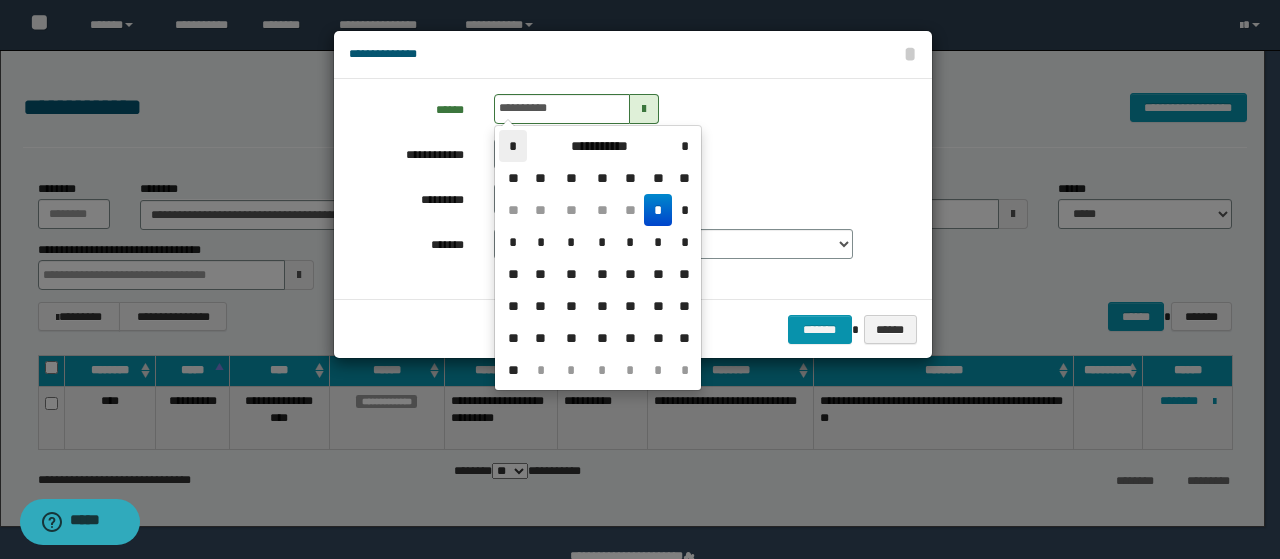 click on "*" at bounding box center (513, 146) 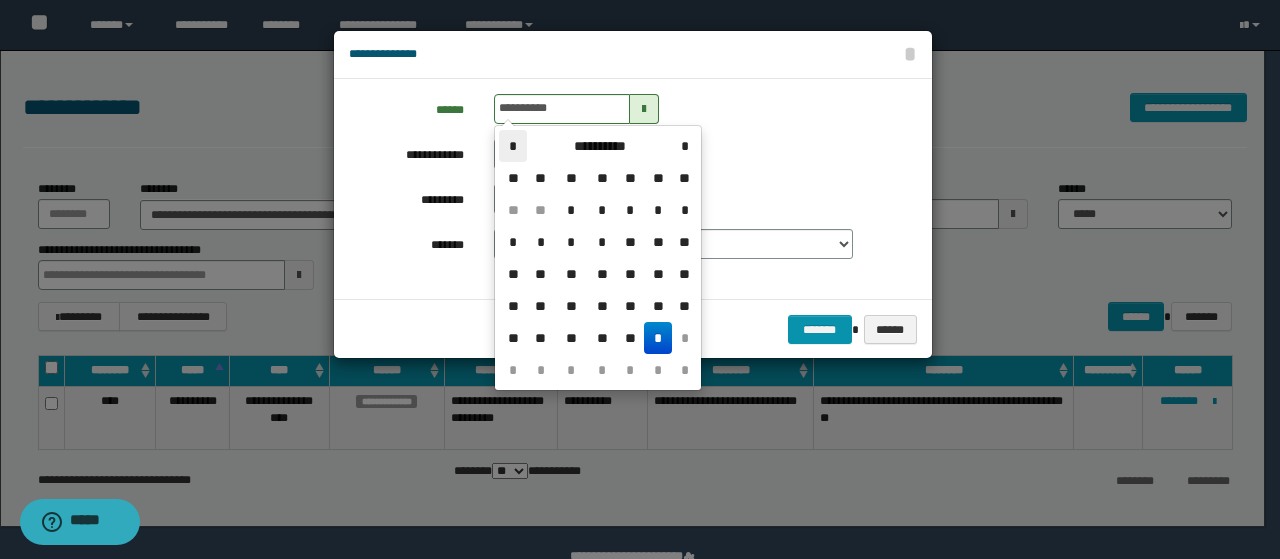click on "*" at bounding box center (513, 146) 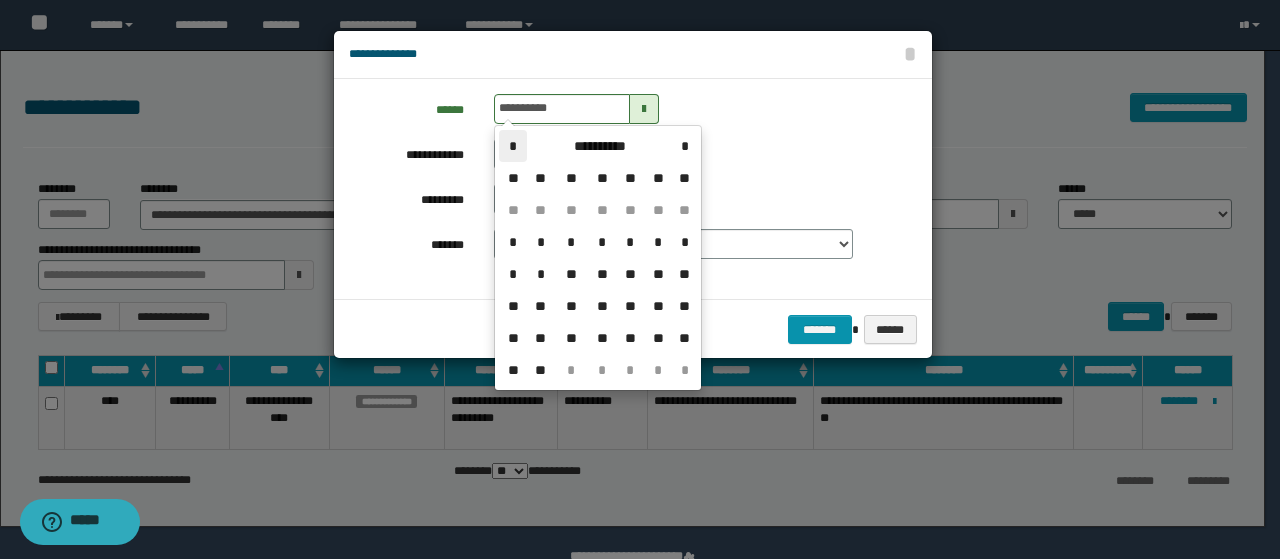 click on "*" at bounding box center [513, 146] 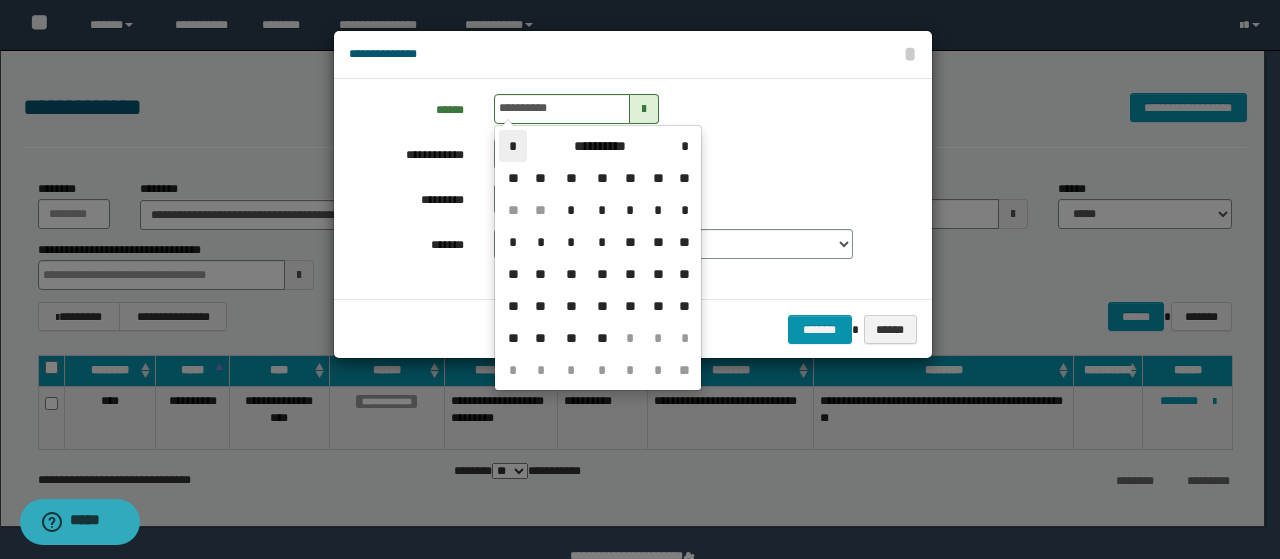 click on "*" at bounding box center [513, 146] 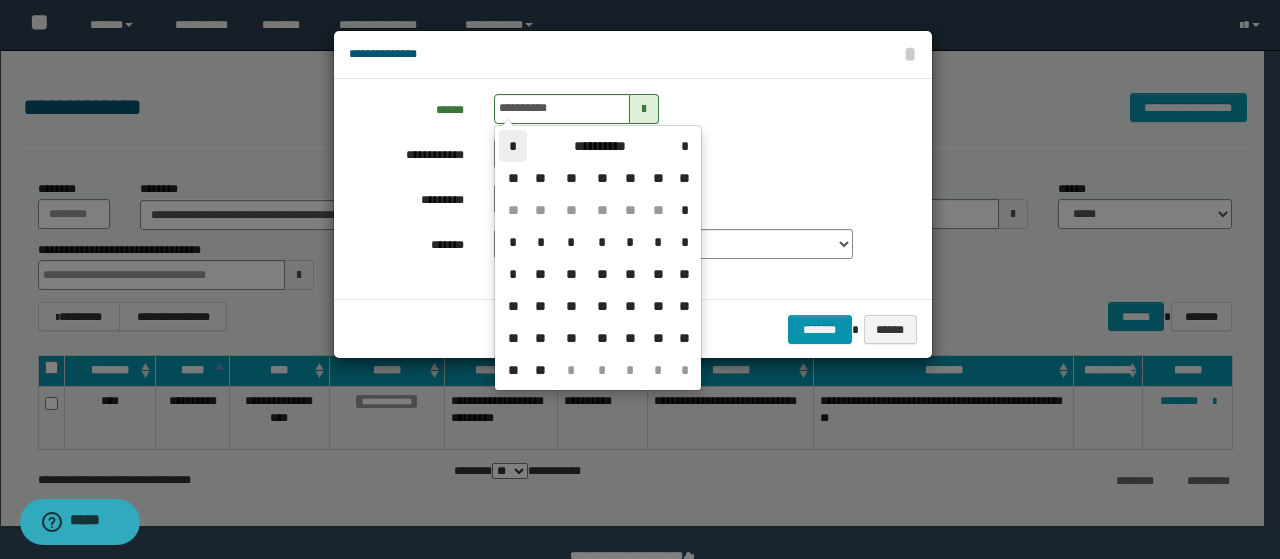 click on "*" at bounding box center [513, 146] 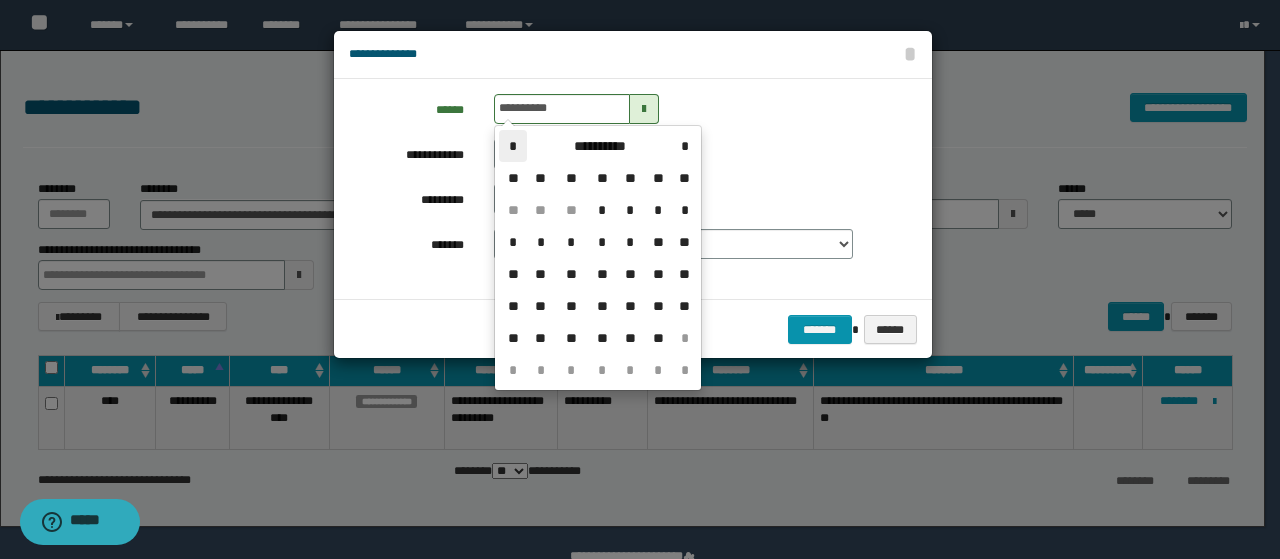 click on "*" at bounding box center (513, 146) 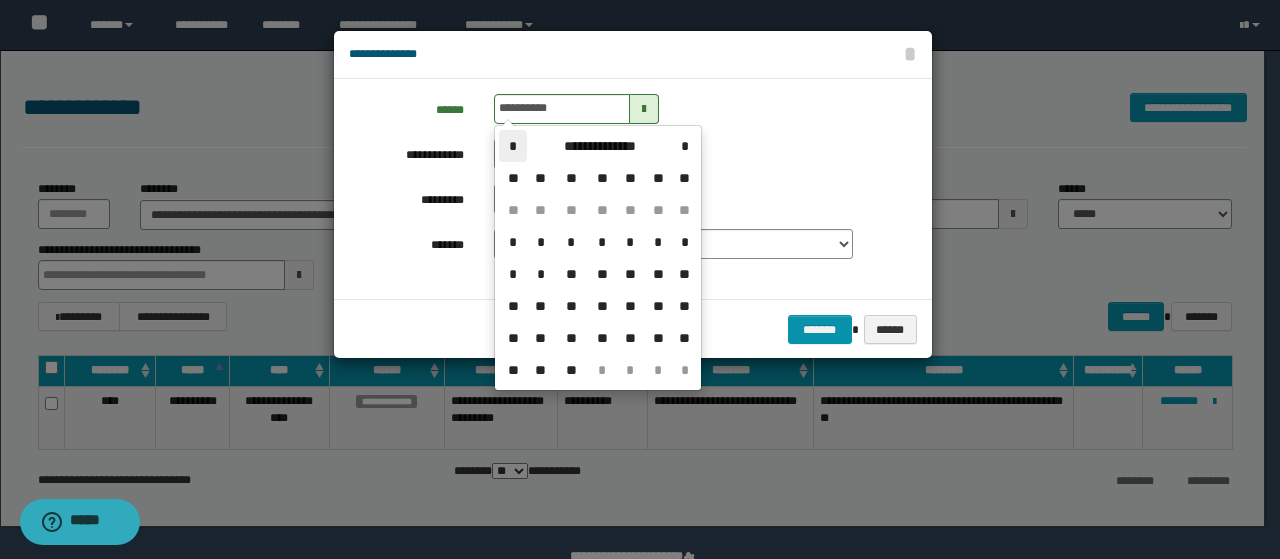 click on "*" at bounding box center (513, 146) 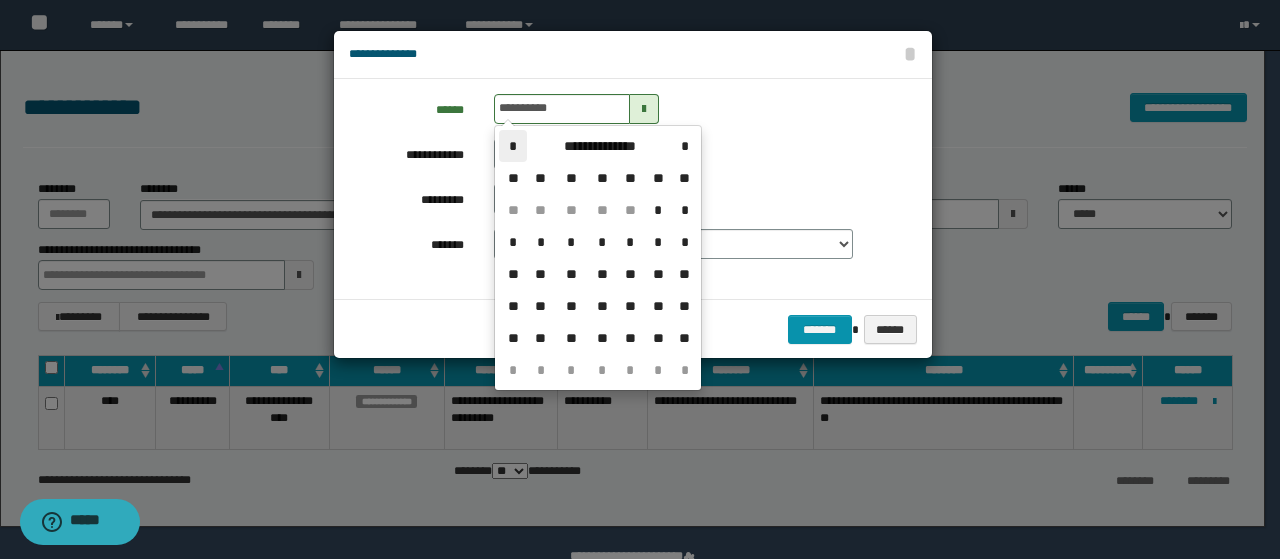 click on "*" at bounding box center [513, 146] 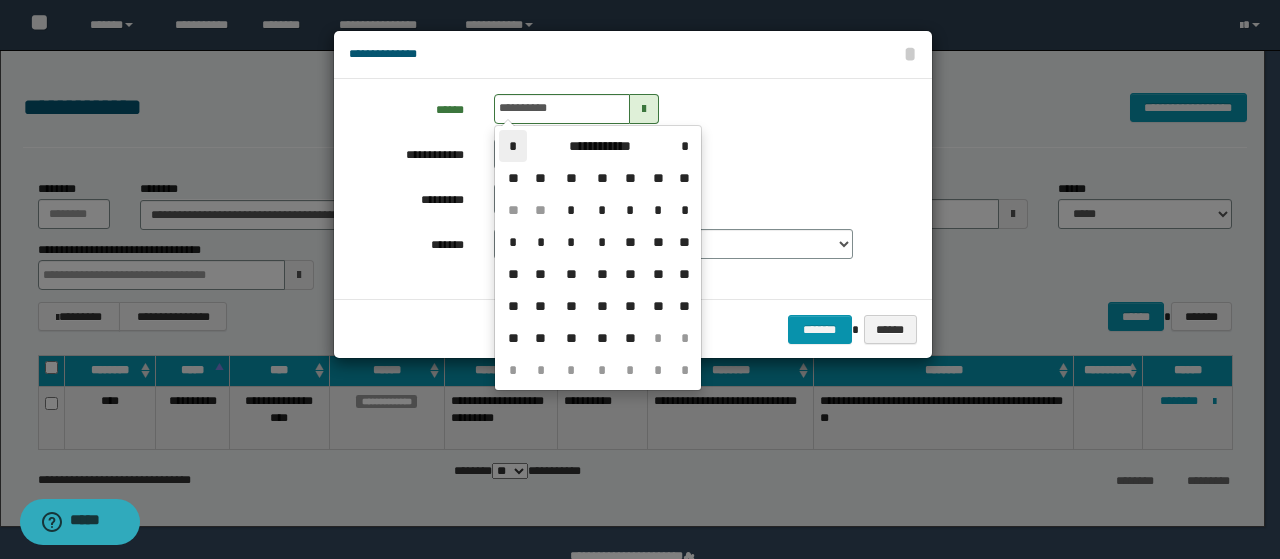 click on "*" at bounding box center (513, 146) 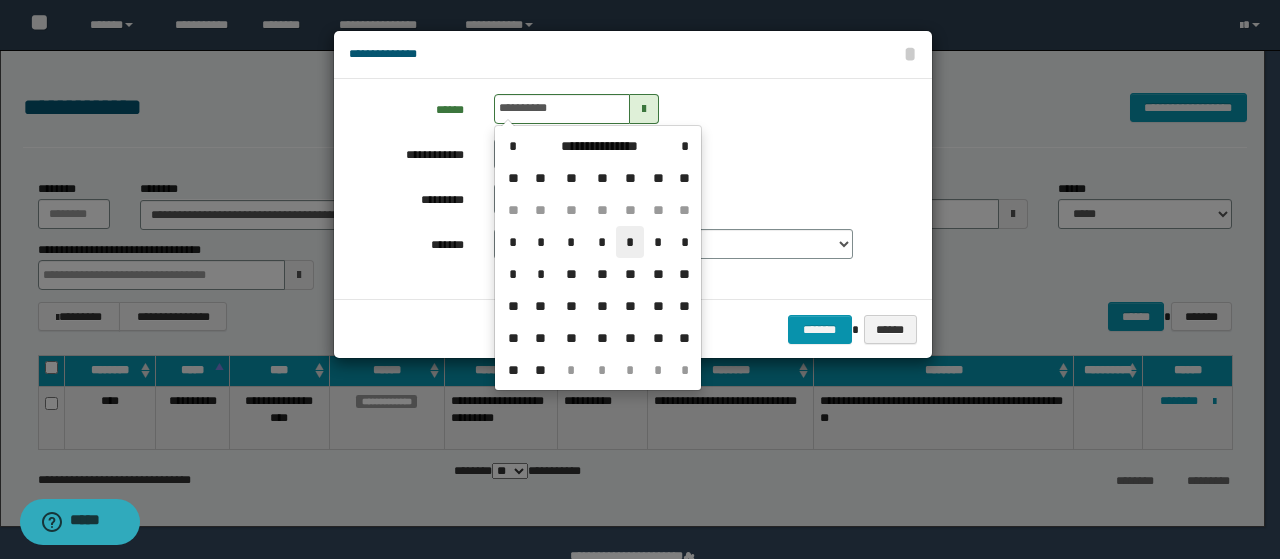 click on "*" at bounding box center [630, 242] 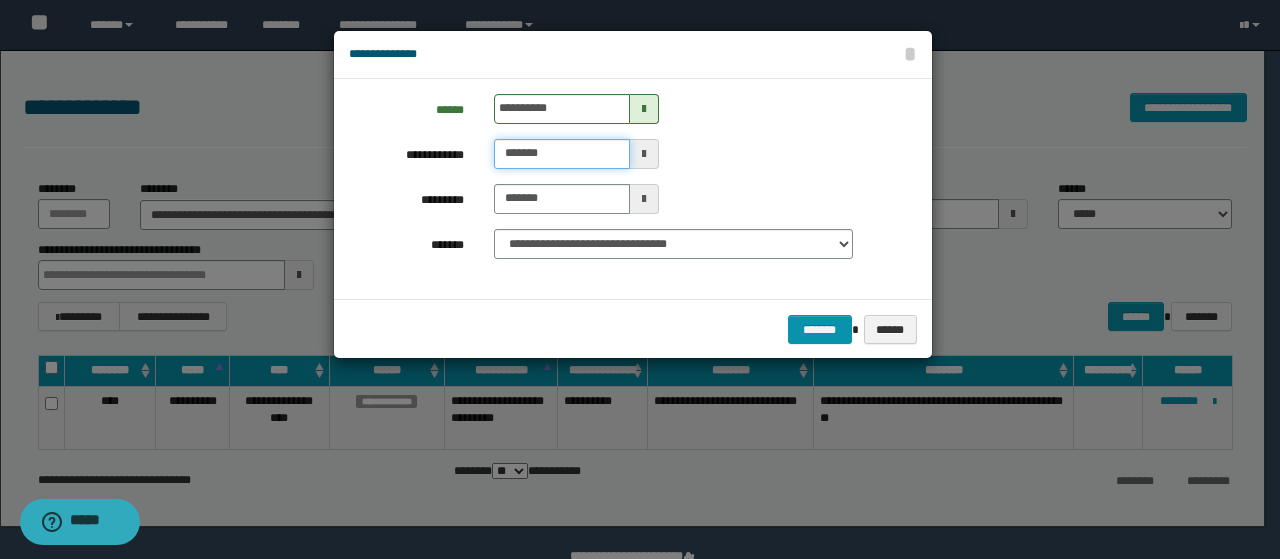 click on "*******" at bounding box center (561, 154) 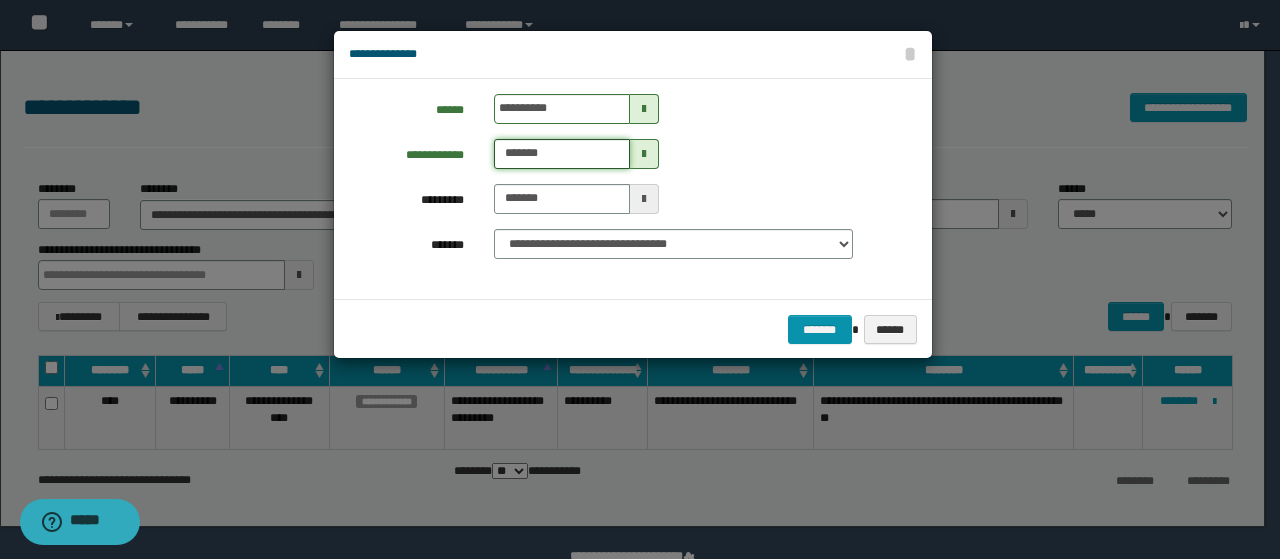 click on "*******" at bounding box center (561, 154) 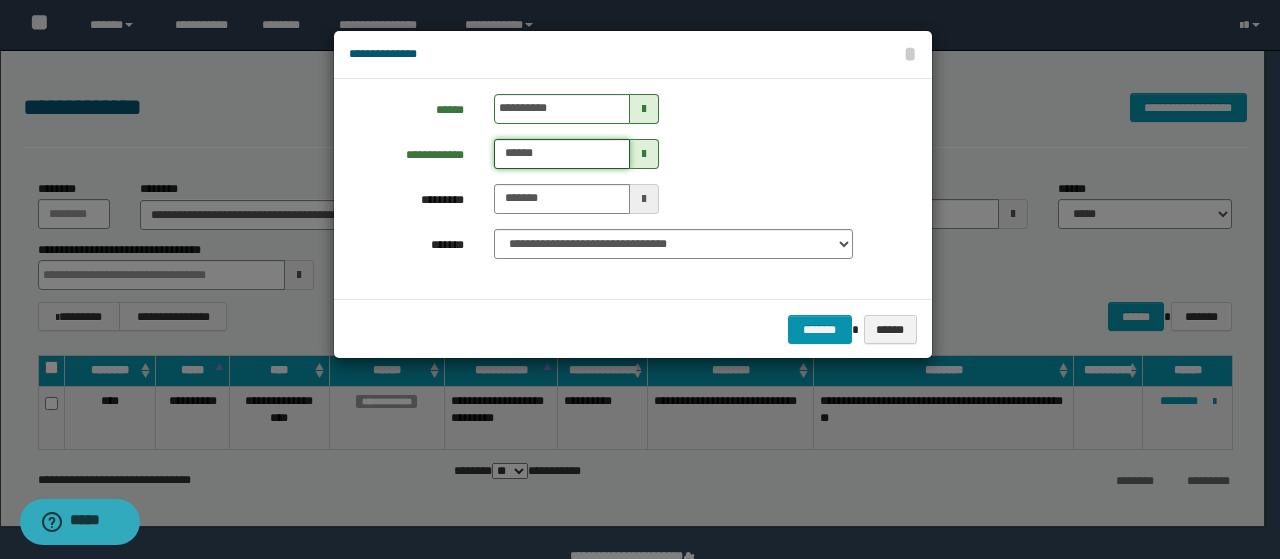 type on "******" 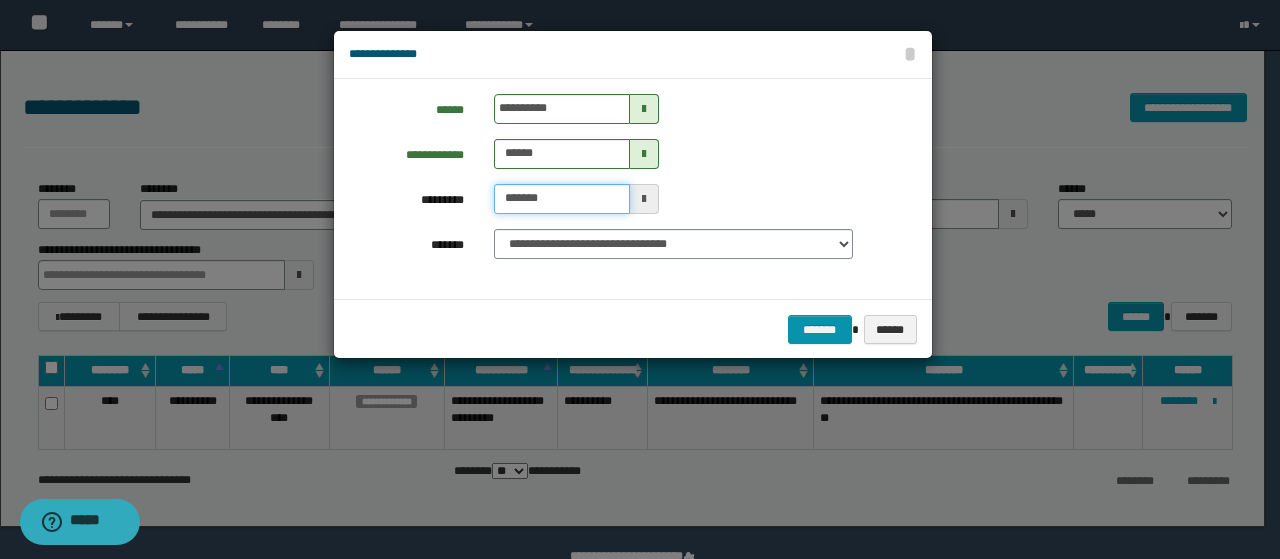 click on "*******" at bounding box center (561, 199) 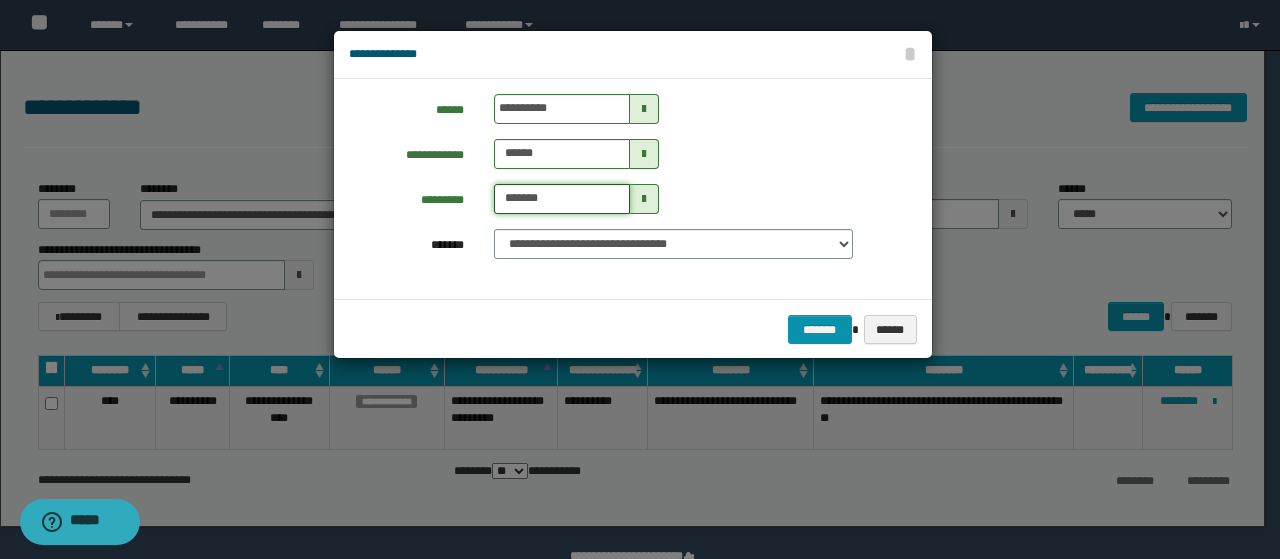 click on "*******" at bounding box center (561, 199) 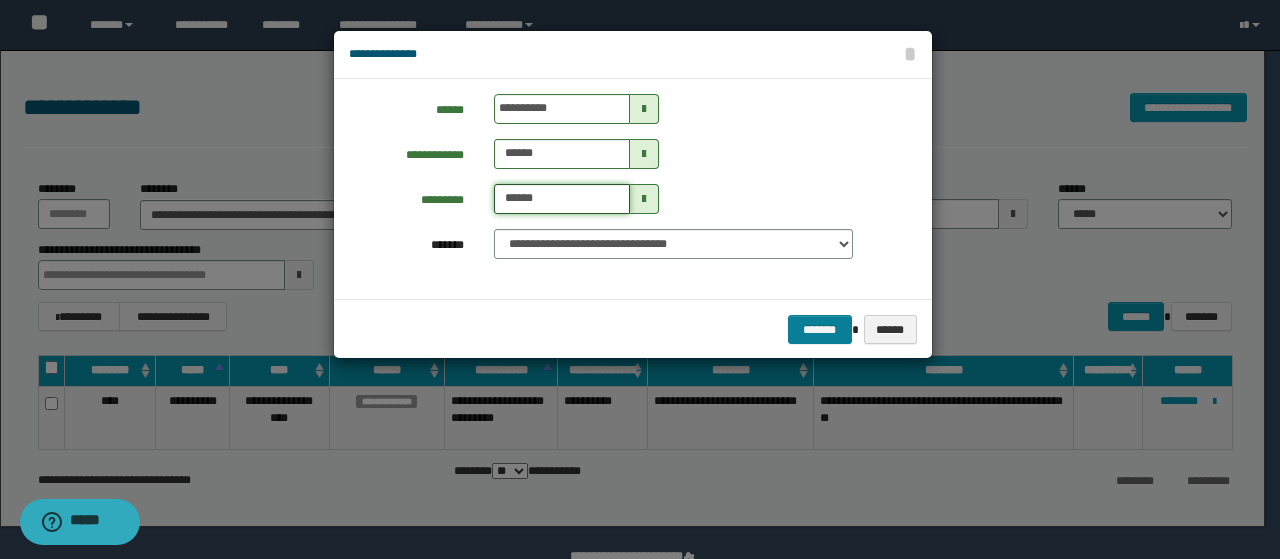 type on "******" 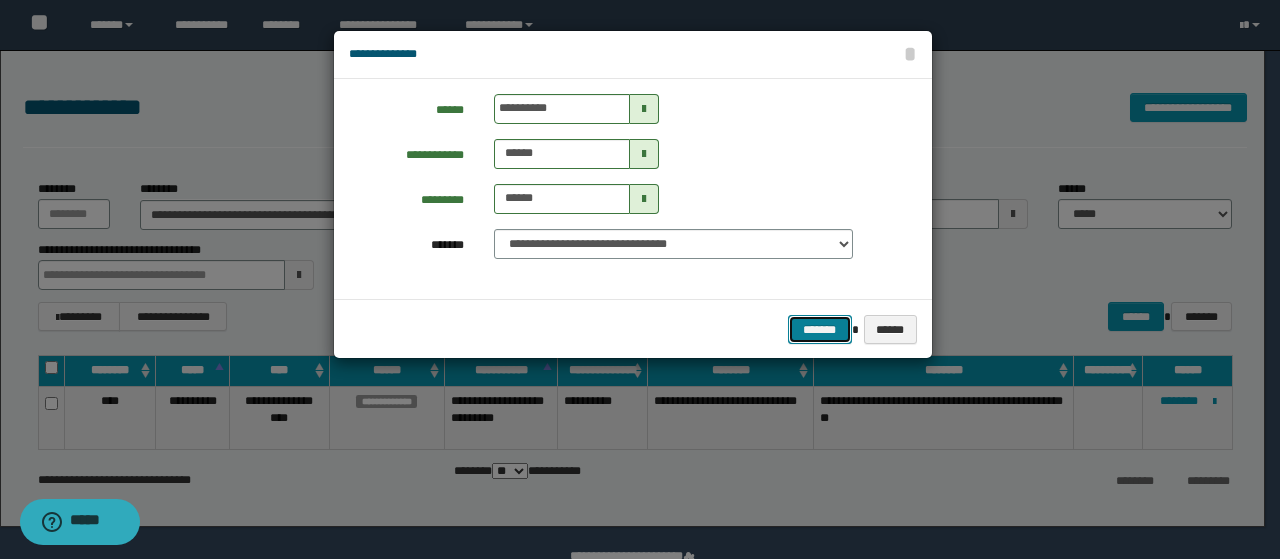 click on "*******" at bounding box center [820, 329] 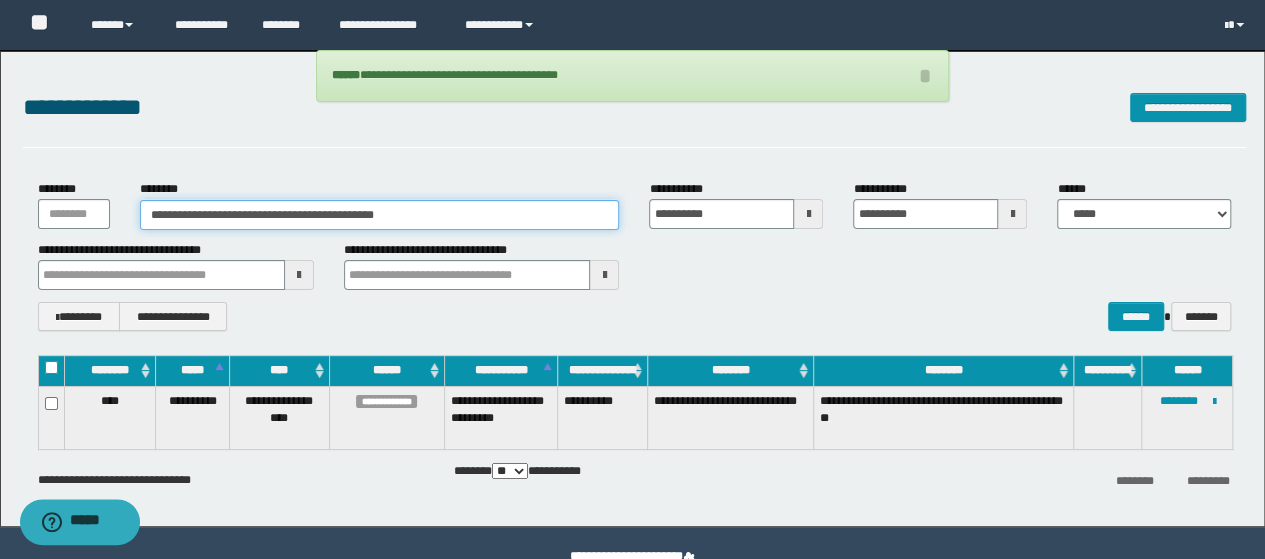 click on "**********" at bounding box center [380, 215] 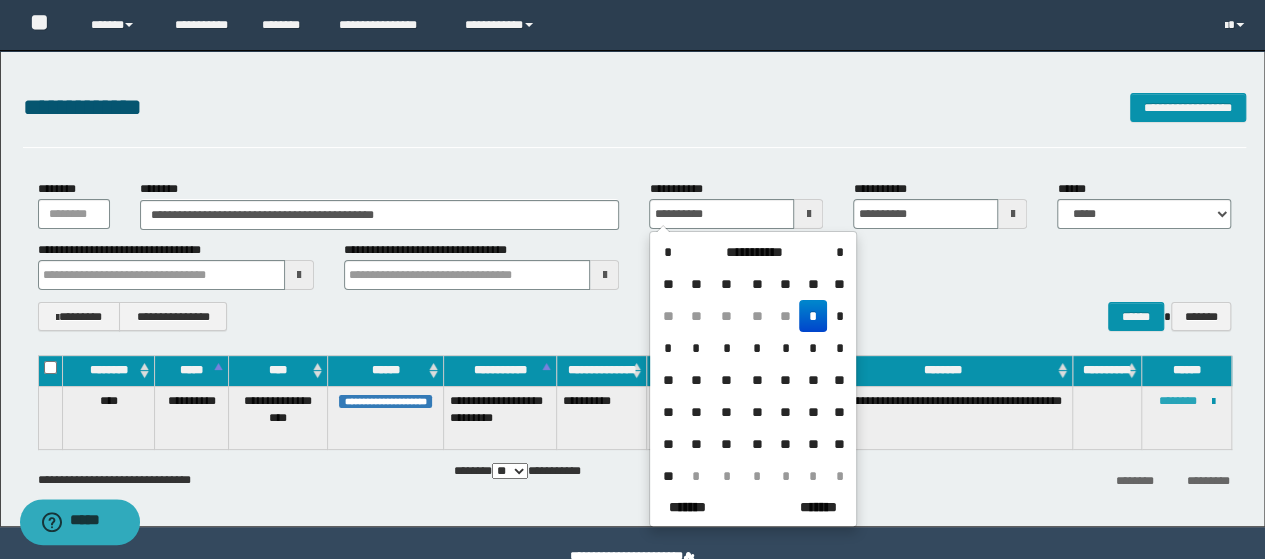 click on "********" at bounding box center (1177, 401) 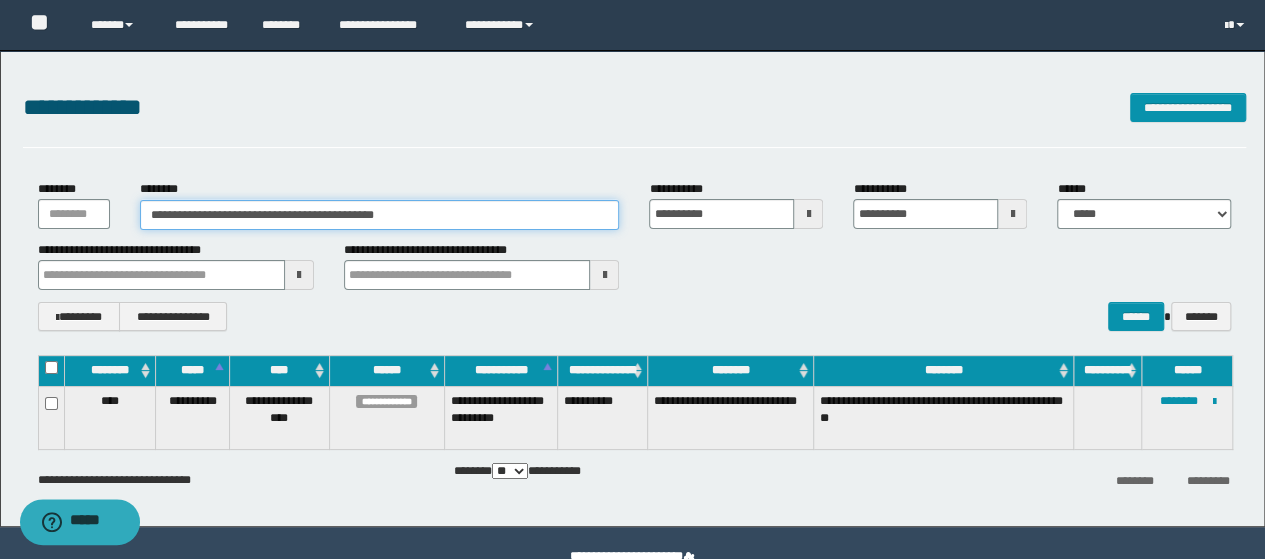 drag, startPoint x: 423, startPoint y: 206, endPoint x: 56, endPoint y: 216, distance: 367.1362 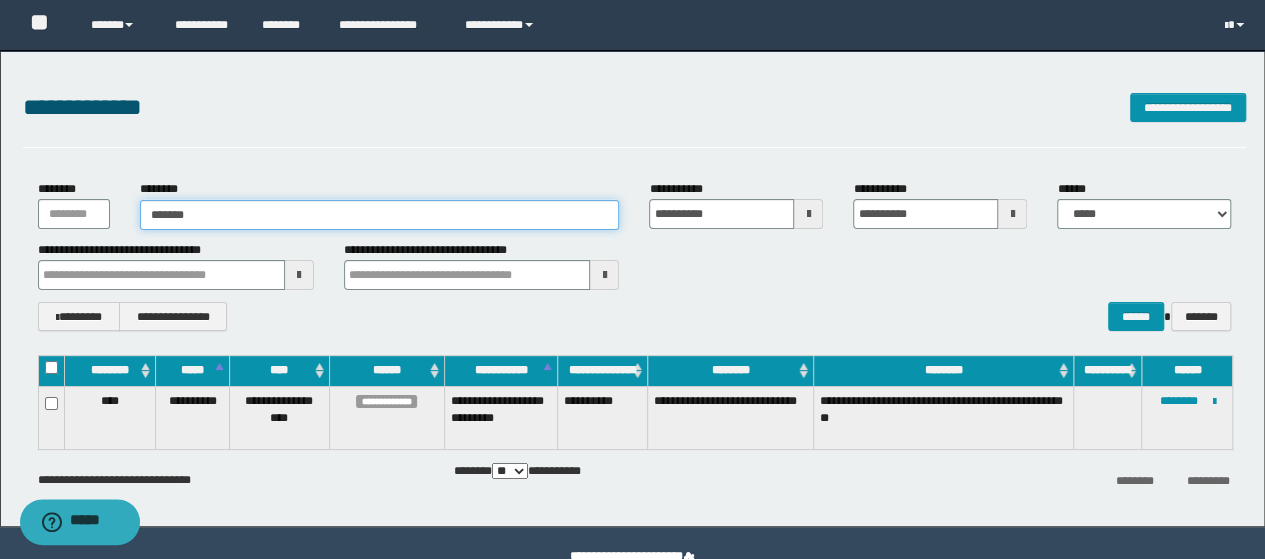 type on "*******" 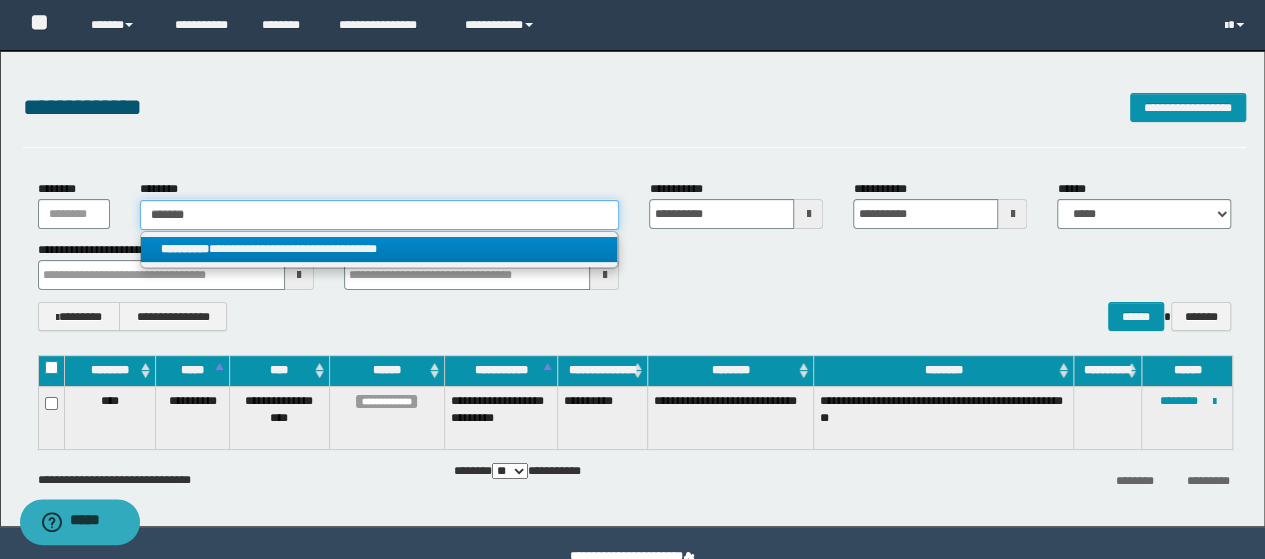 type on "*******" 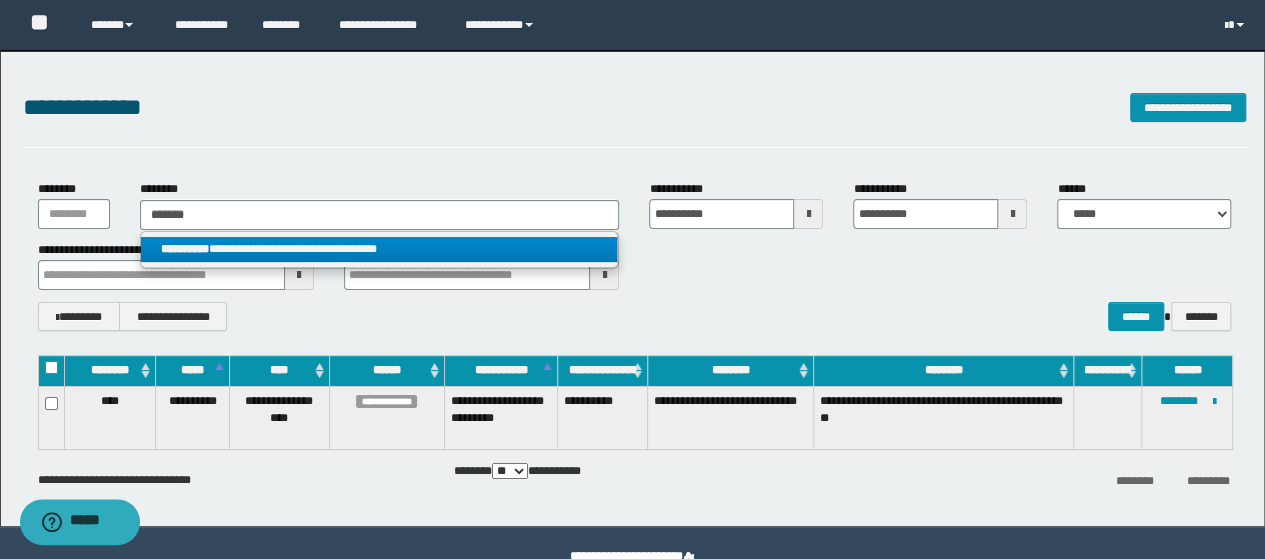 click on "**********" at bounding box center (379, 249) 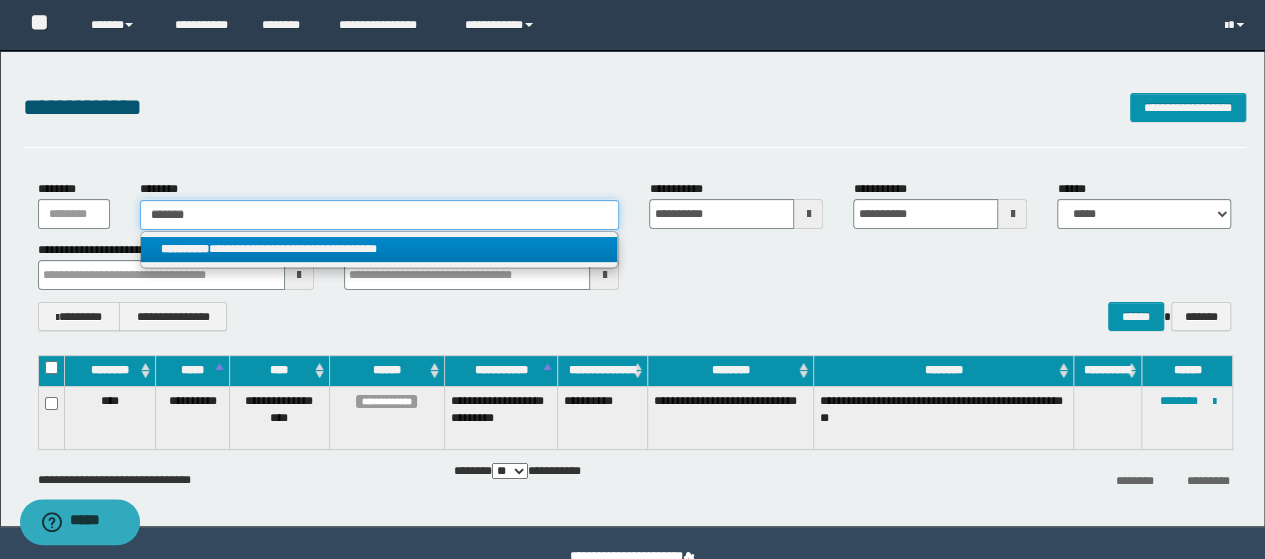 type 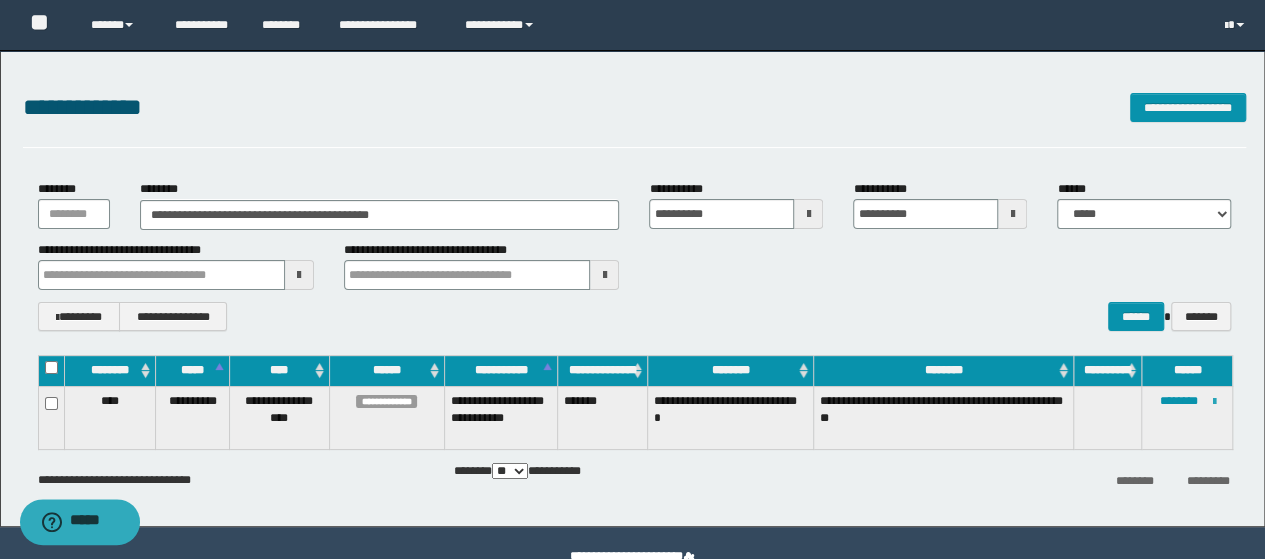 click at bounding box center [1213, 402] 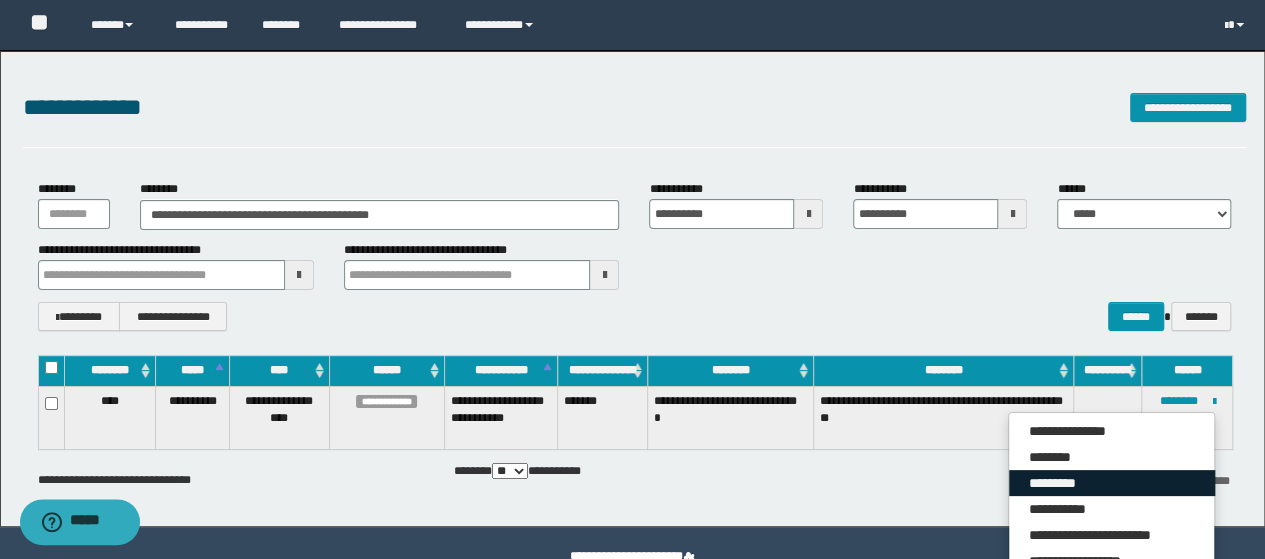 click on "*********" at bounding box center [1112, 483] 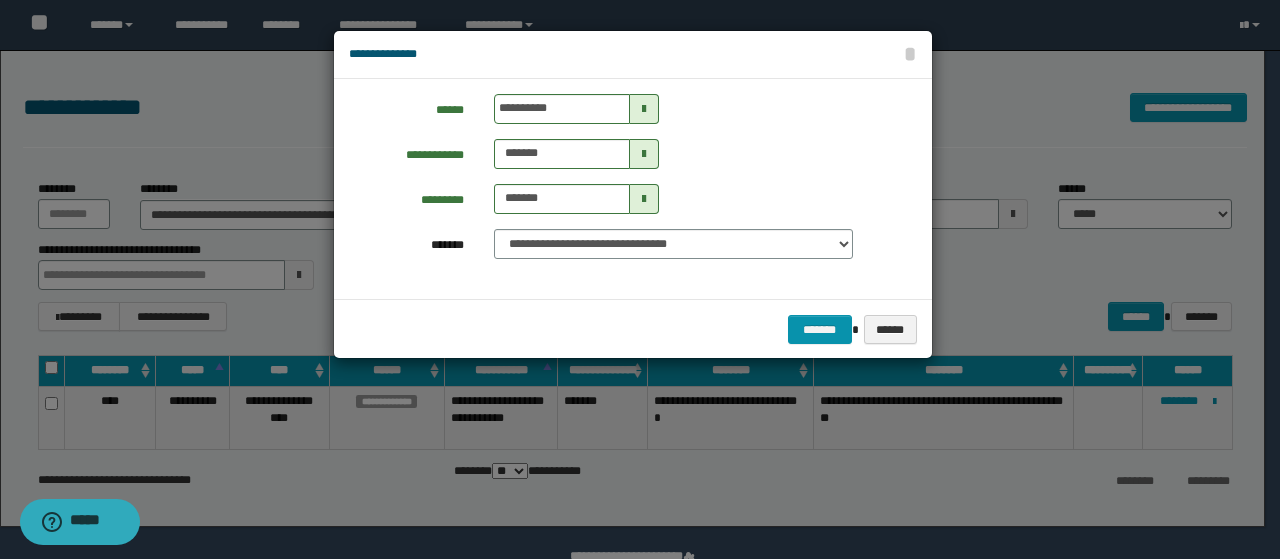 click at bounding box center (644, 109) 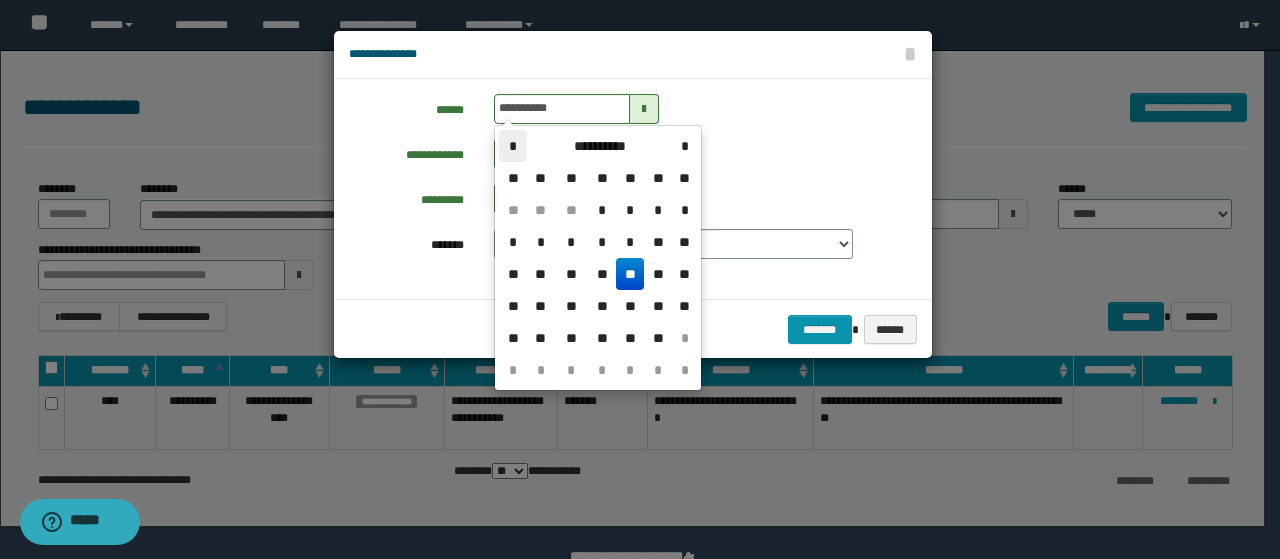 click on "*" at bounding box center (513, 146) 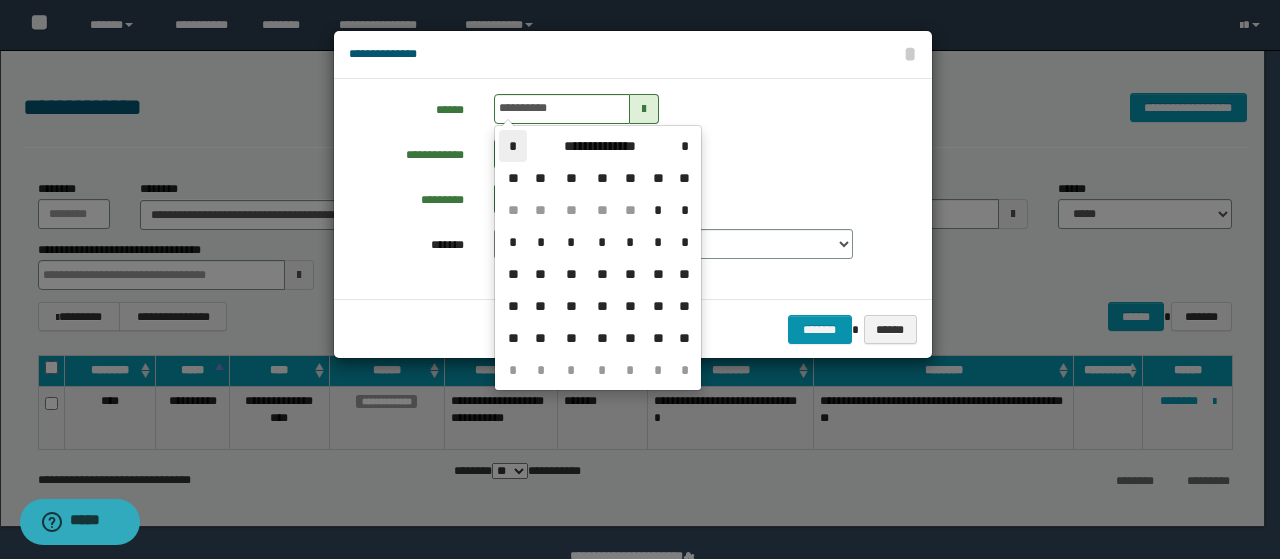 click on "*" at bounding box center (513, 146) 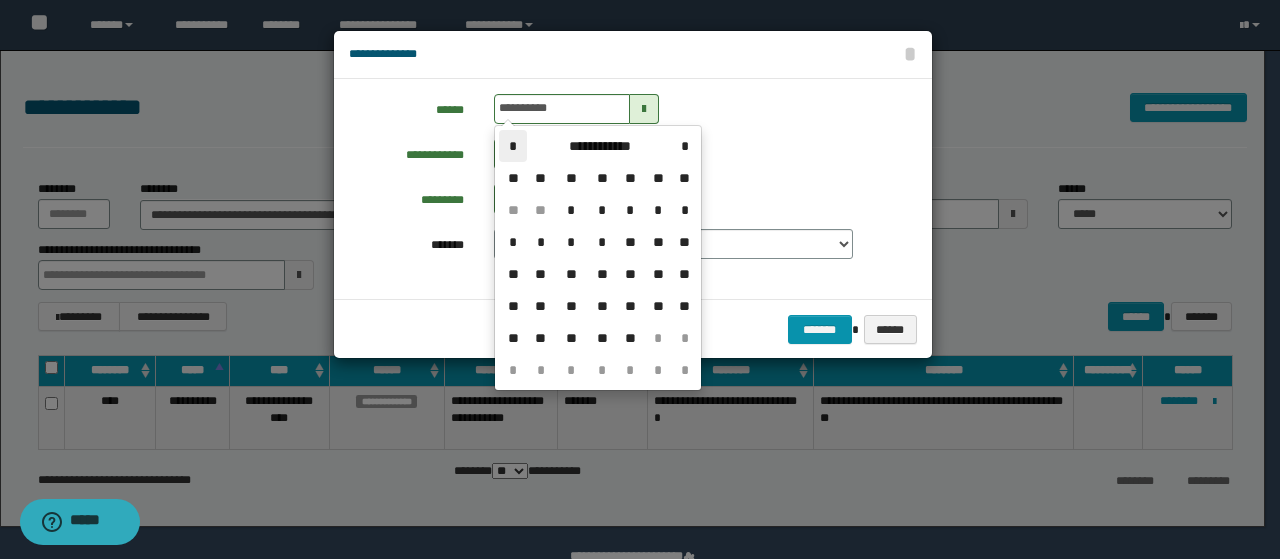 click on "*" at bounding box center [513, 146] 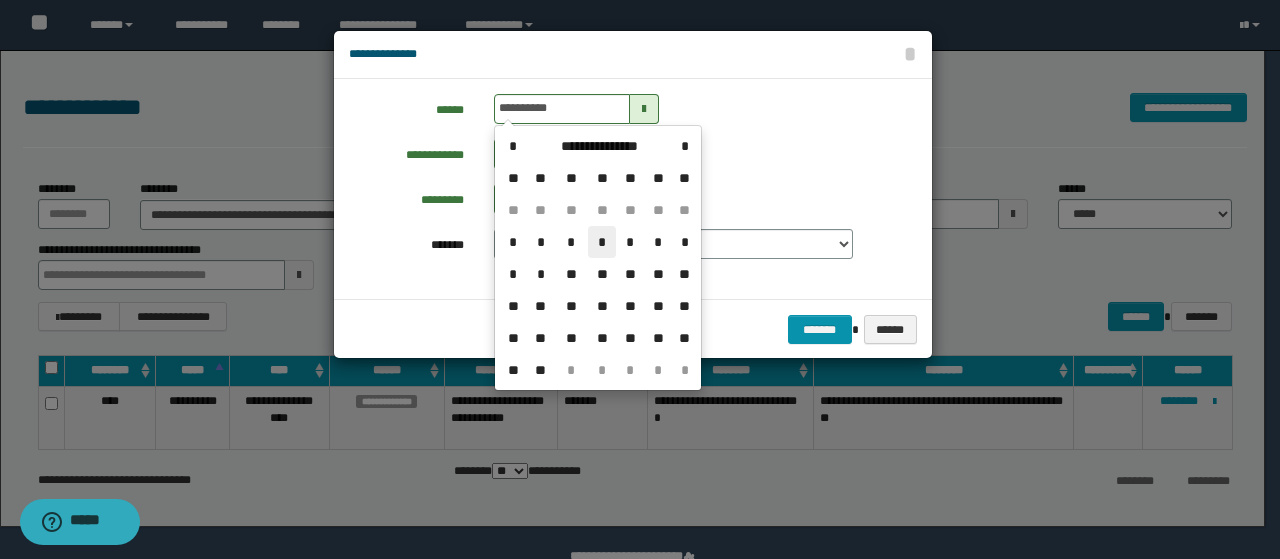 click on "*" at bounding box center (602, 242) 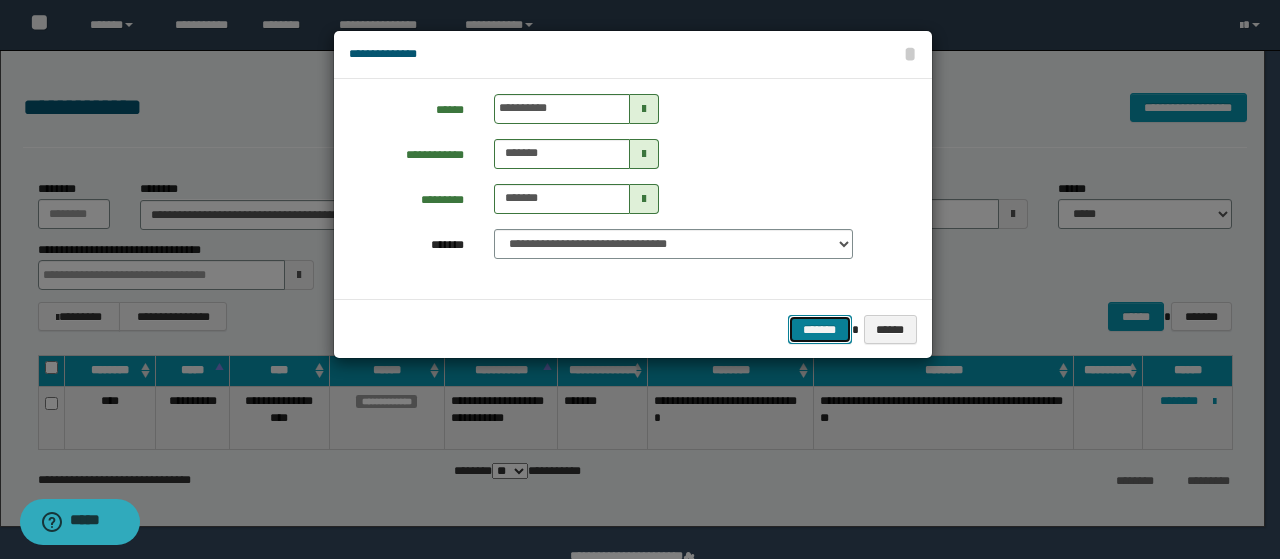 click on "*******" at bounding box center [820, 329] 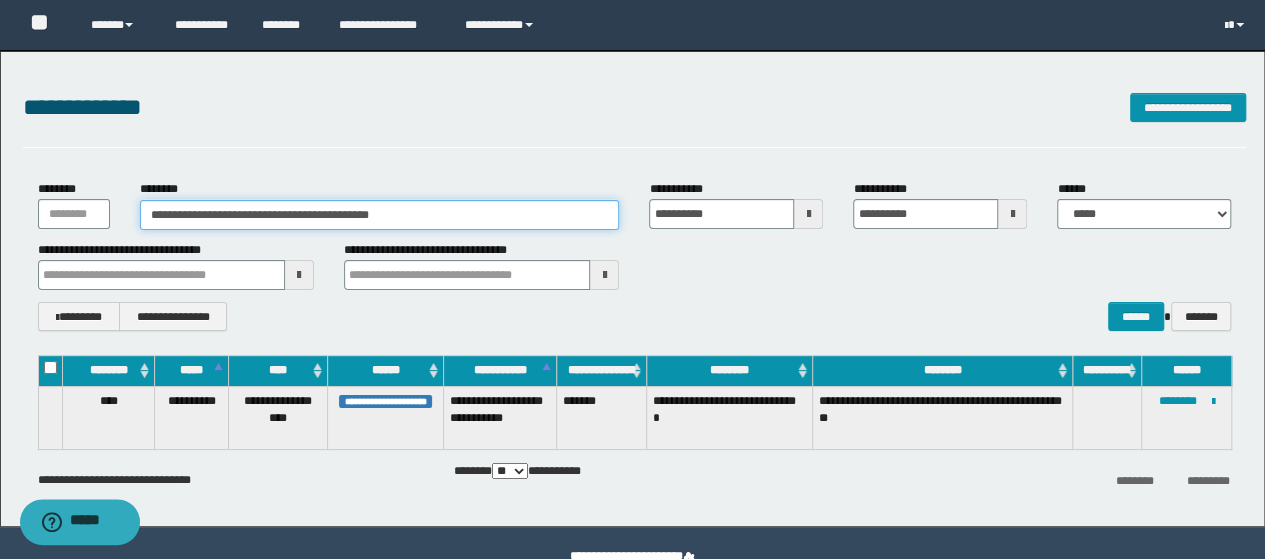 drag, startPoint x: 476, startPoint y: 204, endPoint x: 0, endPoint y: 236, distance: 477.07443 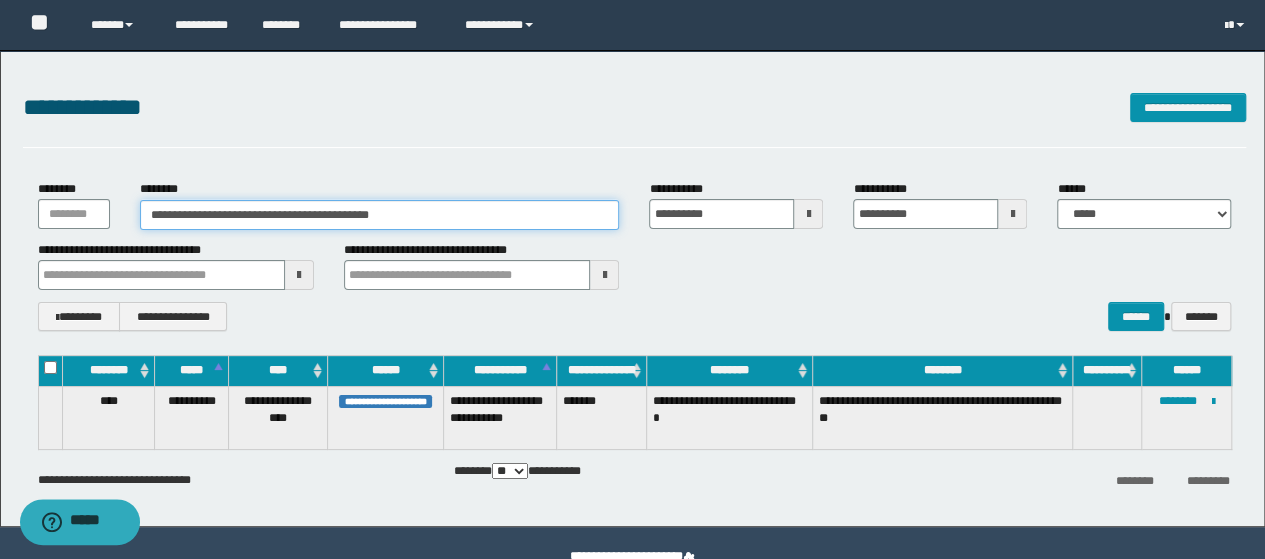 paste 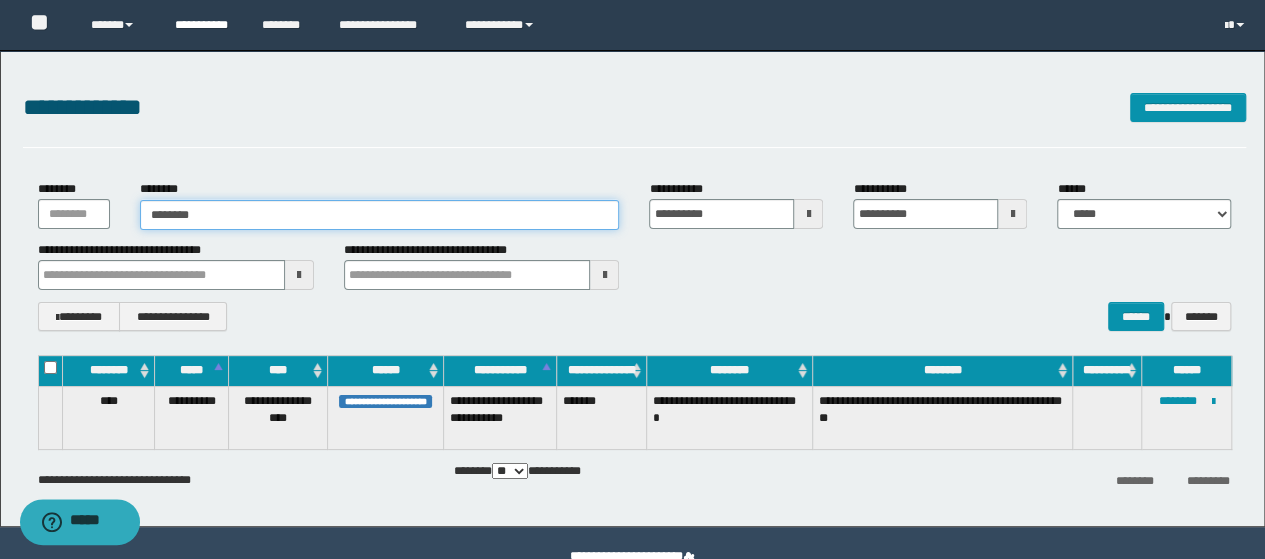 type on "********" 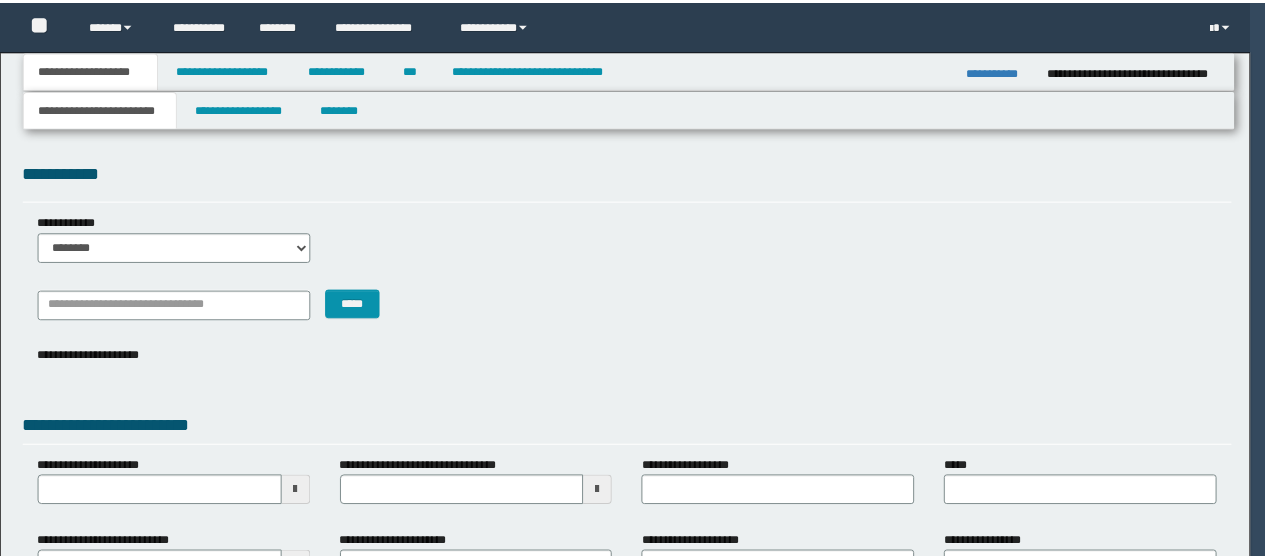 scroll, scrollTop: 0, scrollLeft: 0, axis: both 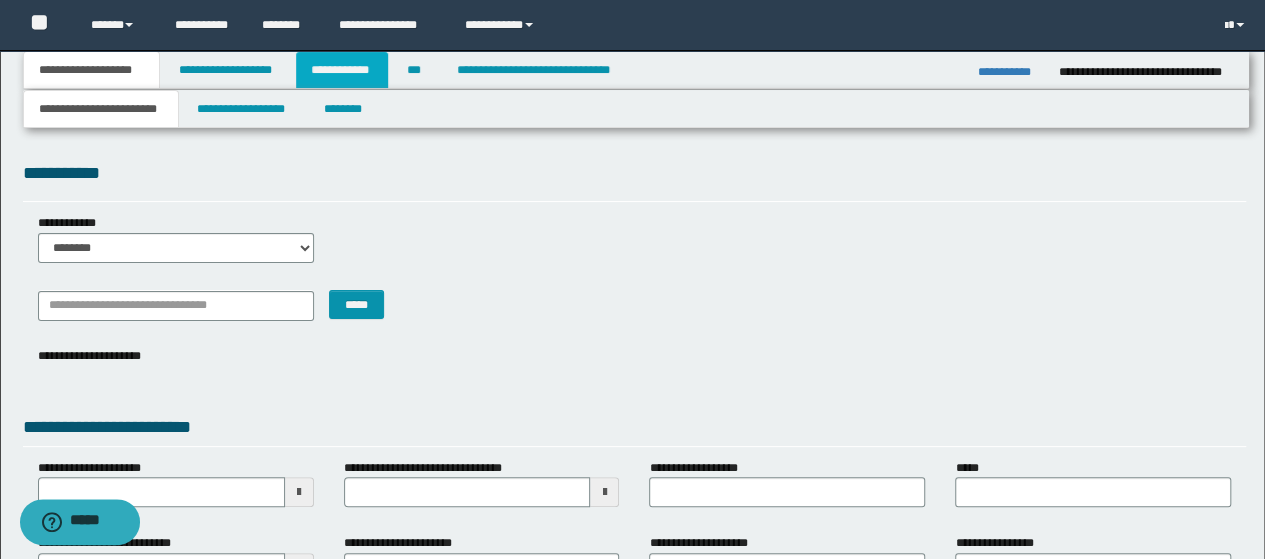 click on "**********" at bounding box center [342, 70] 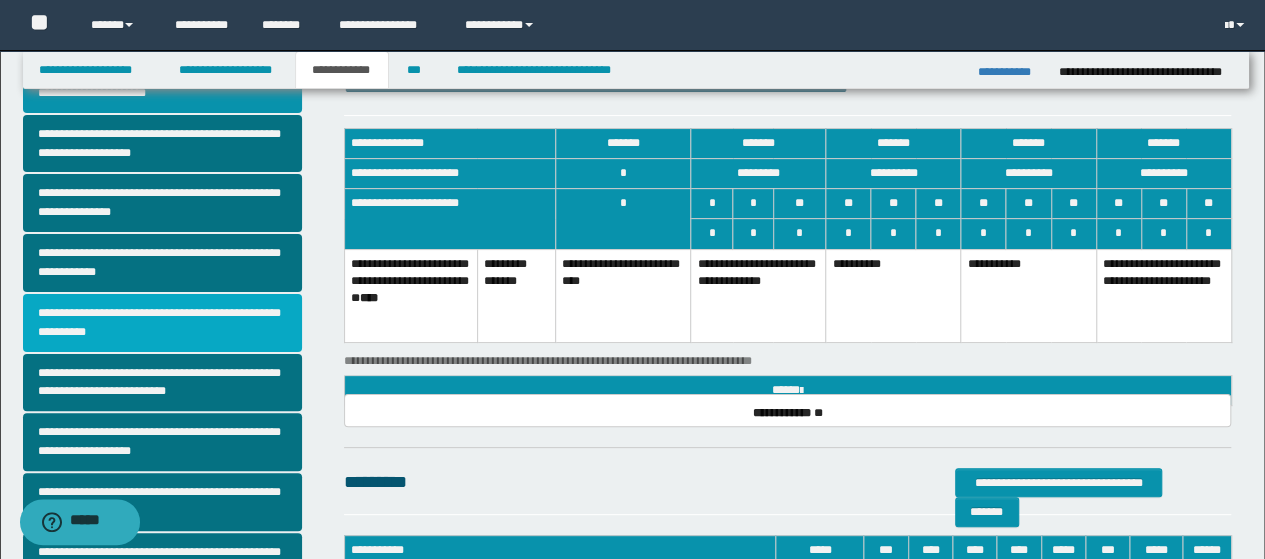 scroll, scrollTop: 500, scrollLeft: 0, axis: vertical 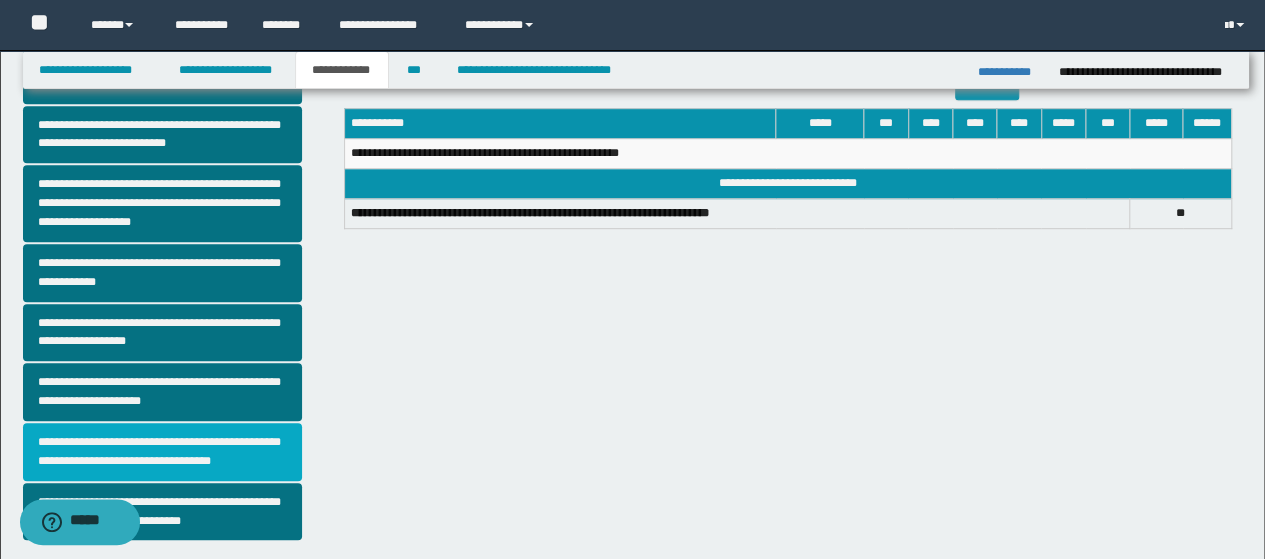 click on "**********" at bounding box center [162, 452] 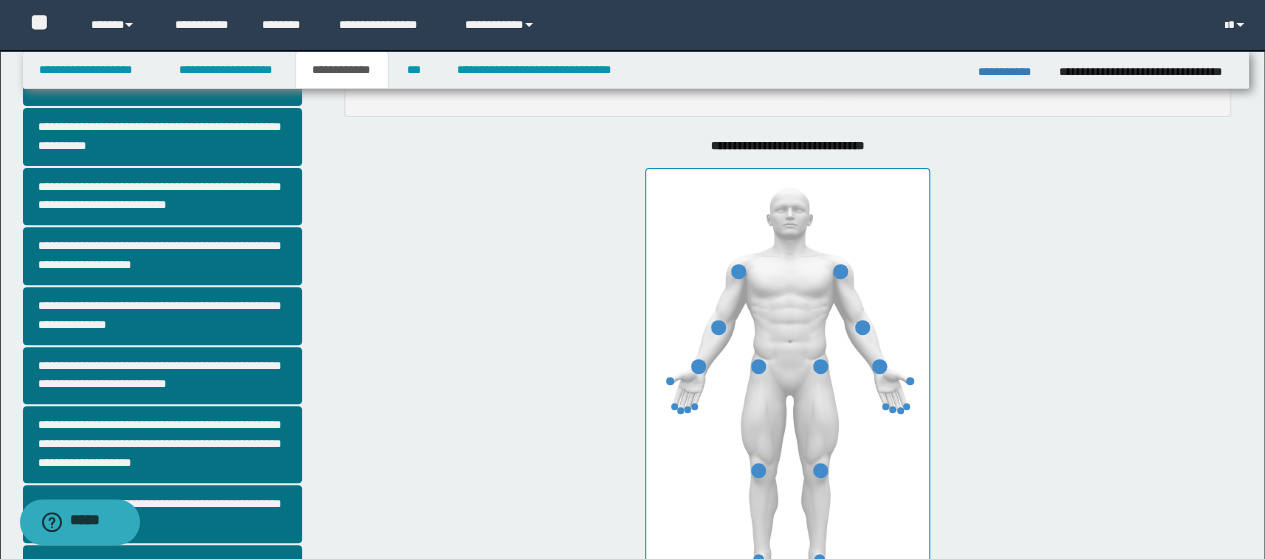 scroll, scrollTop: 300, scrollLeft: 0, axis: vertical 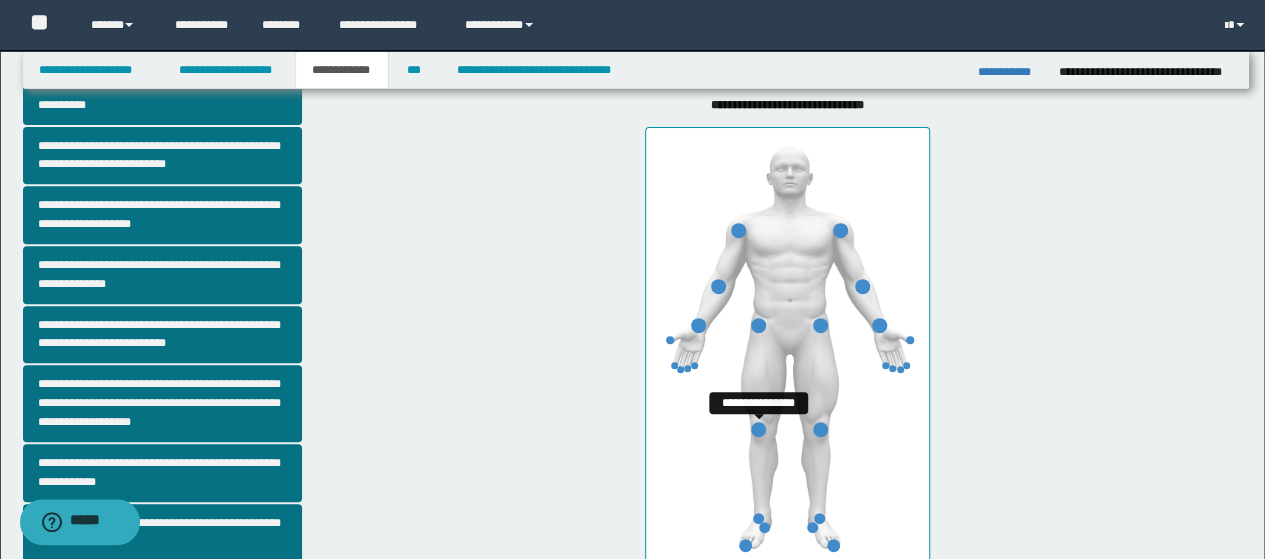 click at bounding box center [758, 429] 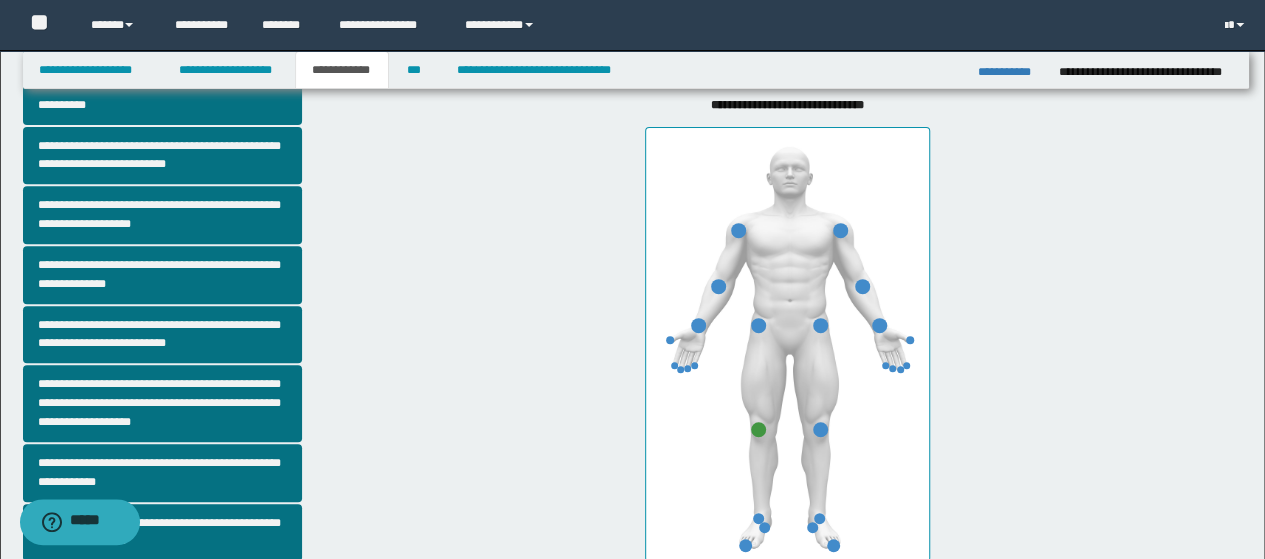 scroll, scrollTop: 700, scrollLeft: 0, axis: vertical 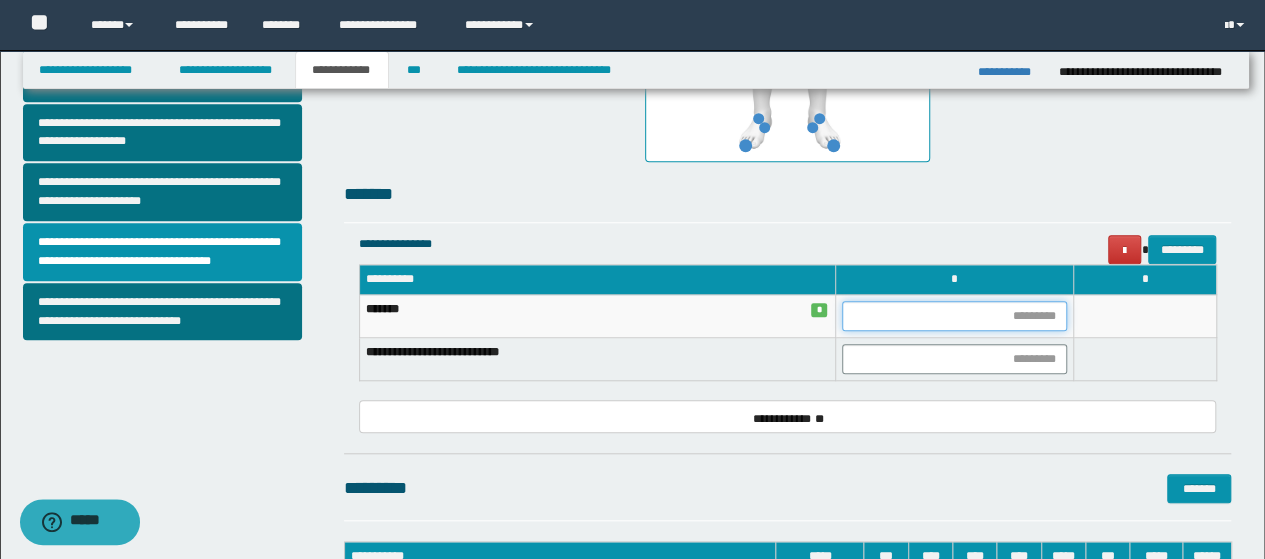 click at bounding box center (954, 316) 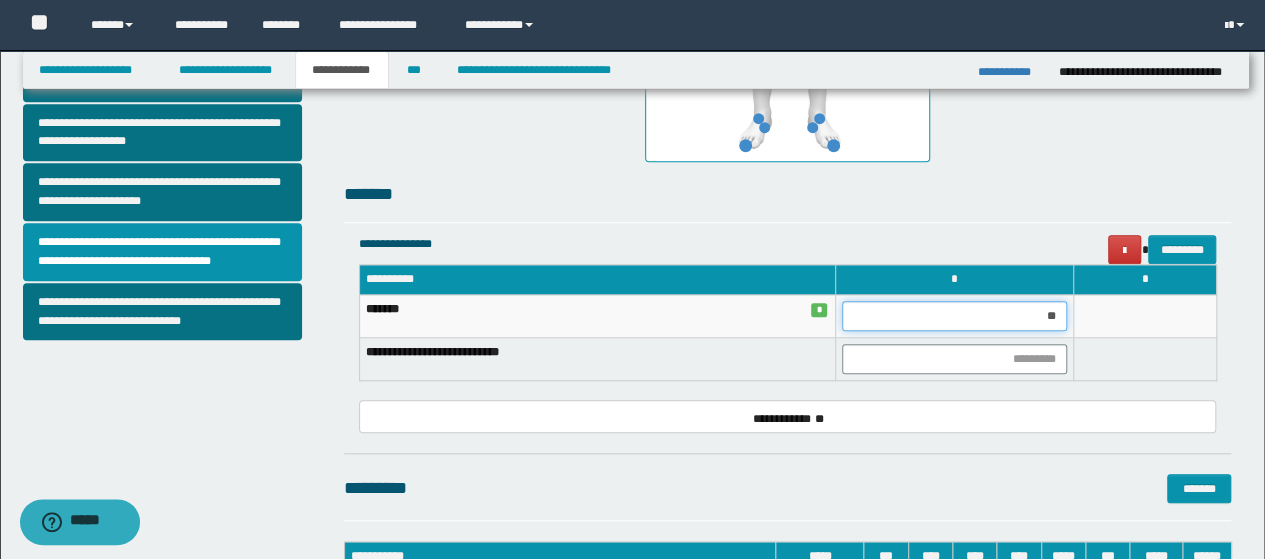 type on "***" 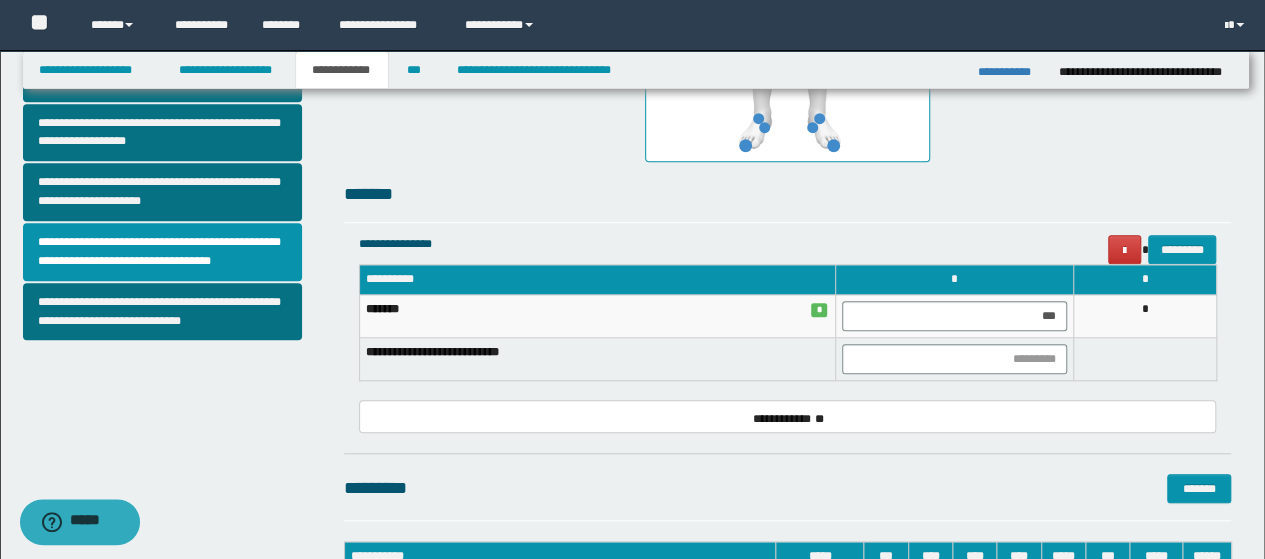 click at bounding box center [1144, 359] 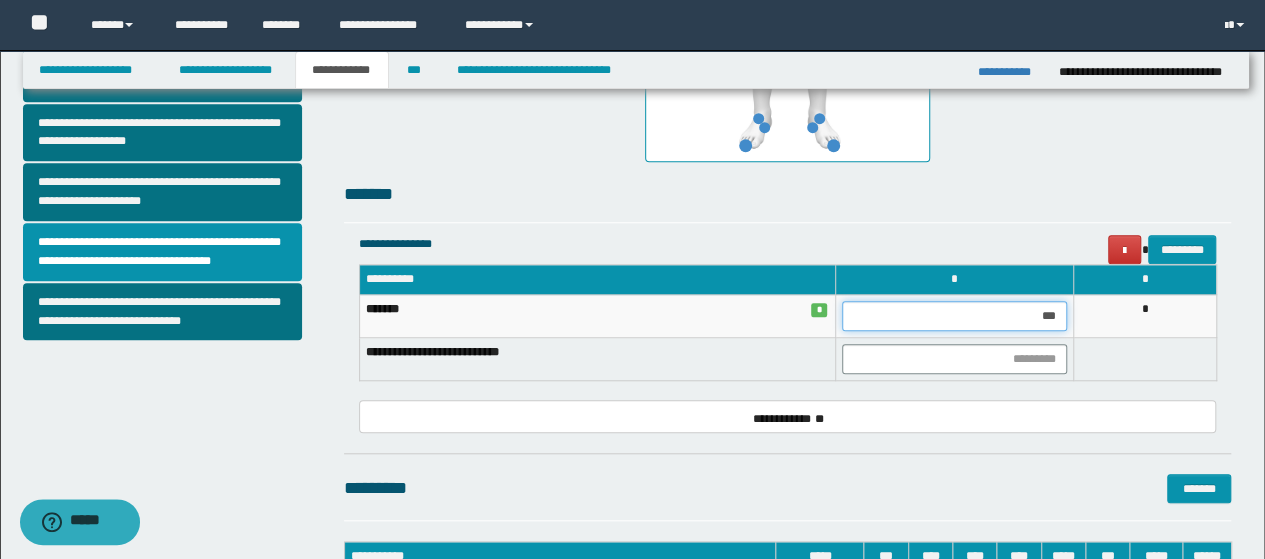 drag, startPoint x: 1017, startPoint y: 316, endPoint x: 1094, endPoint y: 316, distance: 77 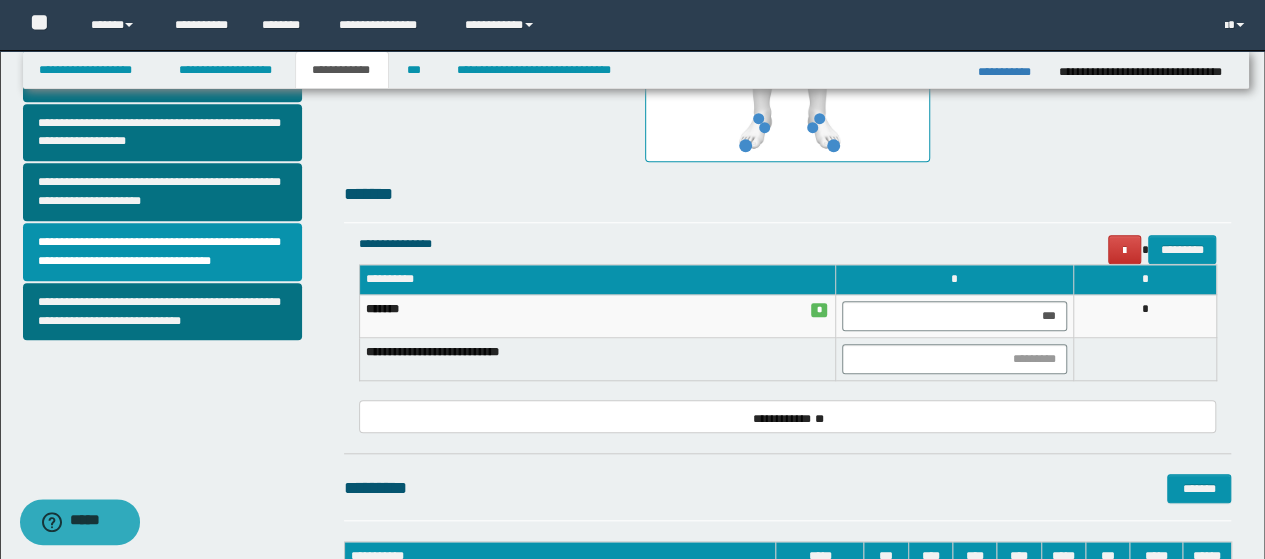 click on "*" at bounding box center (1144, 316) 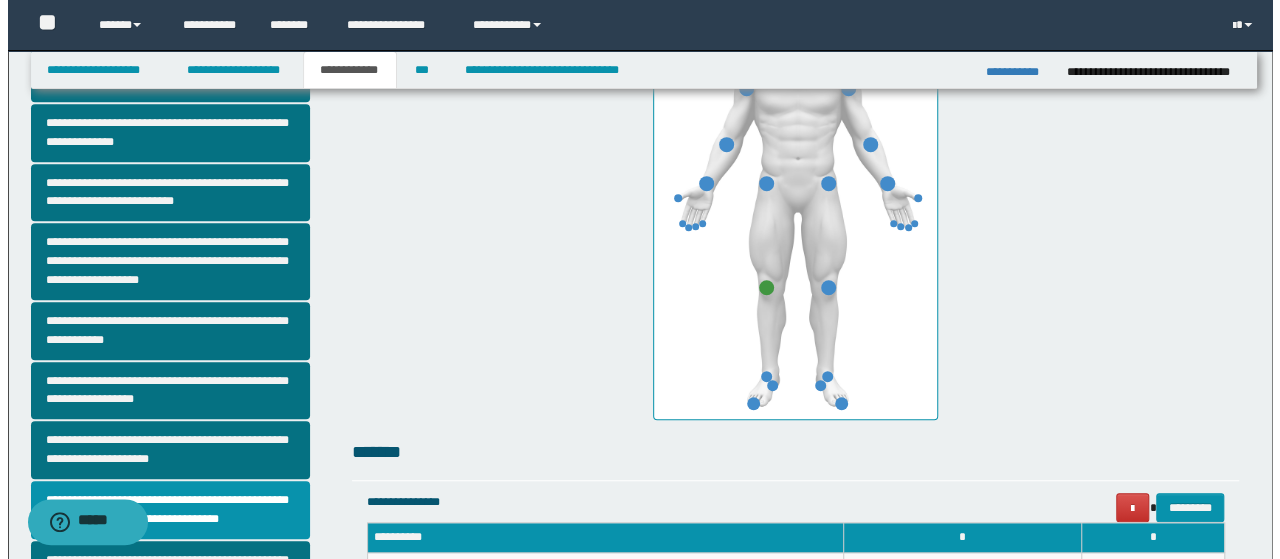 scroll, scrollTop: 0, scrollLeft: 0, axis: both 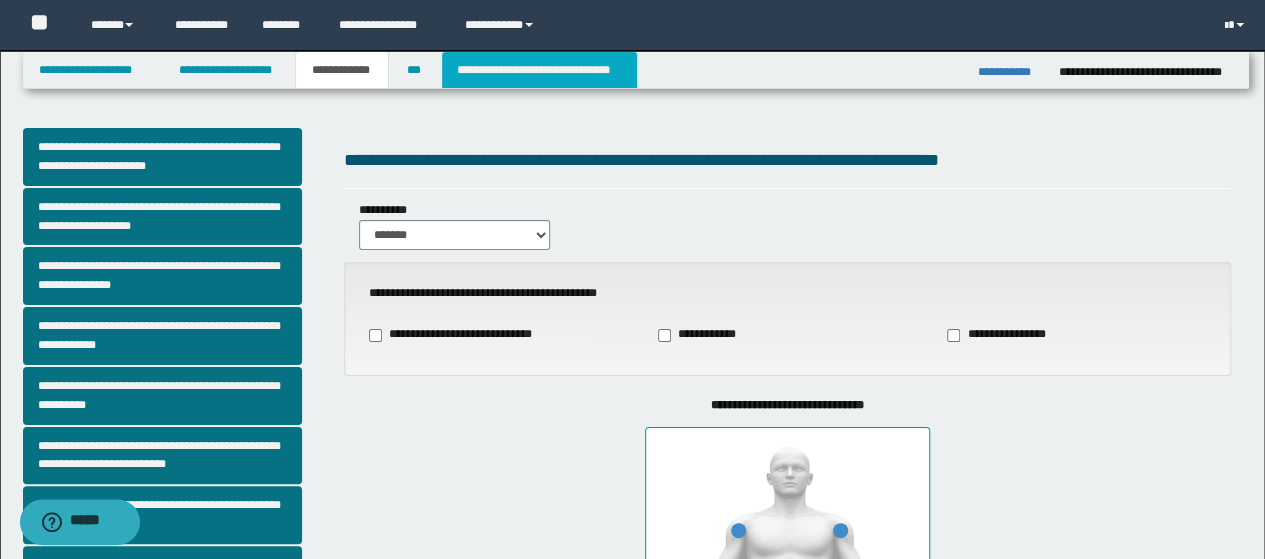 click on "**********" at bounding box center [539, 70] 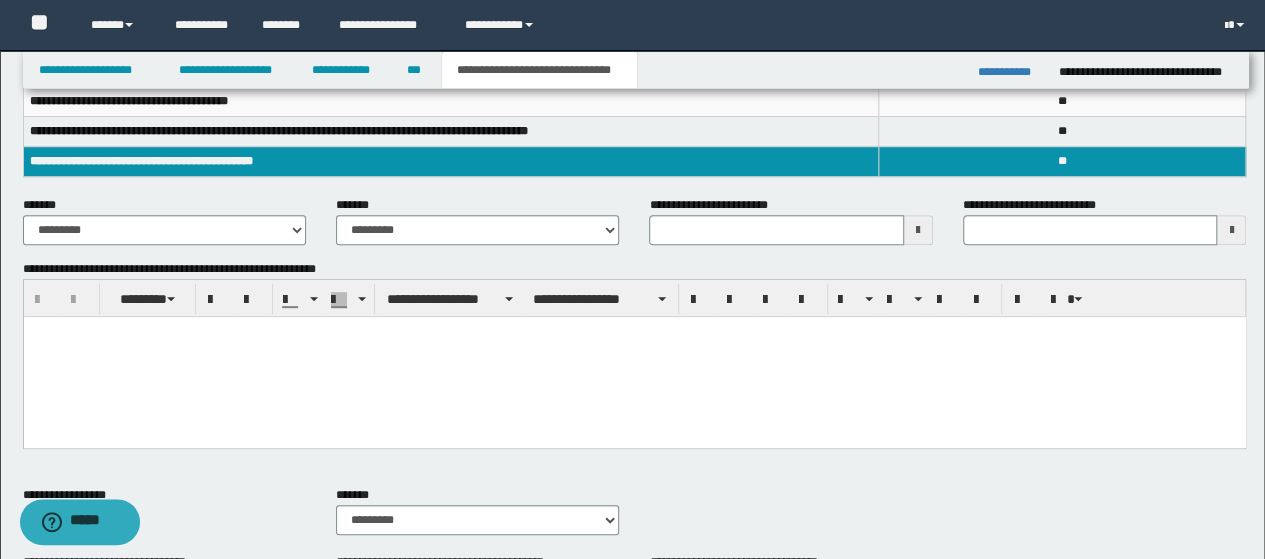 scroll, scrollTop: 300, scrollLeft: 0, axis: vertical 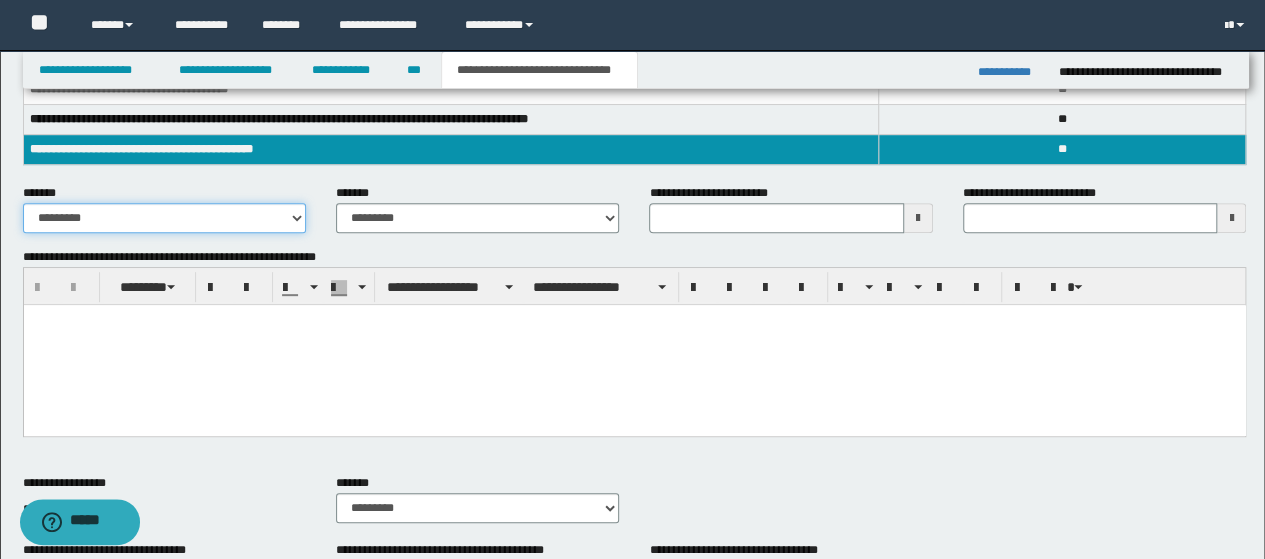 click on "**********" at bounding box center (164, 218) 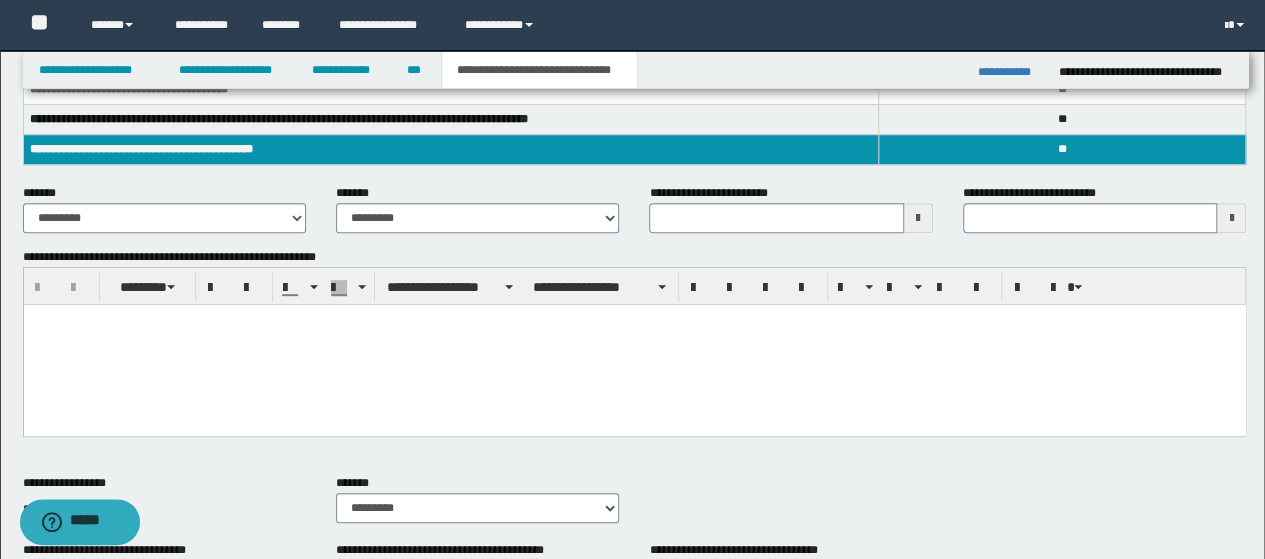 click at bounding box center [634, 319] 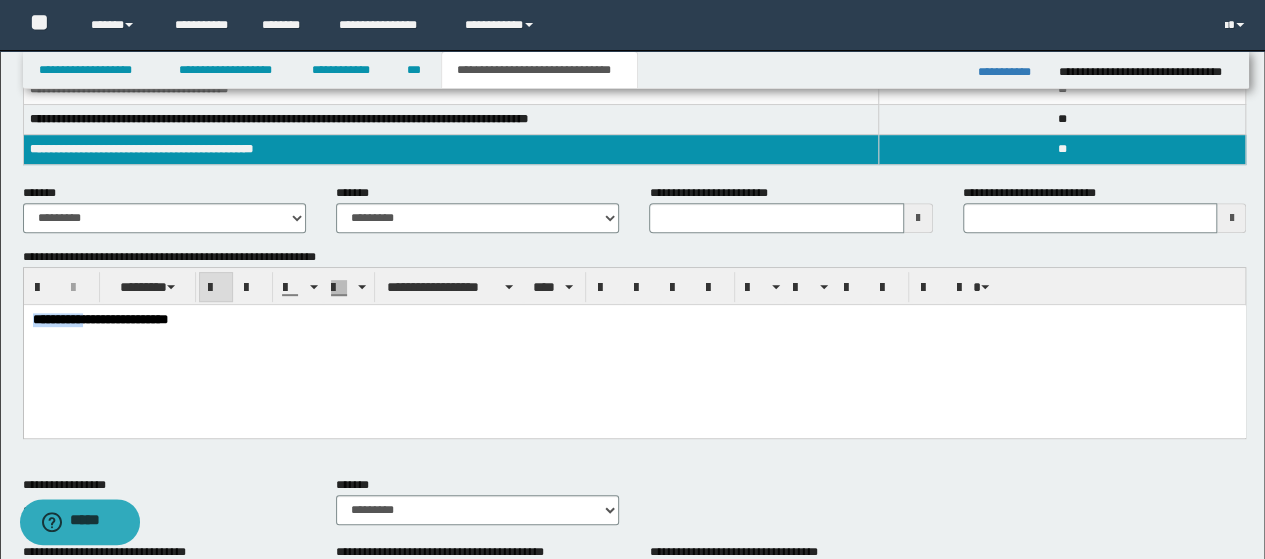drag, startPoint x: 105, startPoint y: 316, endPoint x: 0, endPoint y: 337, distance: 107.07941 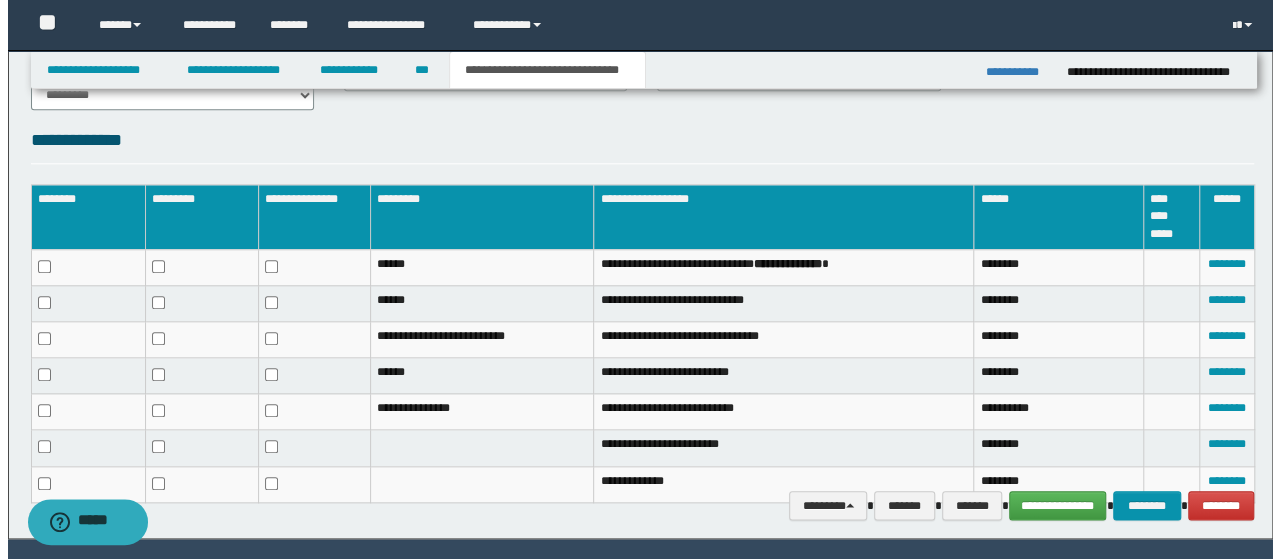 scroll, scrollTop: 984, scrollLeft: 0, axis: vertical 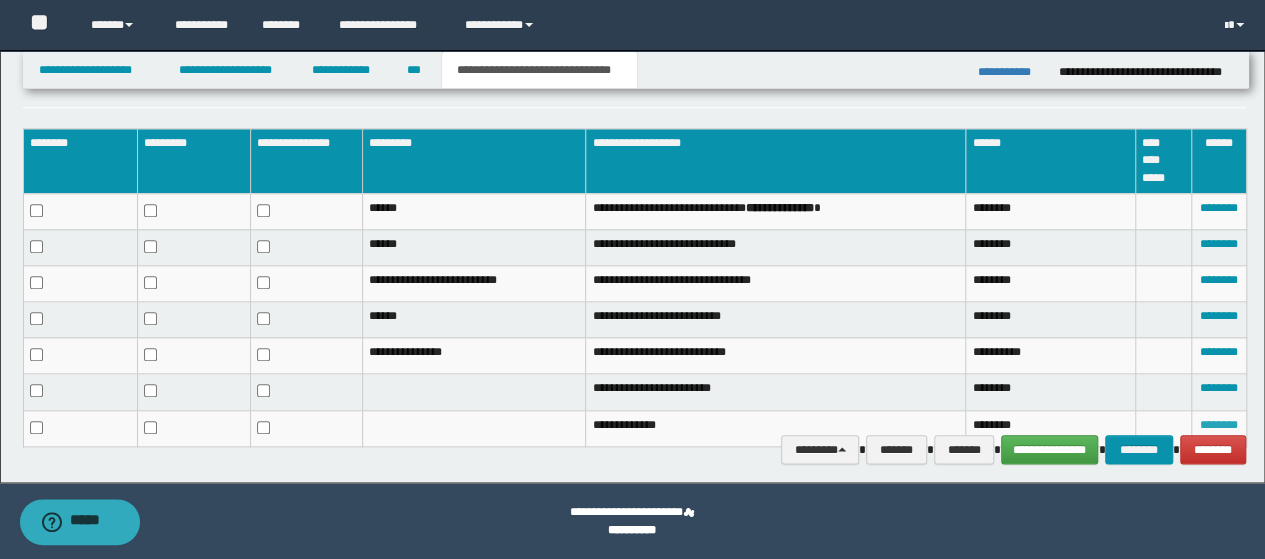 click on "********" at bounding box center (1219, 425) 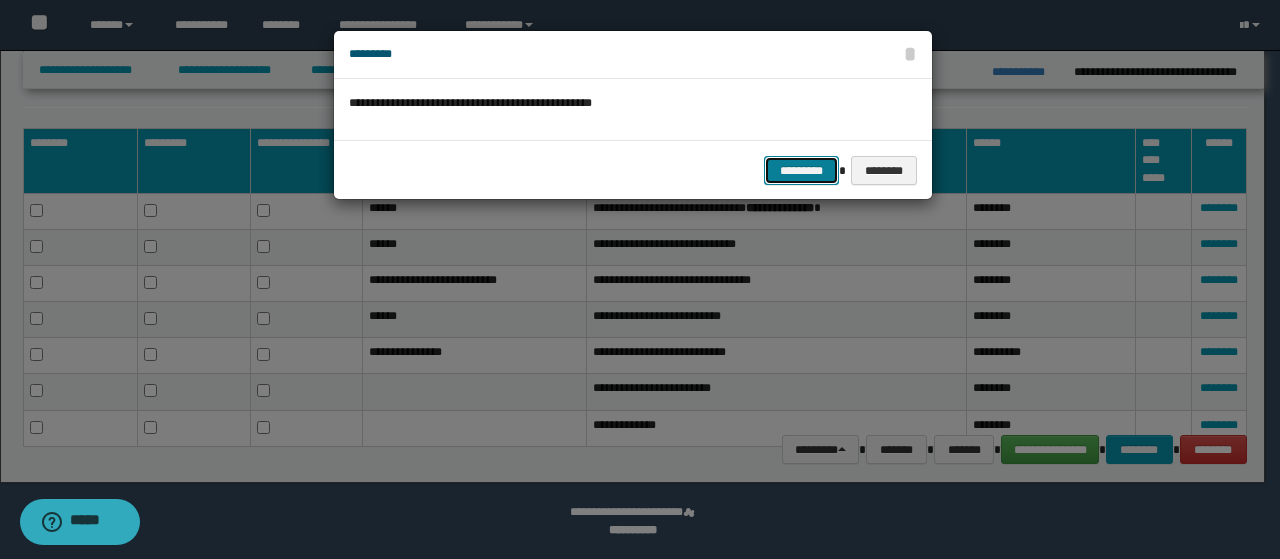 click on "*********" at bounding box center [801, 170] 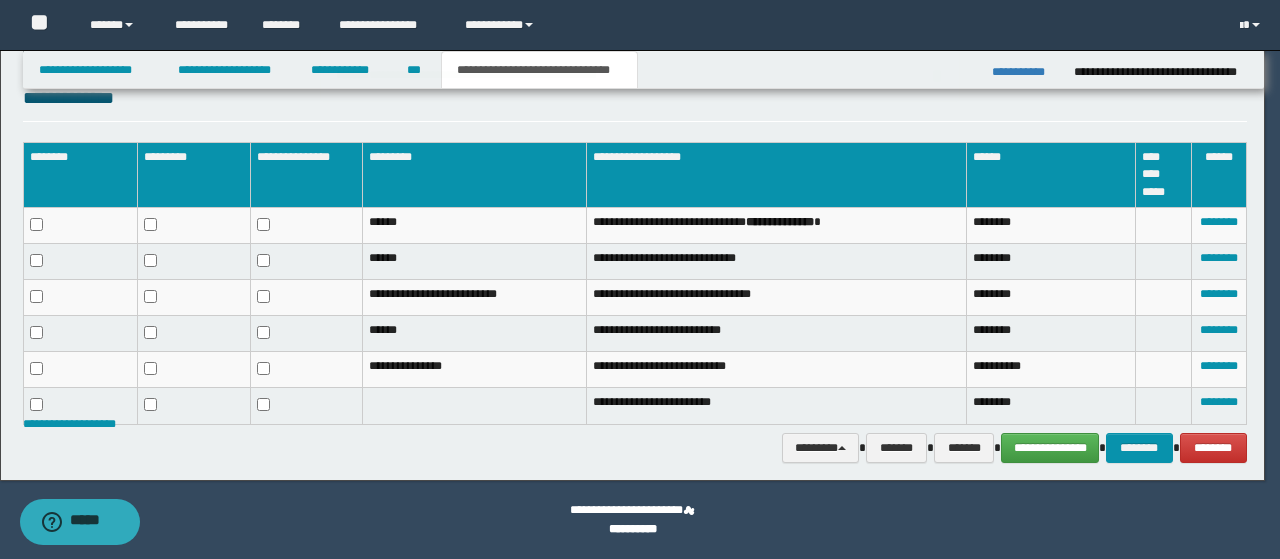 scroll, scrollTop: 969, scrollLeft: 0, axis: vertical 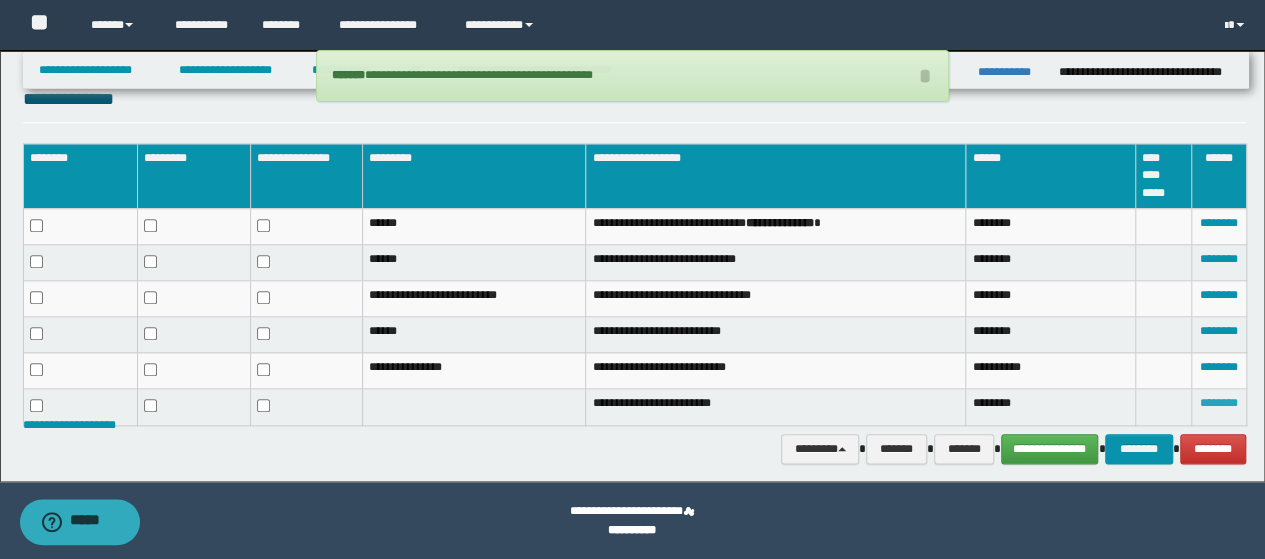 click on "********" at bounding box center [1219, 403] 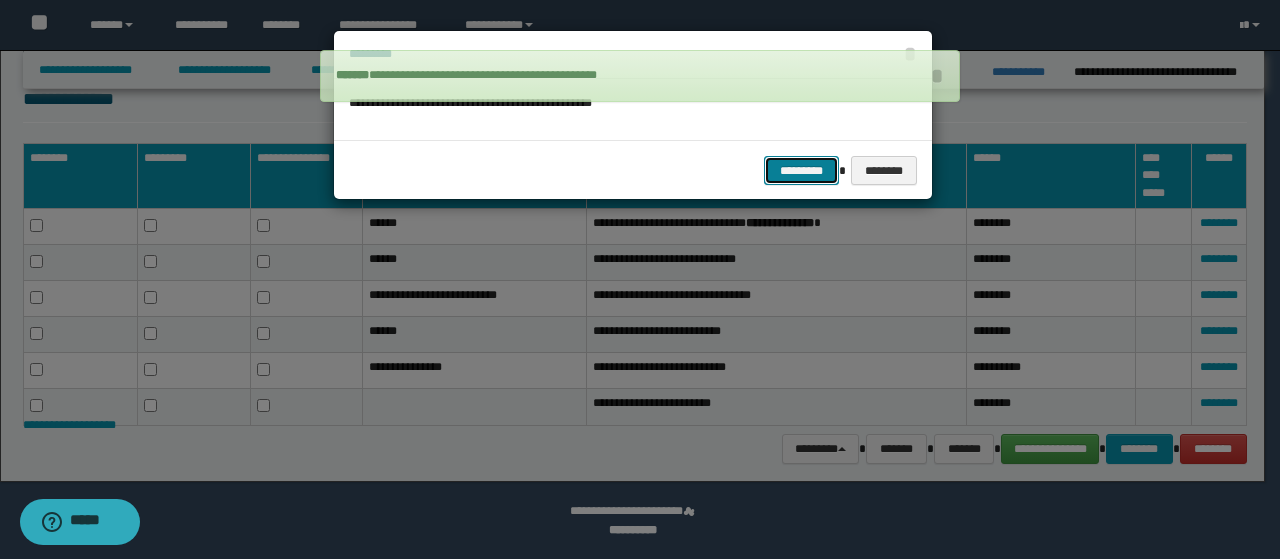 click on "*********" at bounding box center [801, 170] 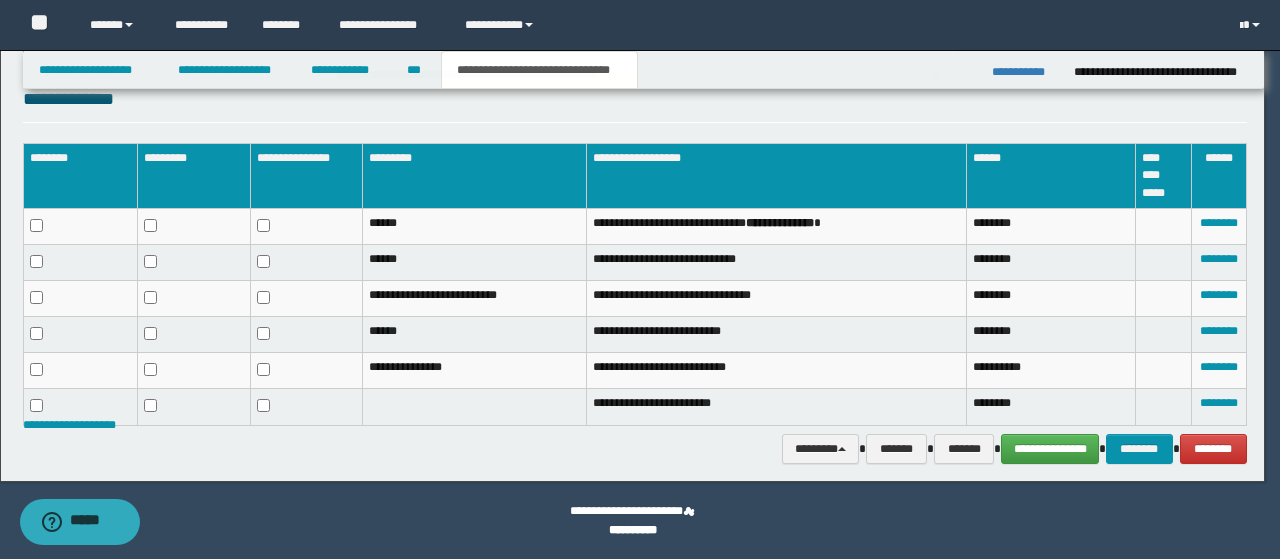 scroll, scrollTop: 935, scrollLeft: 0, axis: vertical 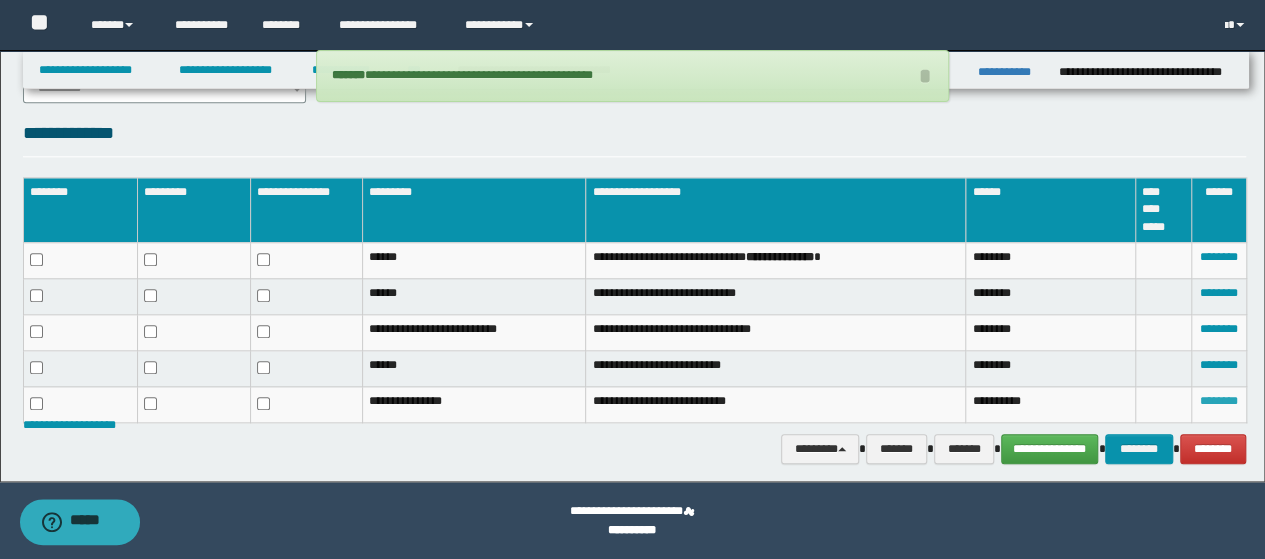 click on "********" at bounding box center [1219, 401] 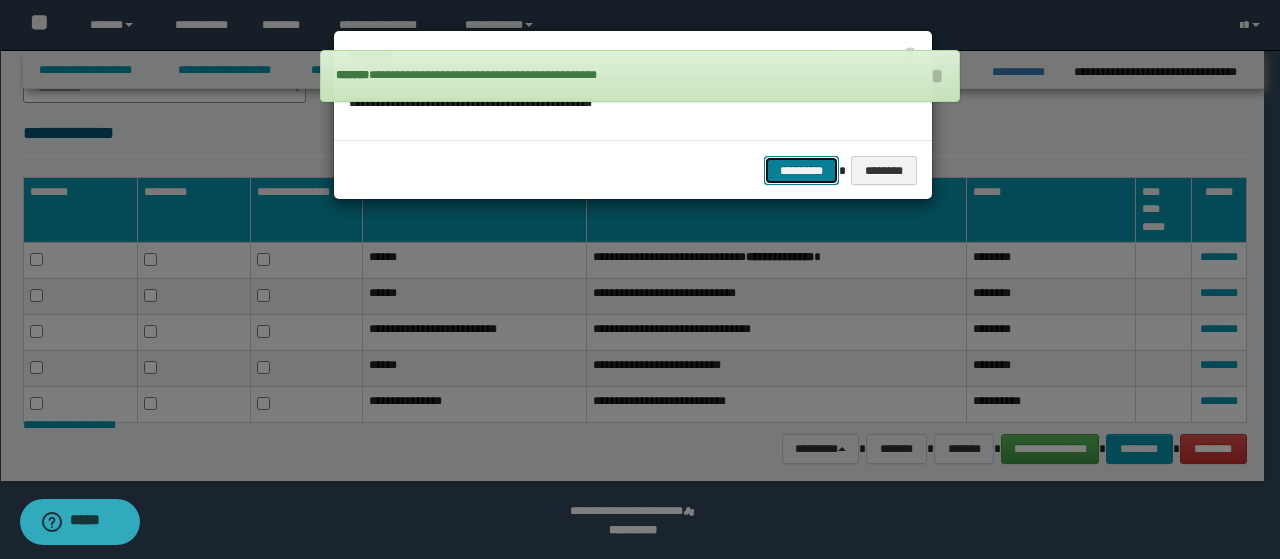 click on "*********" at bounding box center [801, 170] 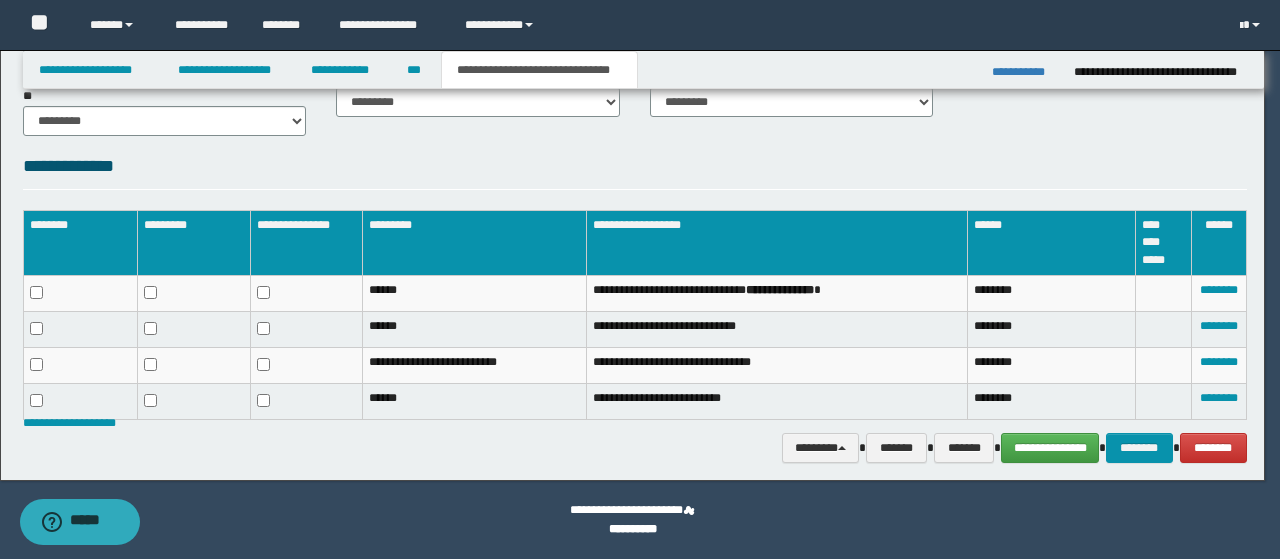 scroll, scrollTop: 901, scrollLeft: 0, axis: vertical 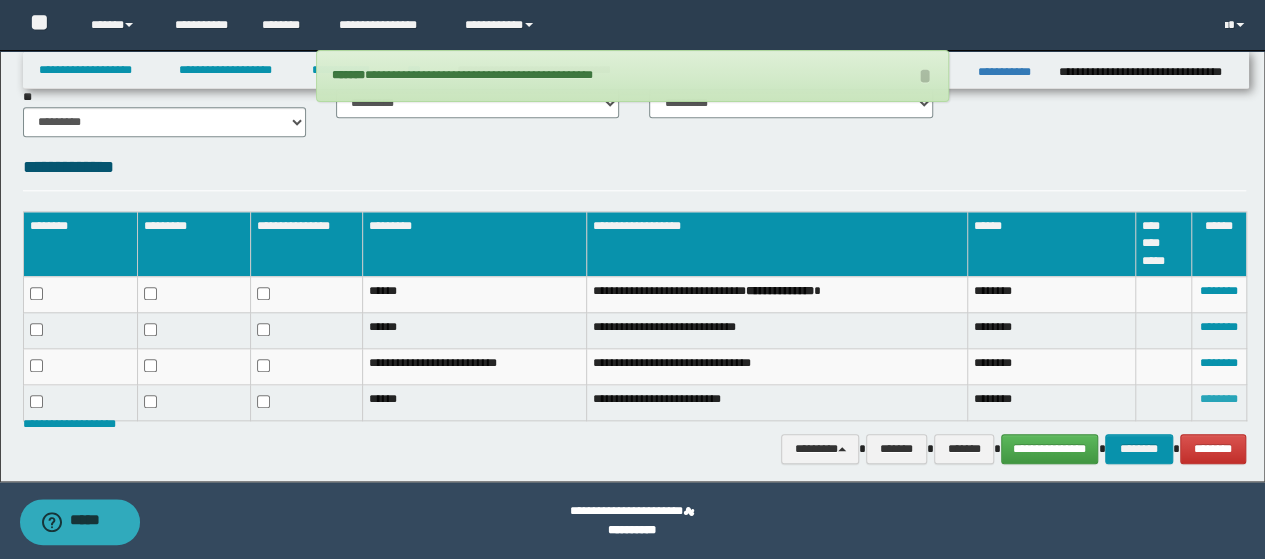 click on "********" at bounding box center [1219, 399] 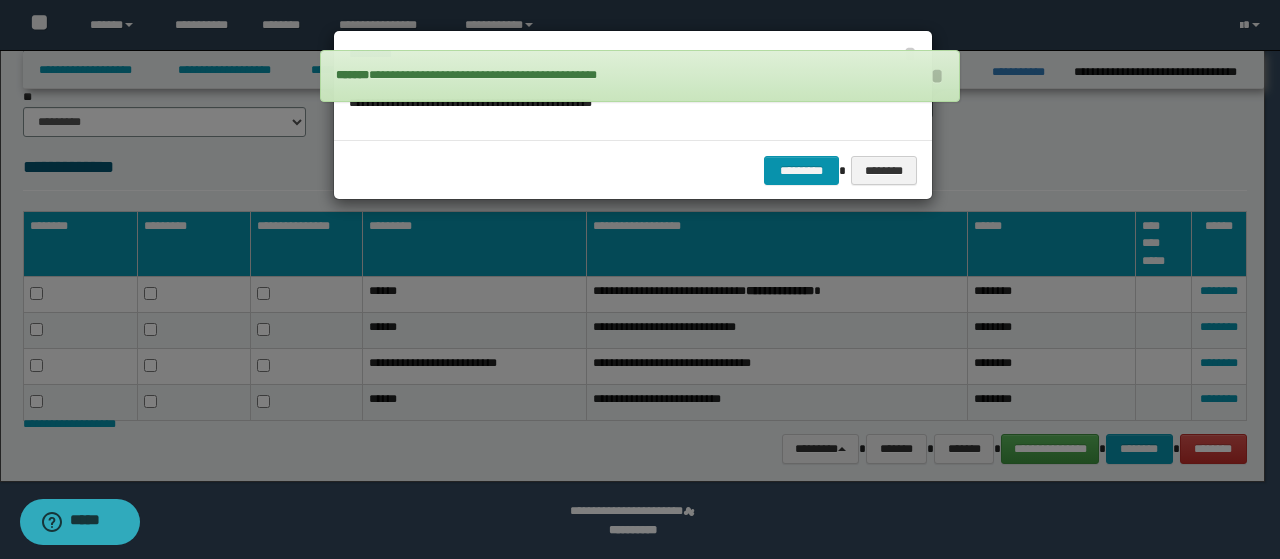 click on "*********
********" at bounding box center (633, 170) 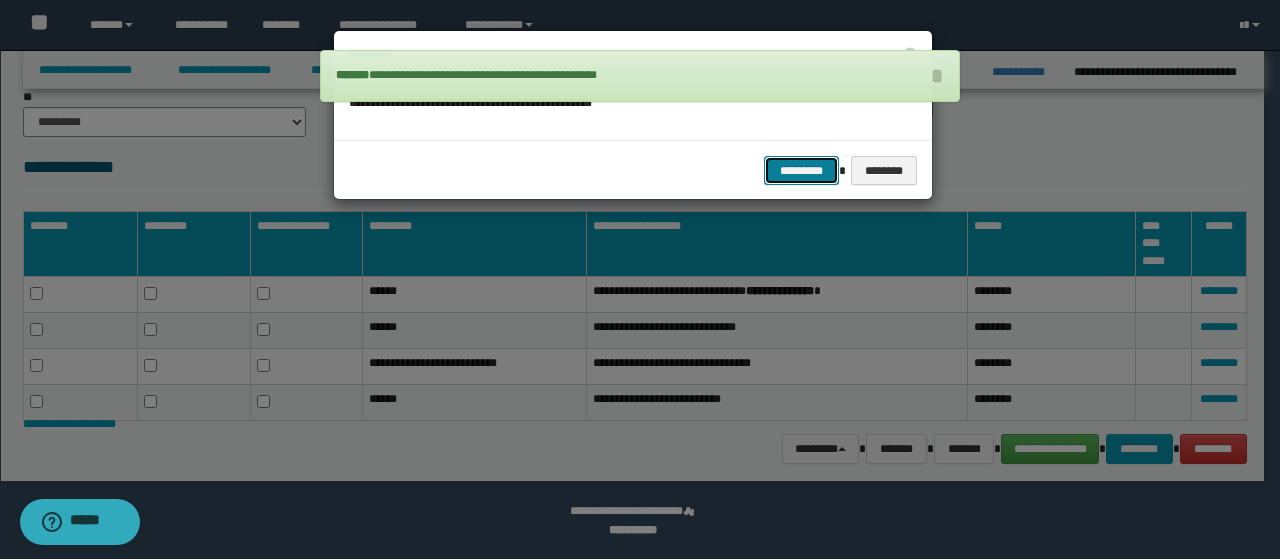 click on "*********" at bounding box center (801, 170) 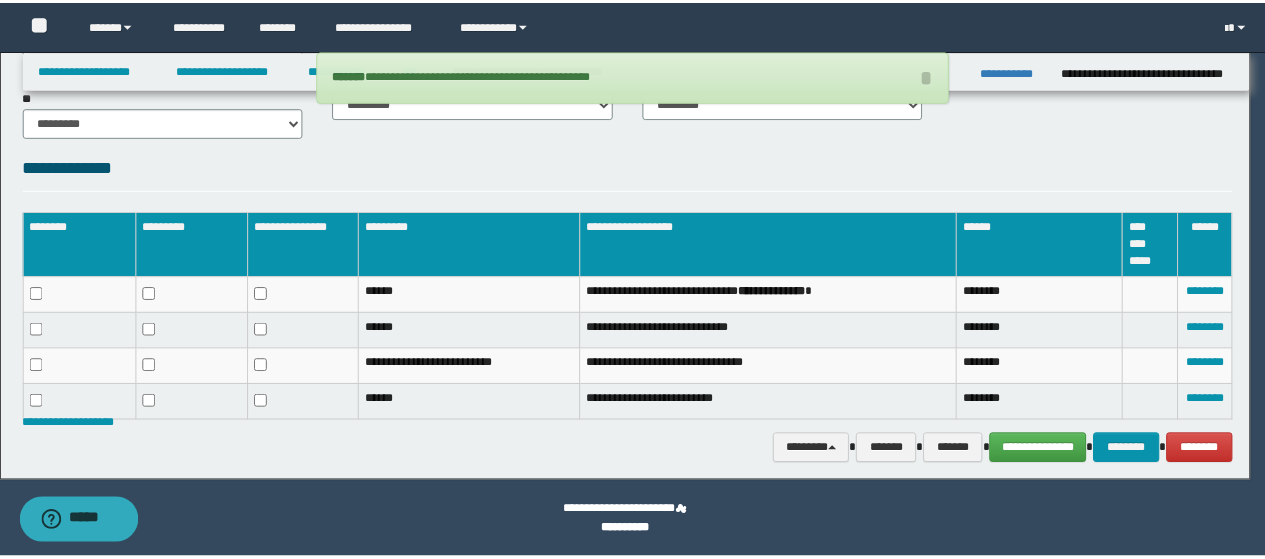 scroll, scrollTop: 867, scrollLeft: 0, axis: vertical 